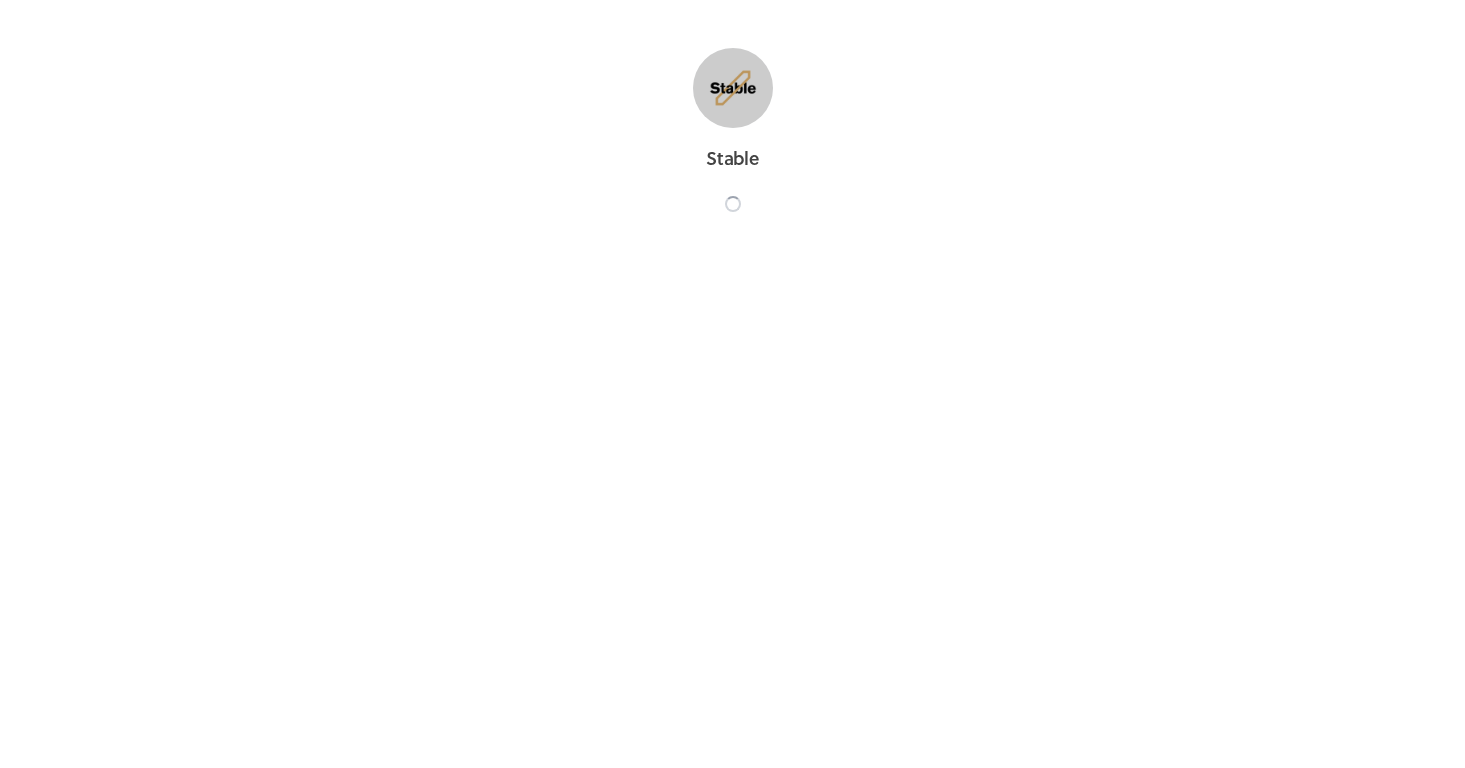 scroll, scrollTop: 0, scrollLeft: 0, axis: both 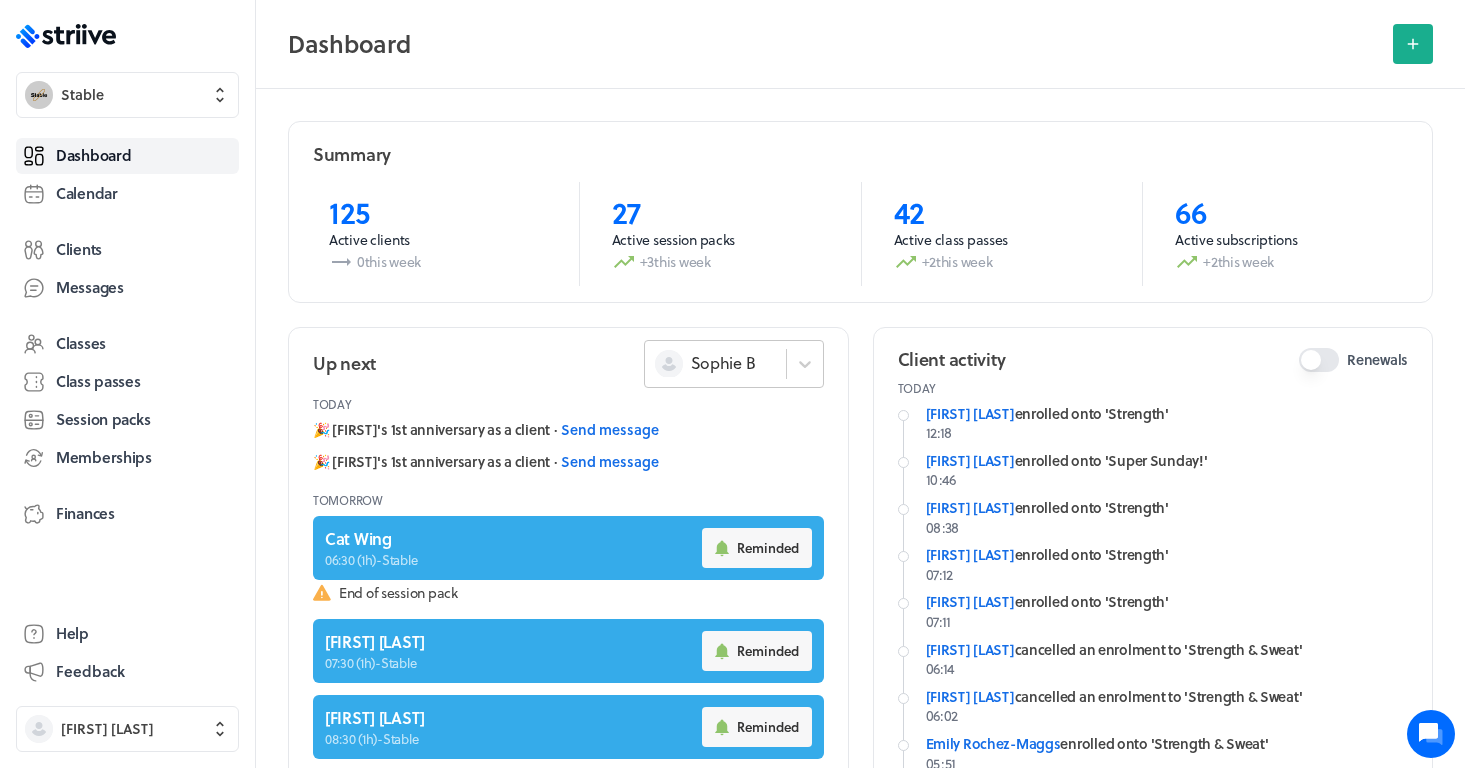 click on "Sophie B" at bounding box center (723, 363) 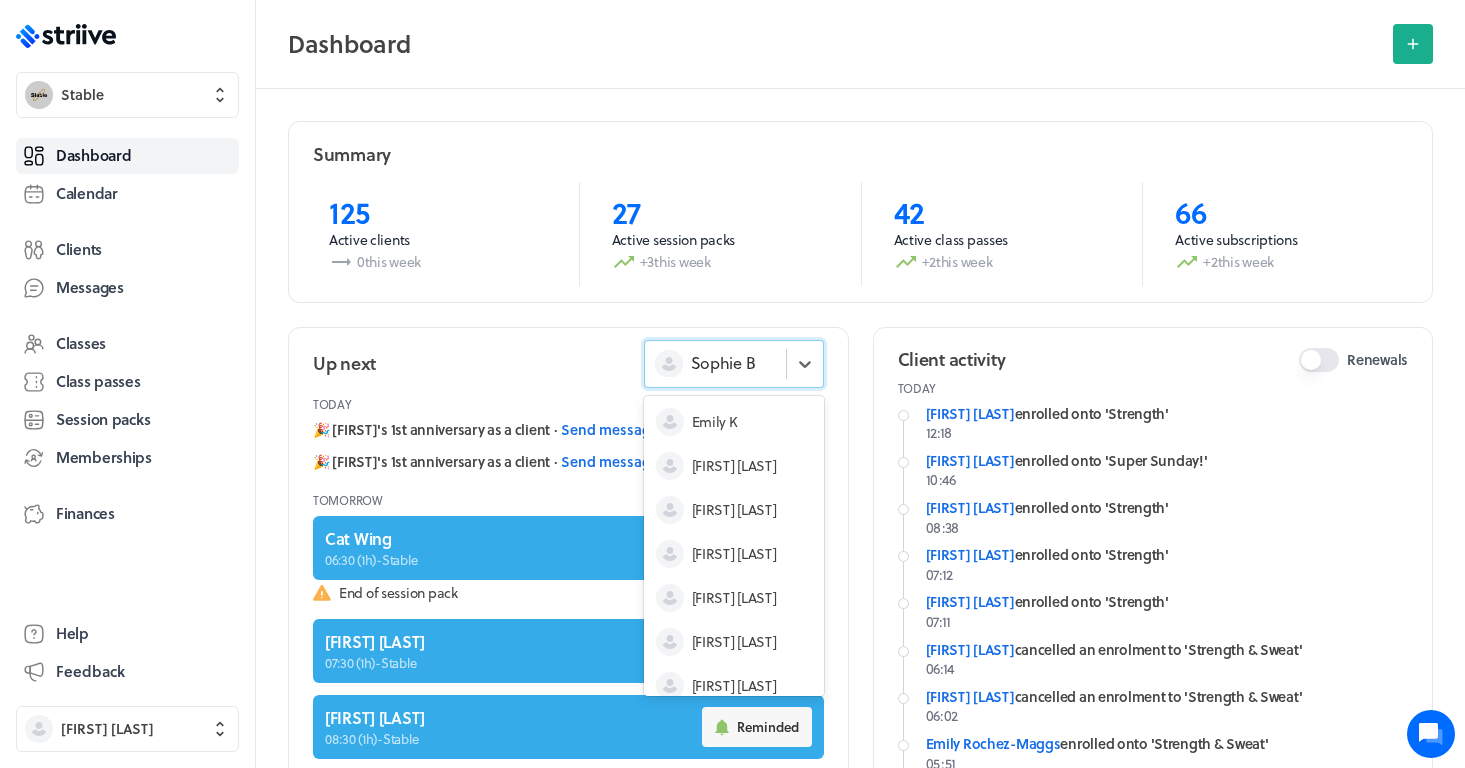 scroll, scrollTop: 60, scrollLeft: 0, axis: vertical 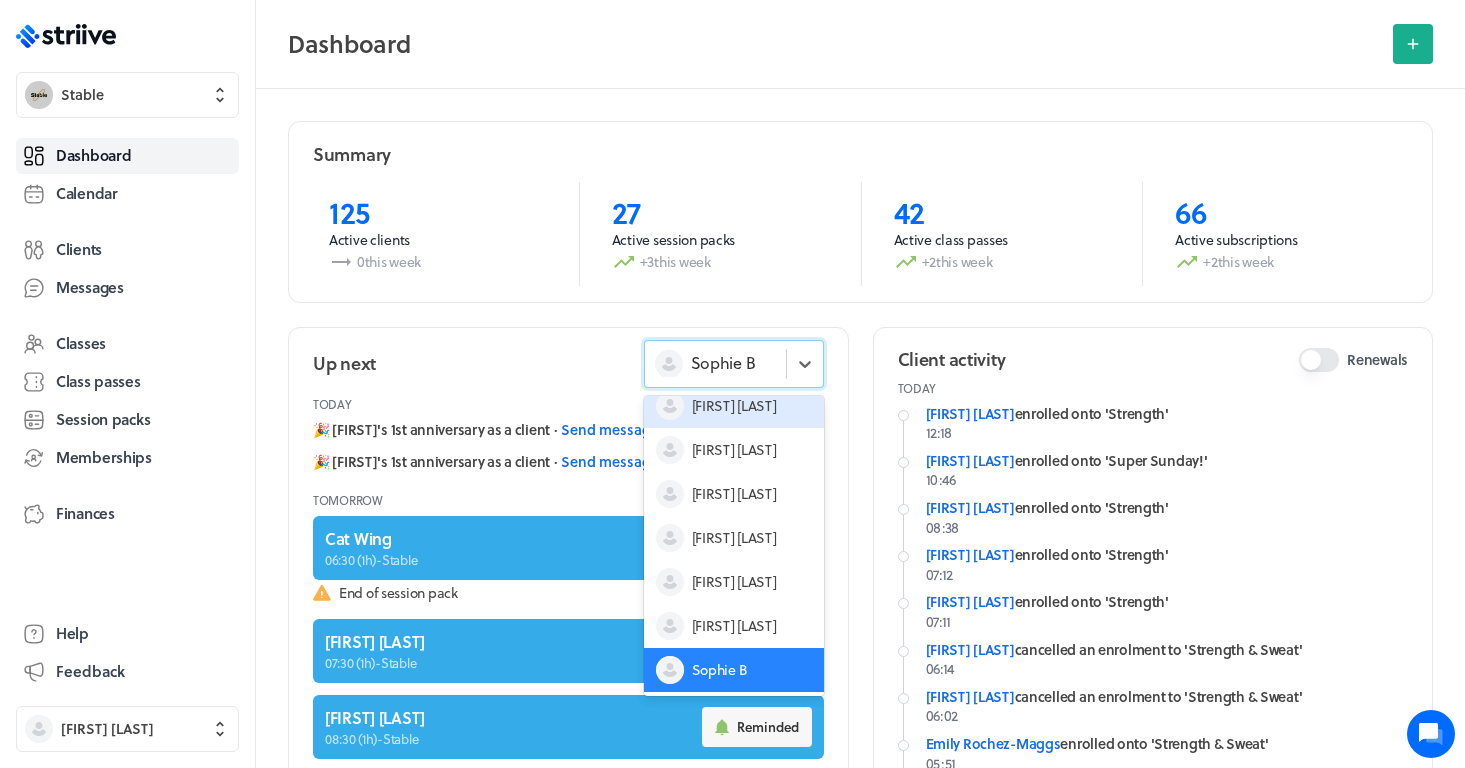 click on "[FIRST] [LAST]" at bounding box center (734, 406) 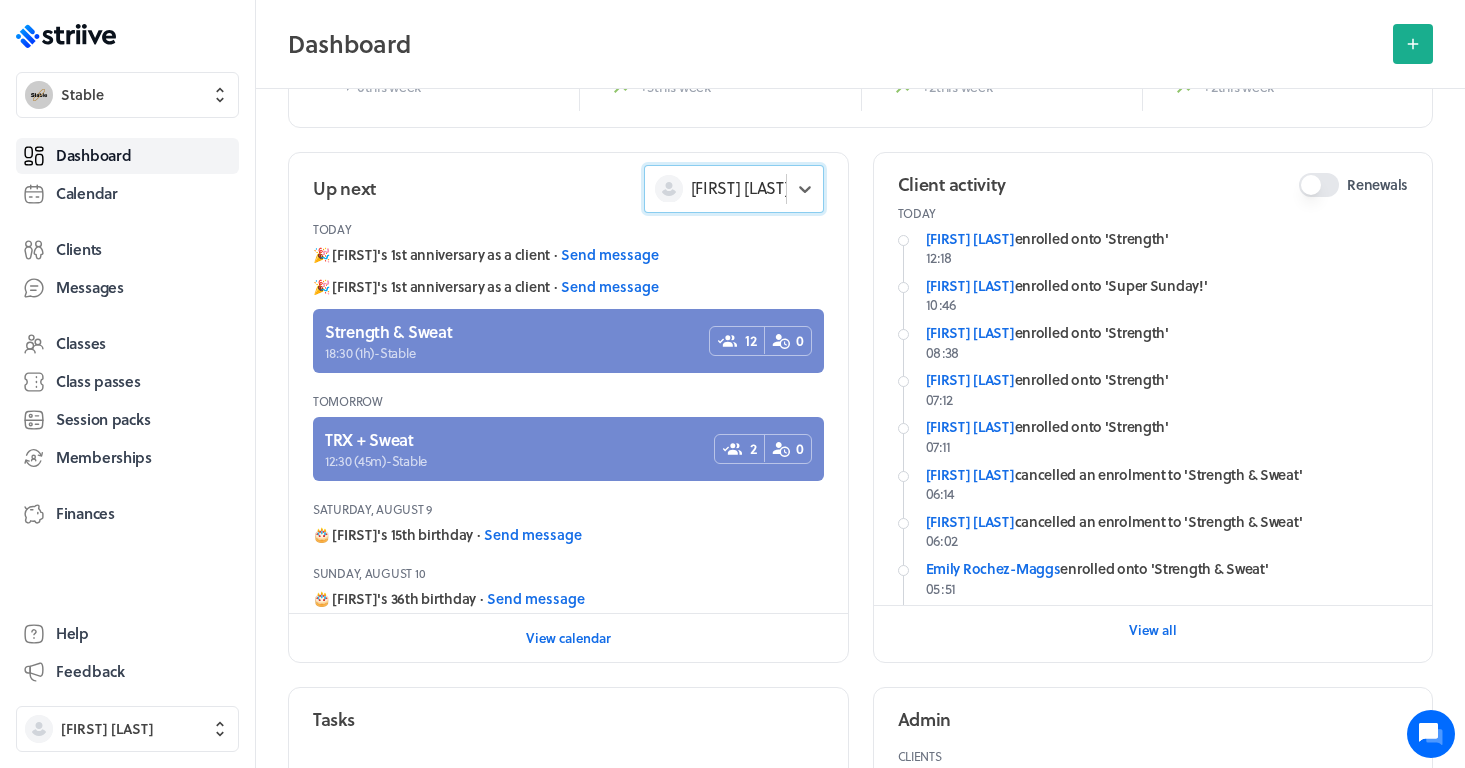 scroll, scrollTop: 191, scrollLeft: 0, axis: vertical 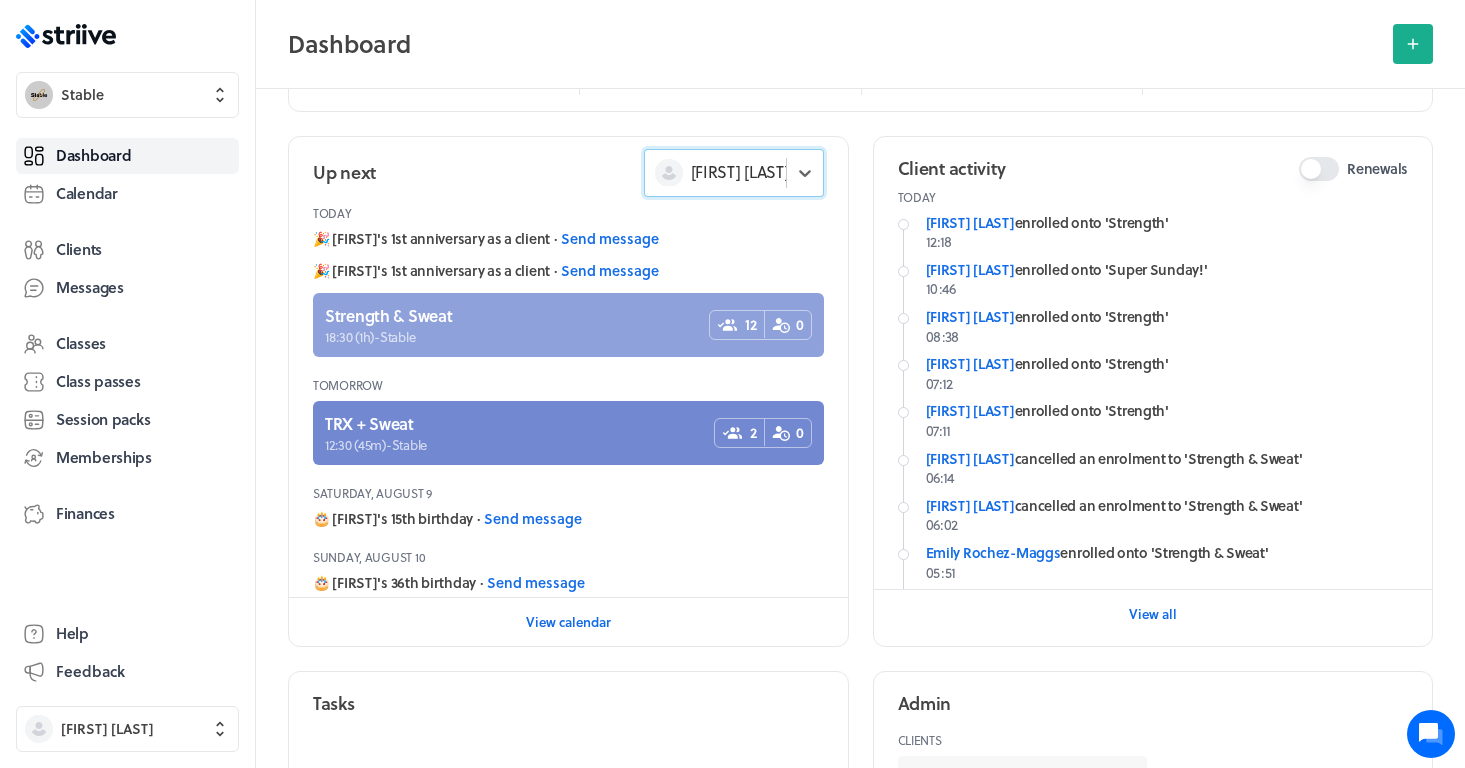 click at bounding box center [568, 325] 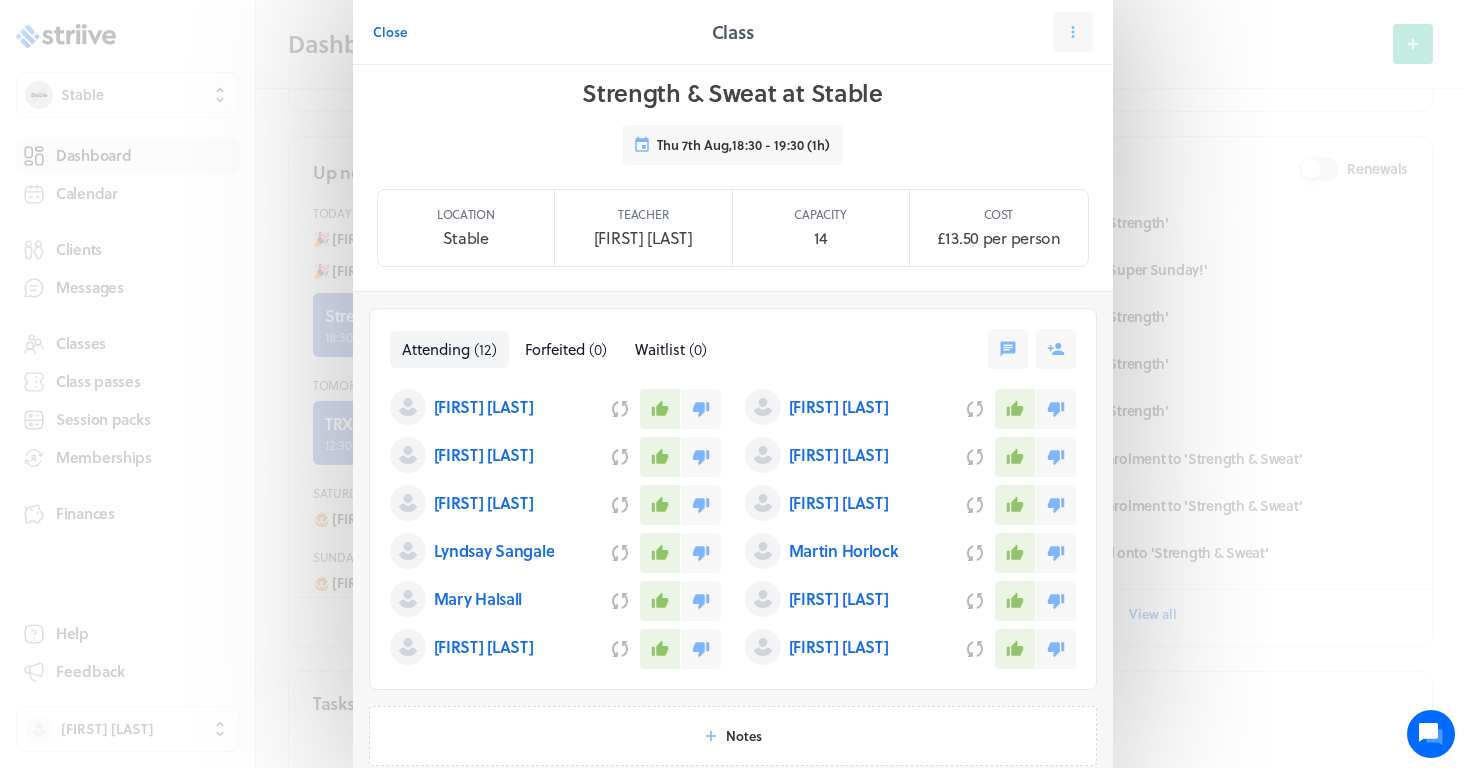 scroll, scrollTop: 42, scrollLeft: 0, axis: vertical 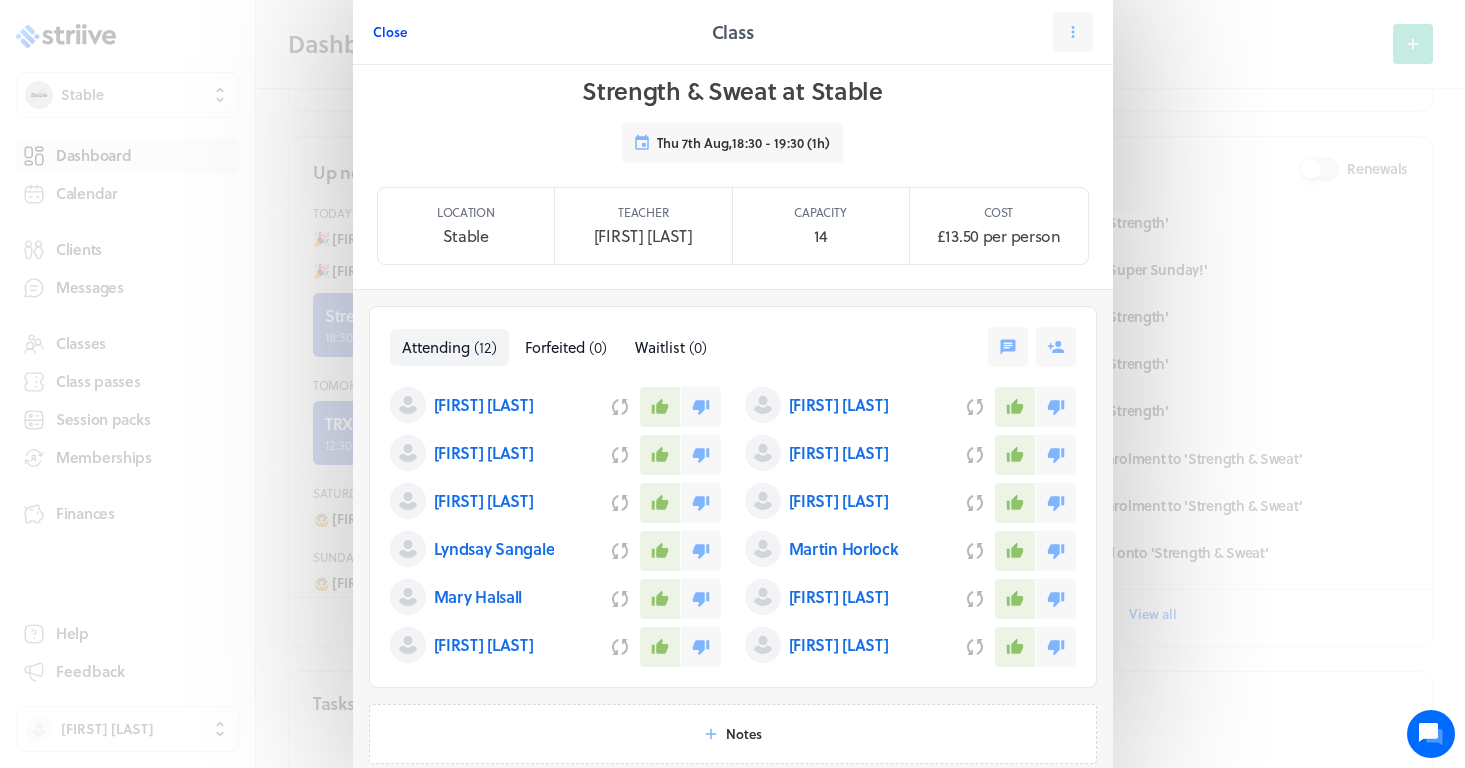 click on "Close" at bounding box center [390, 32] 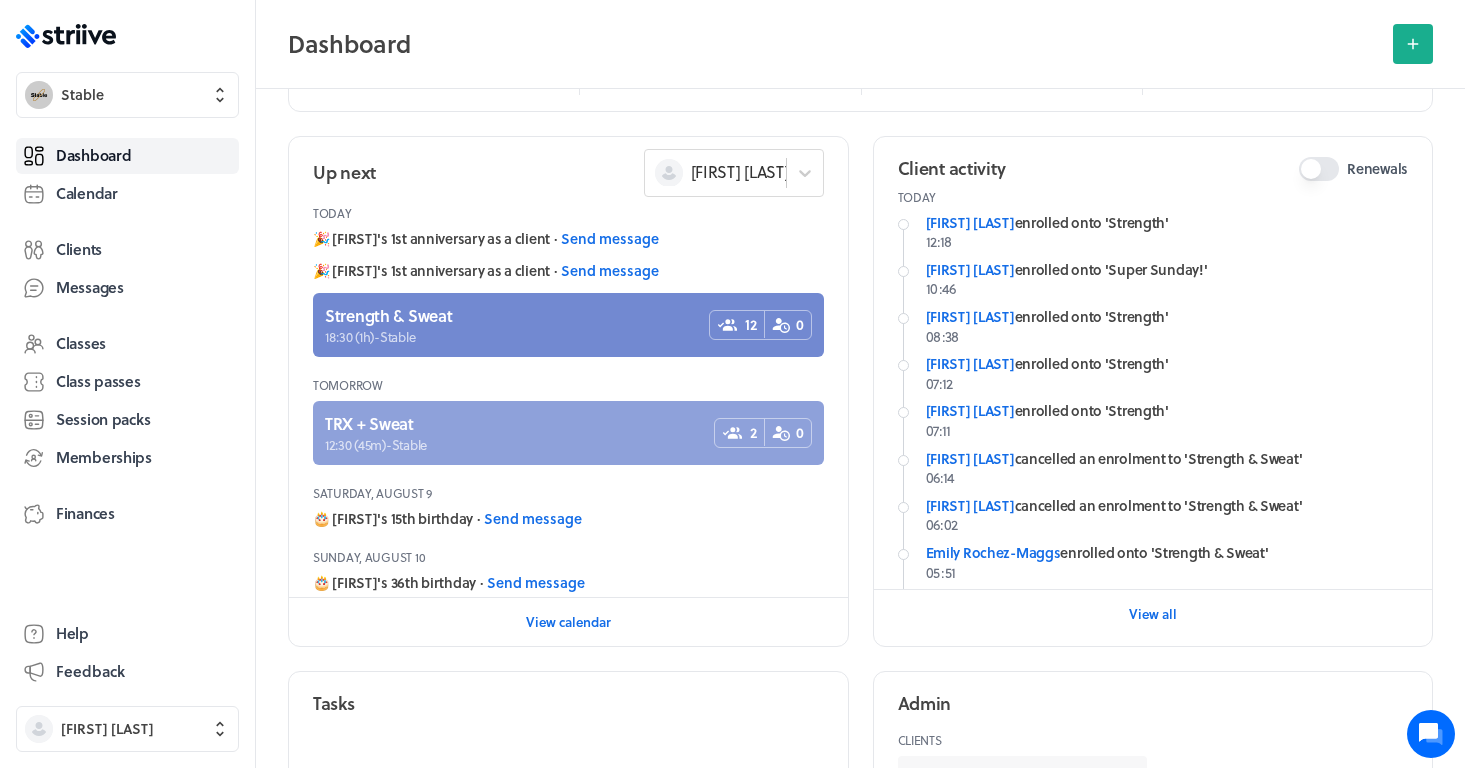click at bounding box center (568, 433) 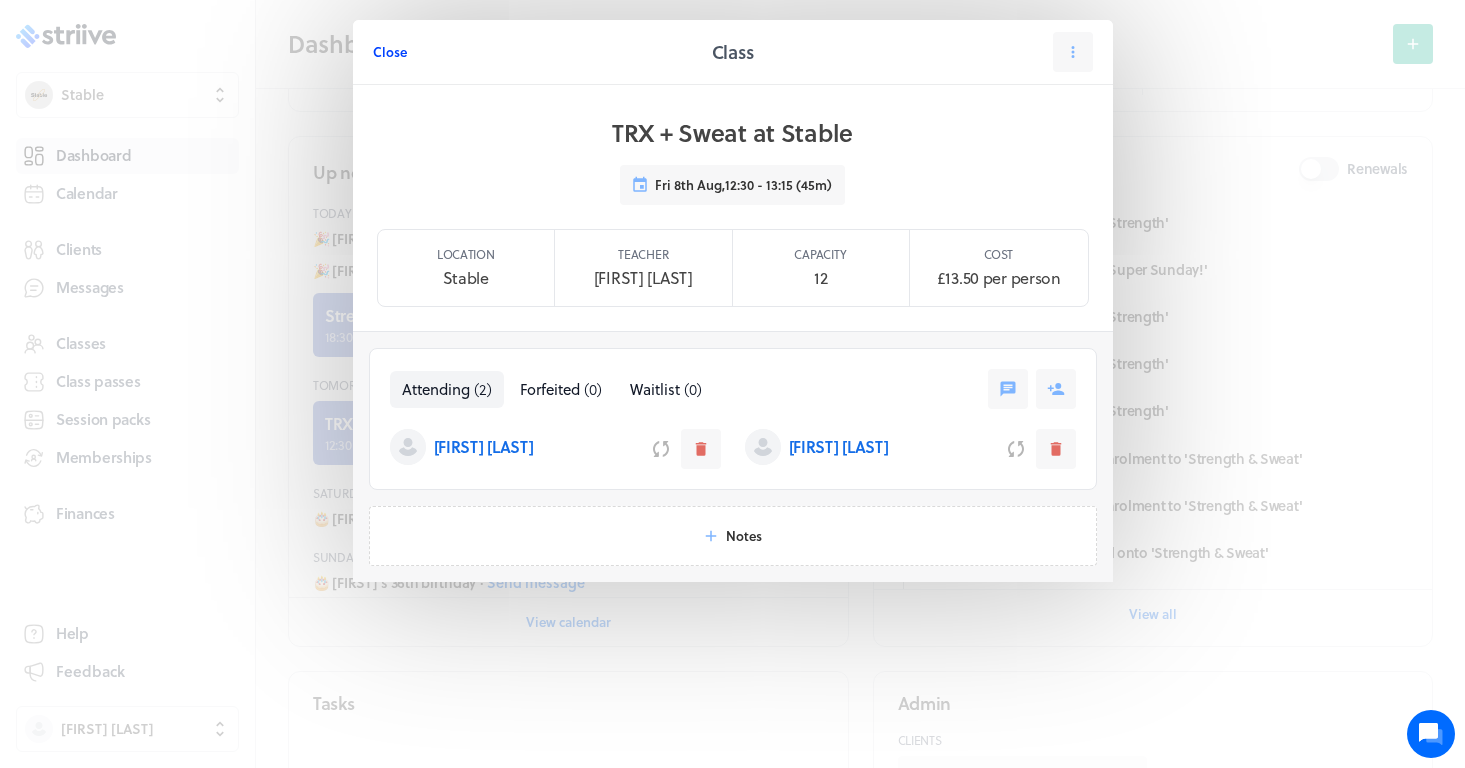 click on "Close" at bounding box center (390, 52) 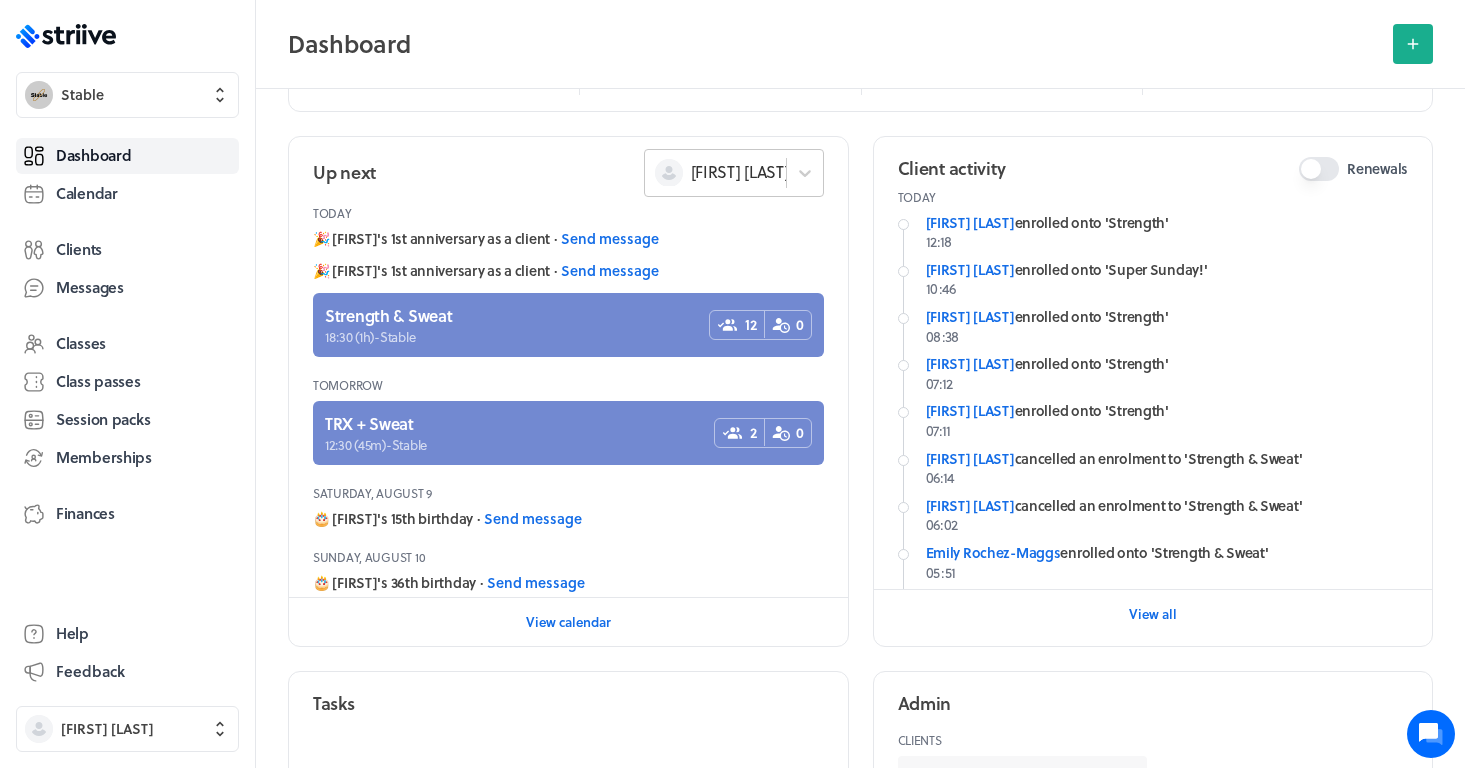 click on "[FIRST] [LAST]" at bounding box center (721, 173) 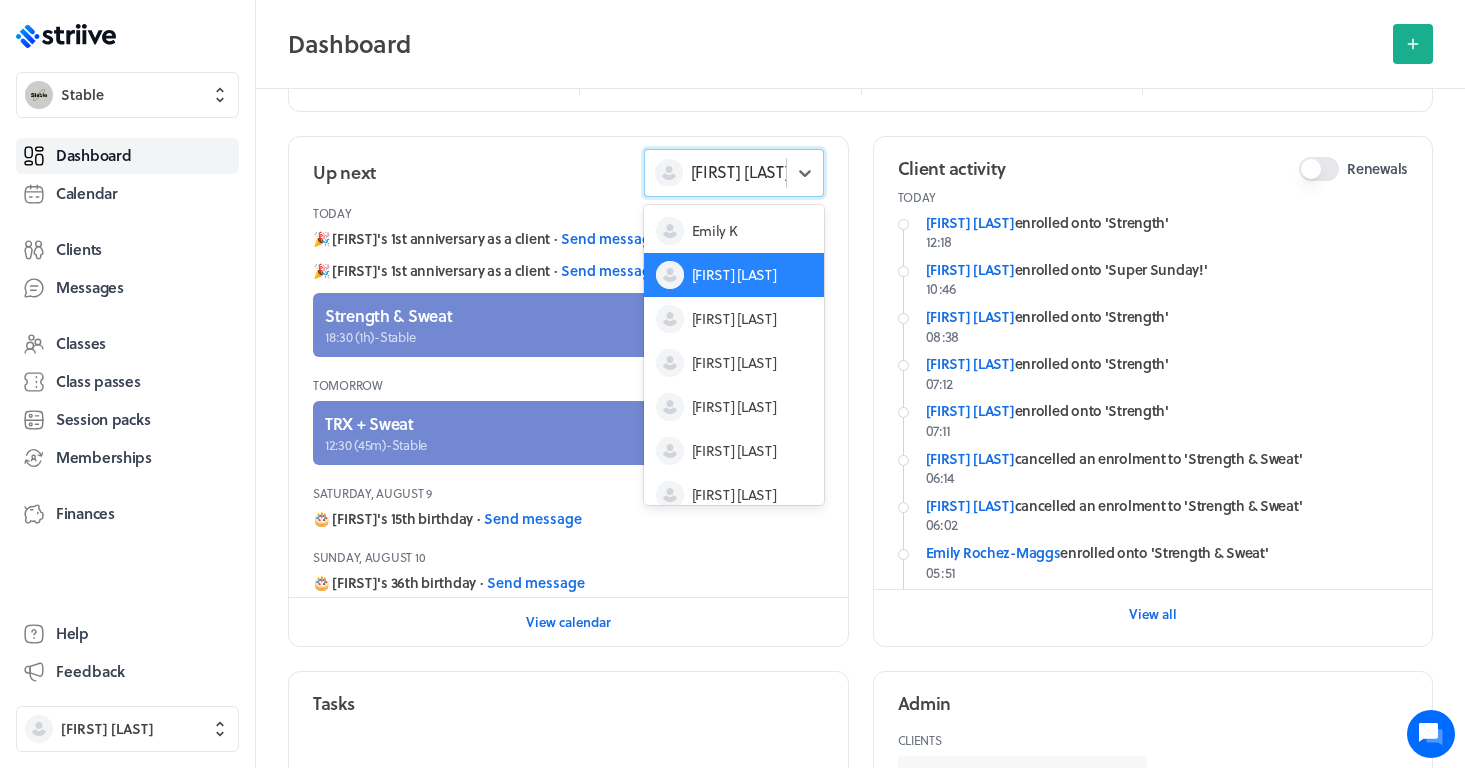 click on "Summary 125 Active clients 0  this week 27 Active session packs +3  this week 42 Active class passes +2  this week 66 Active subscriptions +2  this week Up next option [FIRST] [LAST], selected. option [FIRST] [LAST] selected, 2 of 8. 8 results available. Use Up and Down to choose options, press Enter to select the currently focused option, press Escape to exit the menu, press Tab to select the option and exit the menu. [FIRST] [LAST] [FIRST] [LAST] [FIRST] [LAST] [FIRST] [LAST] [FIRST] [LAST] [FIRST] [LAST] [FIRST] [LAST] [FIRST] [LAST] Today 🎉 [FIRST]'s 1st anniversary as a client · Send message 🎉 [FIRST]'s 1st anniversary as a client · Send message Strength & Sweat 18:30 (1h)  -  Stable 12 0 Tomorrow TRX + Sweat 12:30 (45m)  -  Stable 2 0 Saturday, August 9 🎂 [FIRST]'s 15th birthday · Send message Sunday, August 10 🎂 [FIRST]'s 36th birthday · Send message Super Sunday! 08:45 (1h)  -  Stable 10 0 Monday, August 11 🎂 [FIRST]'s 48th birthday · Send message 🎉 [FIRST]'s 1st anniversary as a client · Send message Strength 12:30 (45m)  -  Stable 5 0  -" at bounding box center [860, 746] 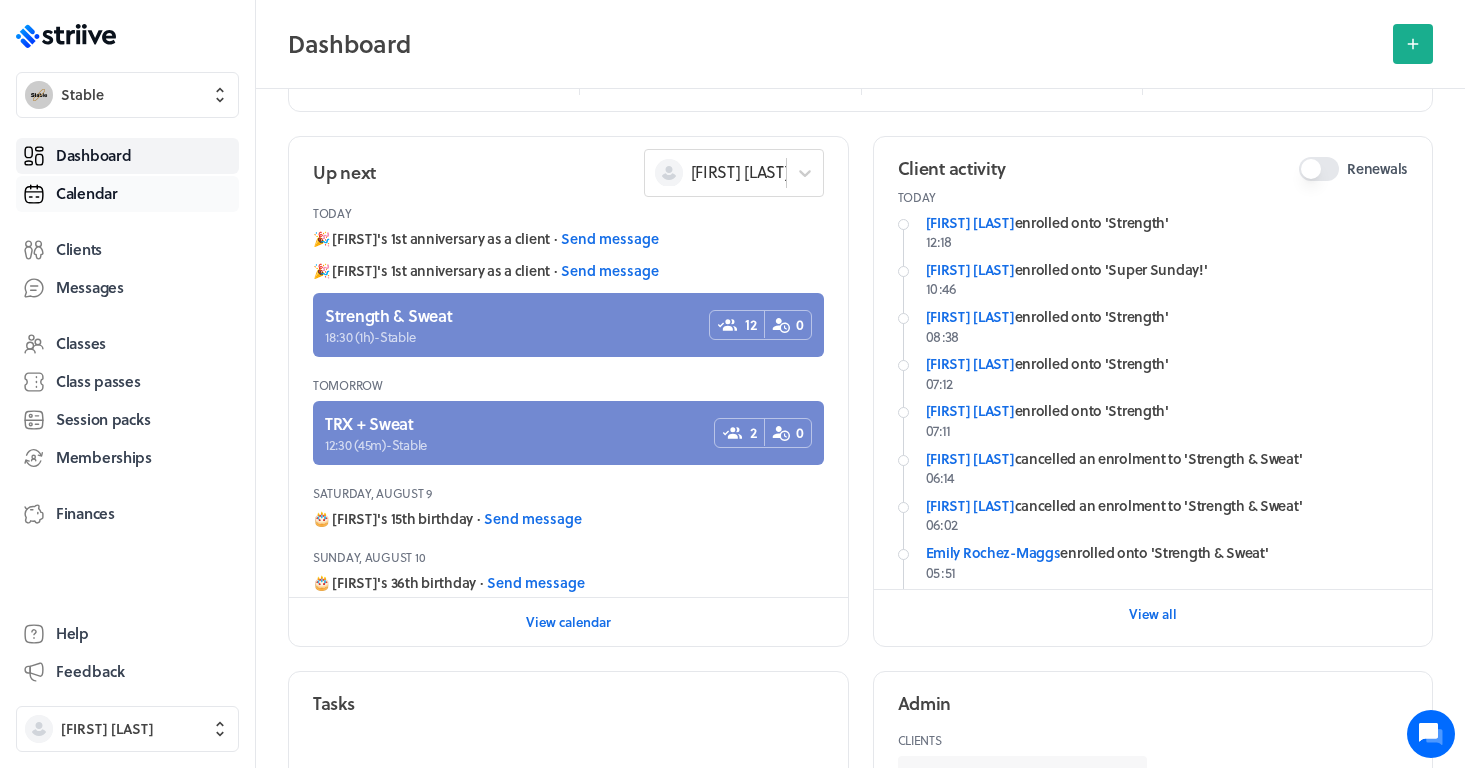 click on "Calendar" at bounding box center [127, 194] 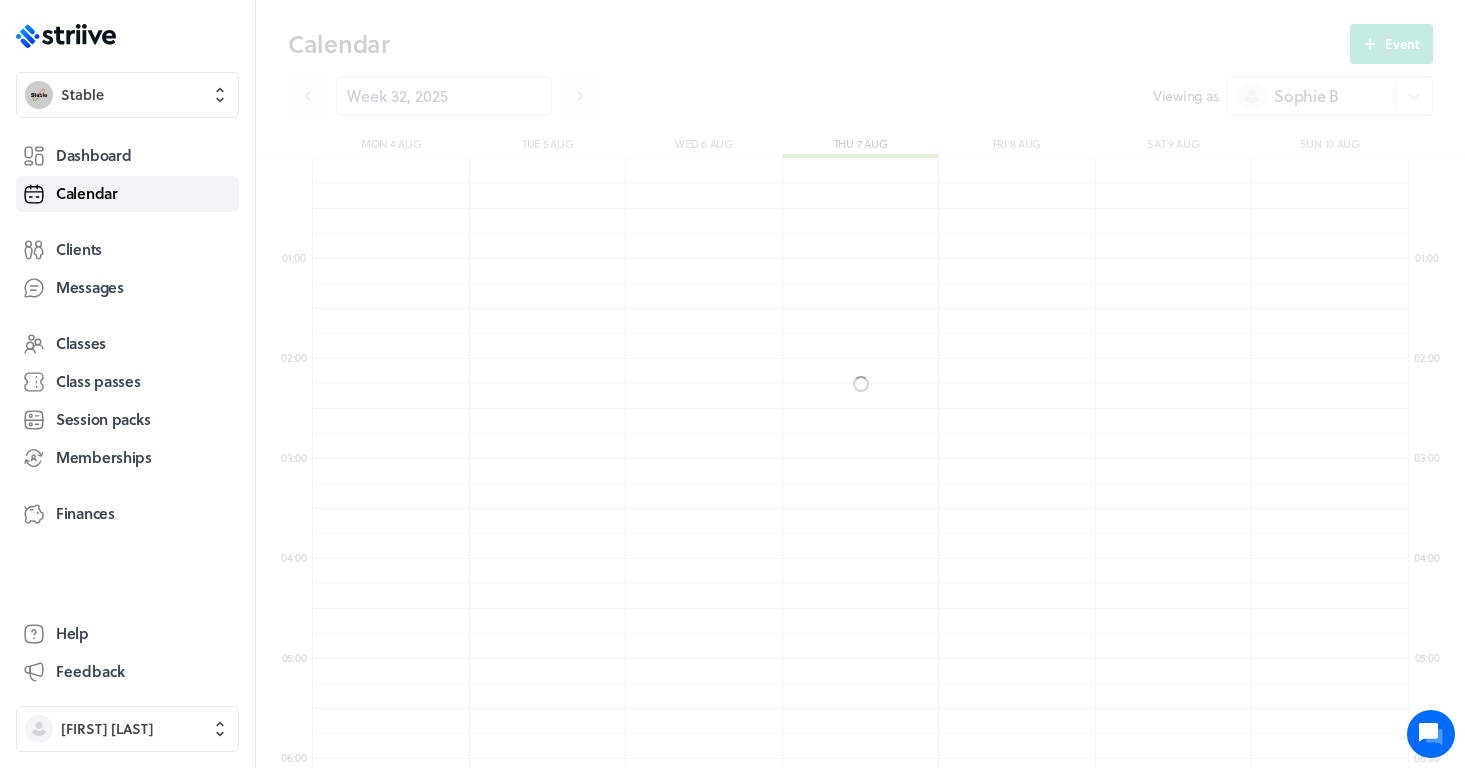 scroll, scrollTop: 600, scrollLeft: 0, axis: vertical 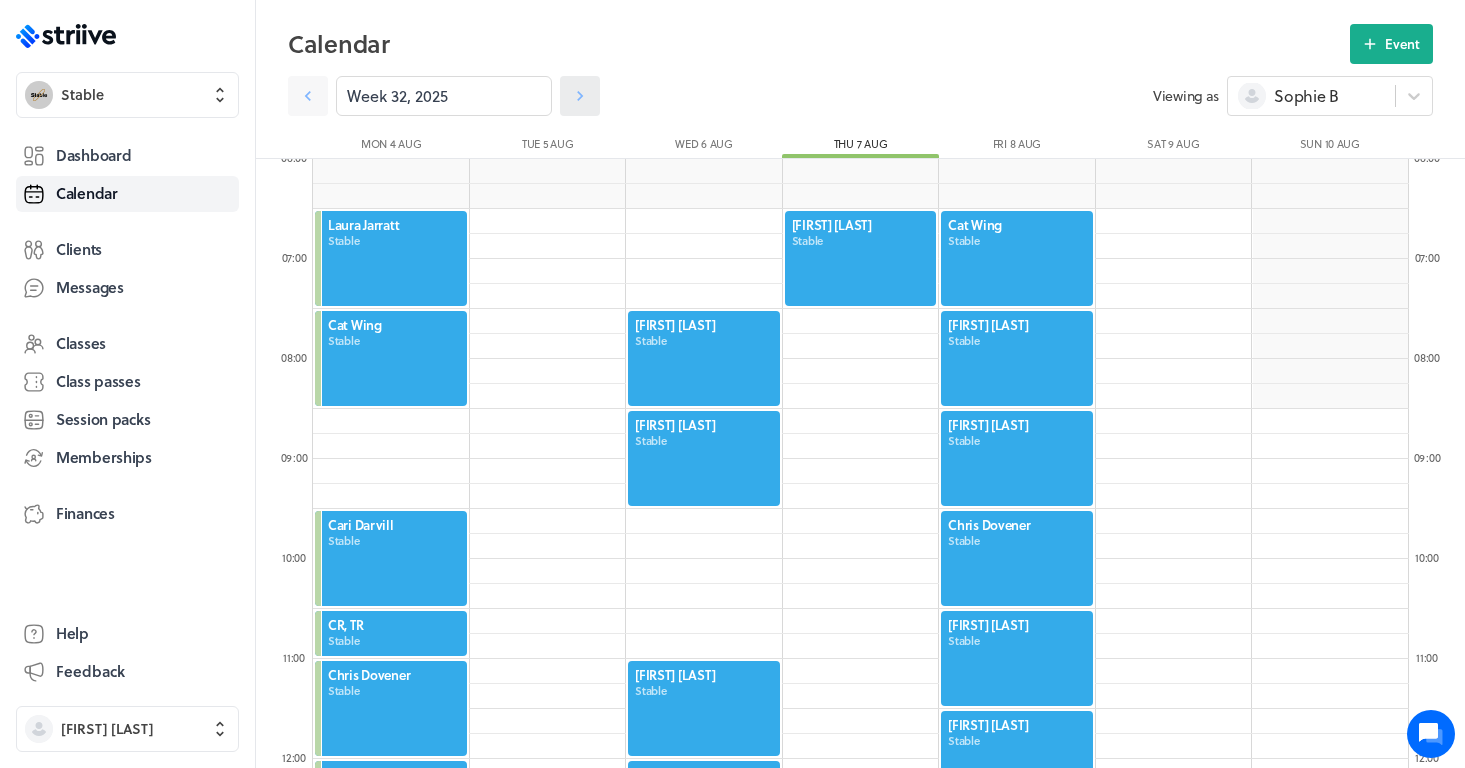click 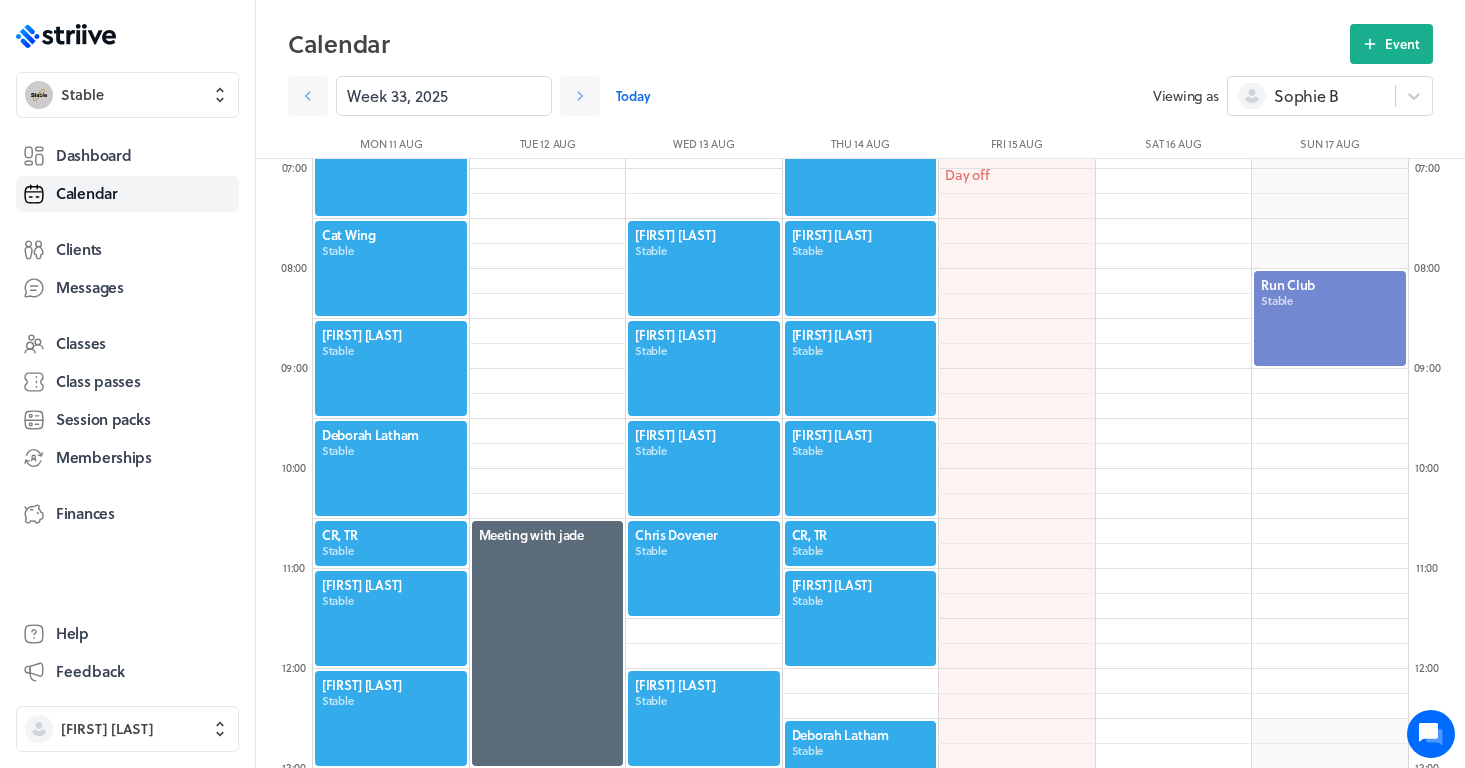 scroll, scrollTop: 675, scrollLeft: 0, axis: vertical 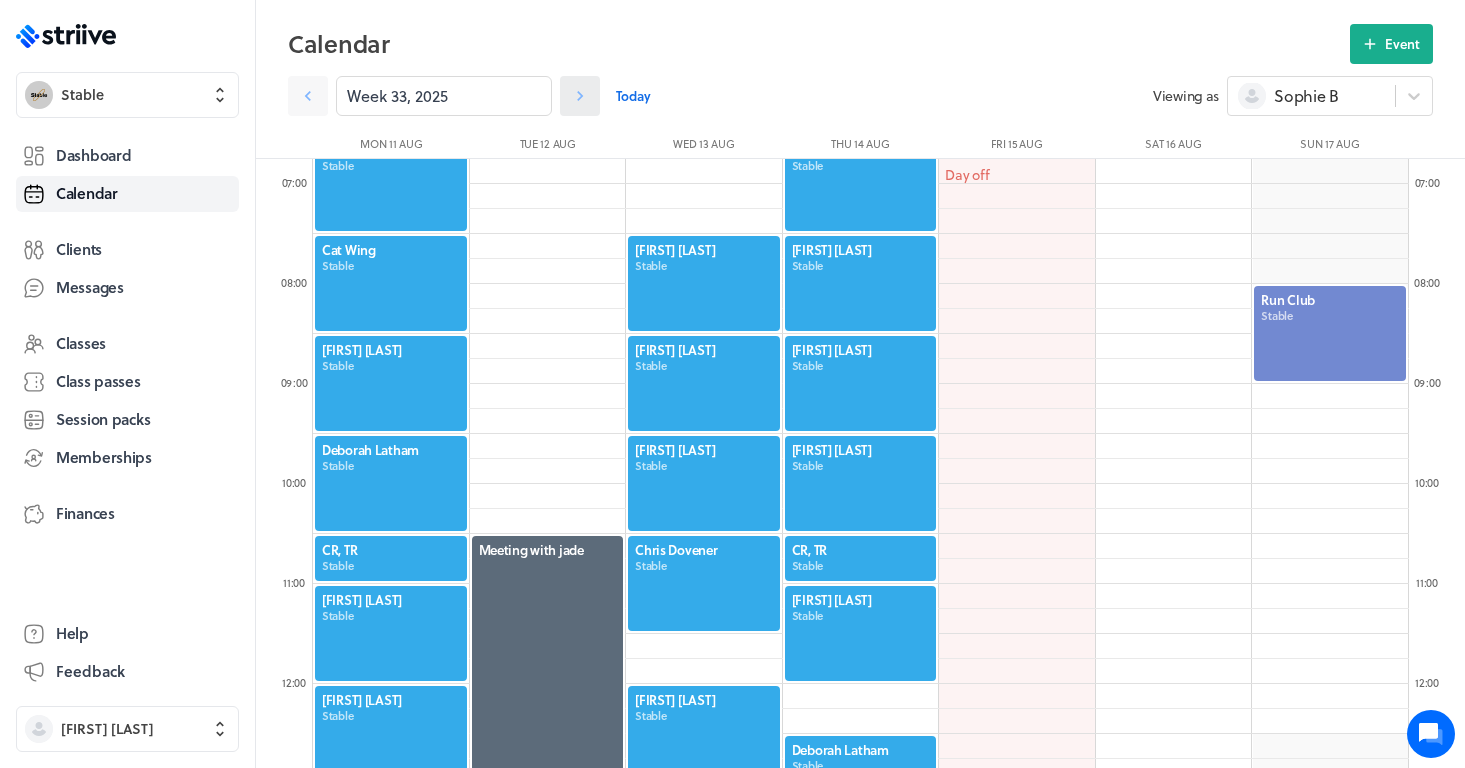 click at bounding box center (580, 96) 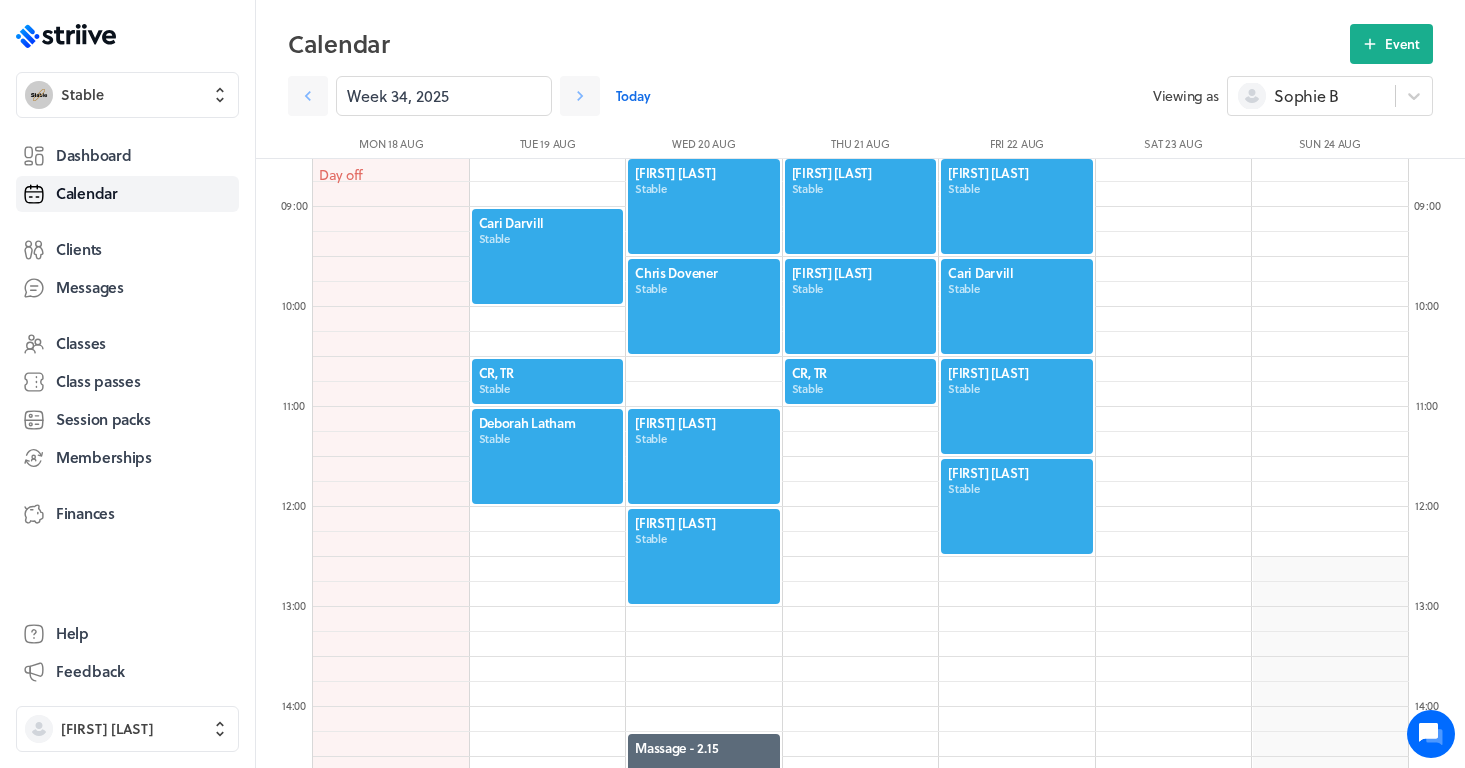 scroll, scrollTop: 802, scrollLeft: 0, axis: vertical 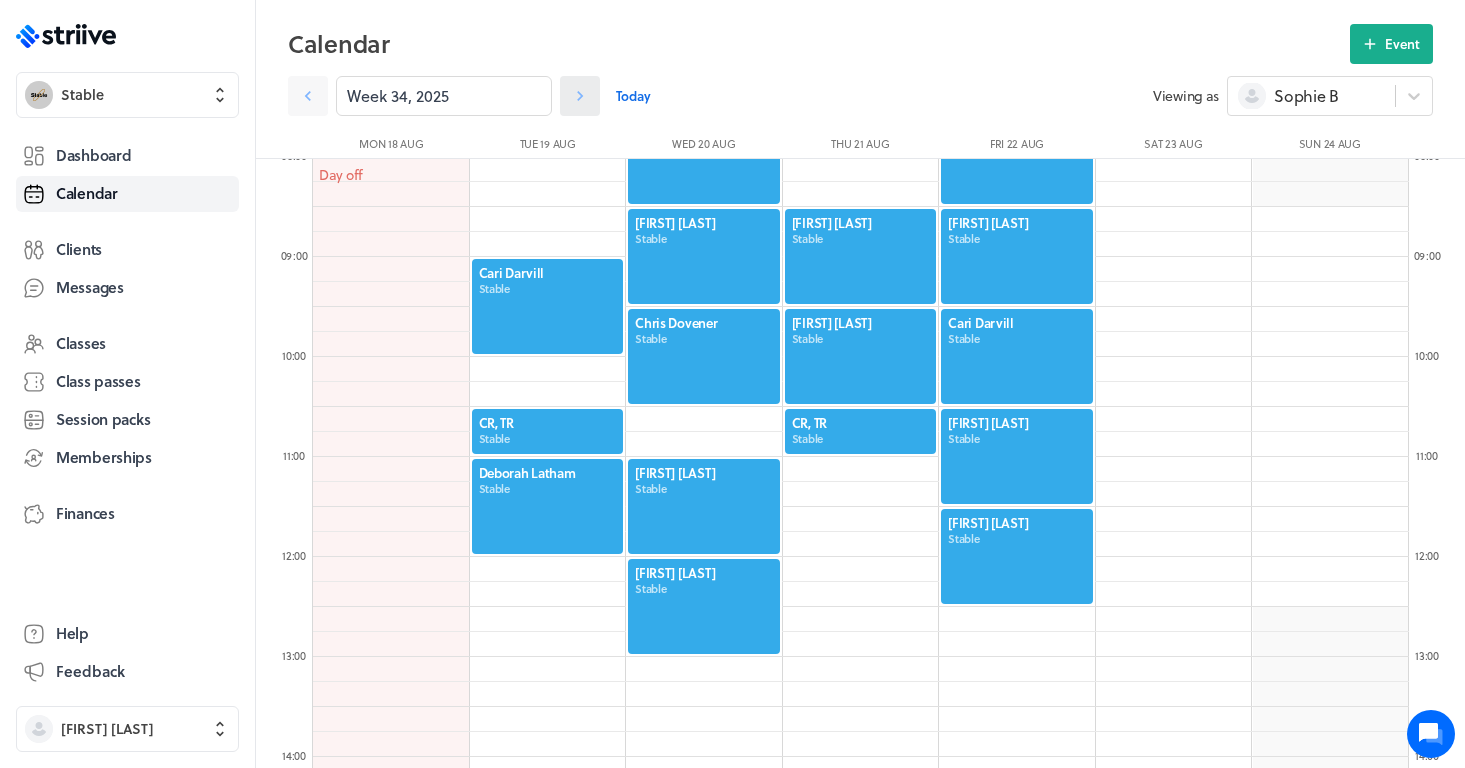 click 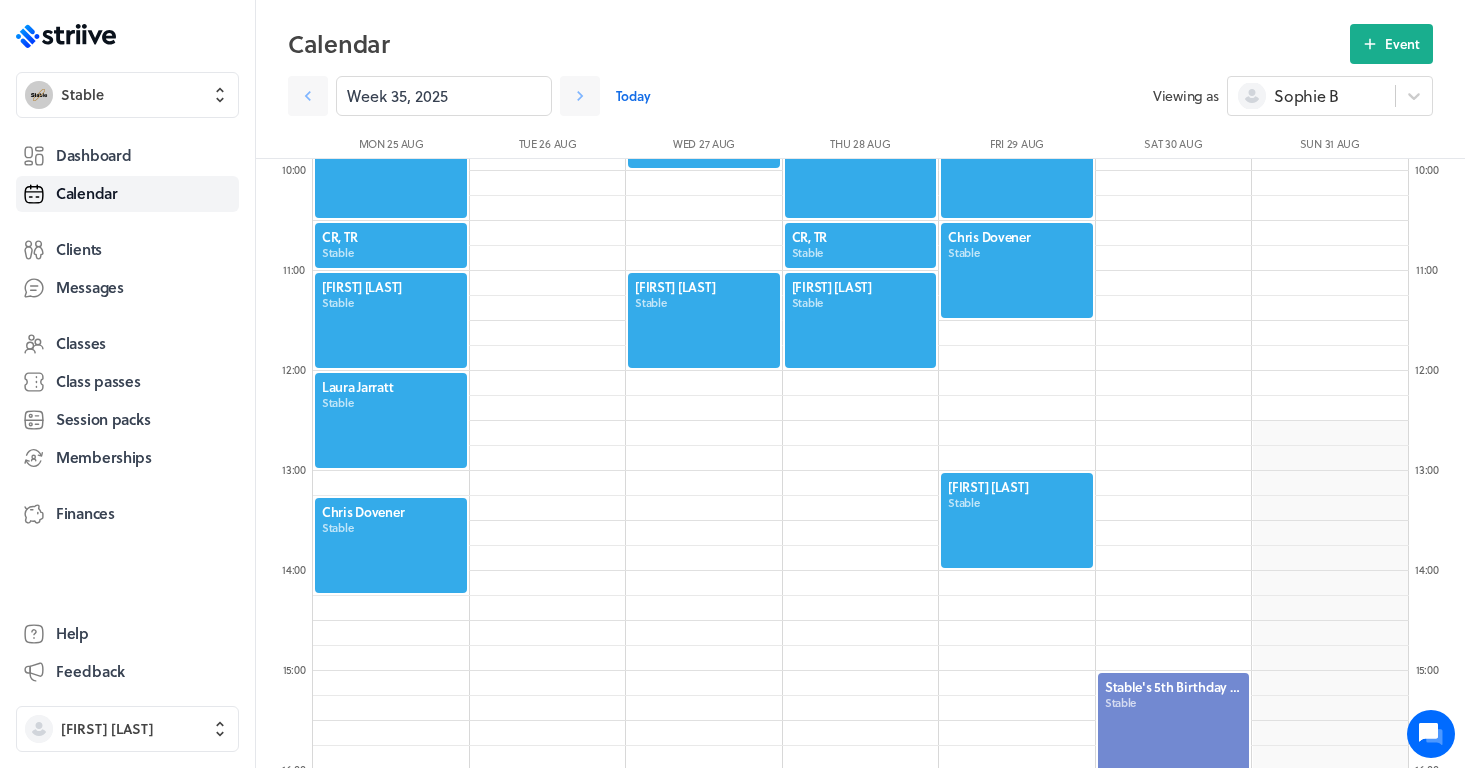 scroll, scrollTop: 989, scrollLeft: 0, axis: vertical 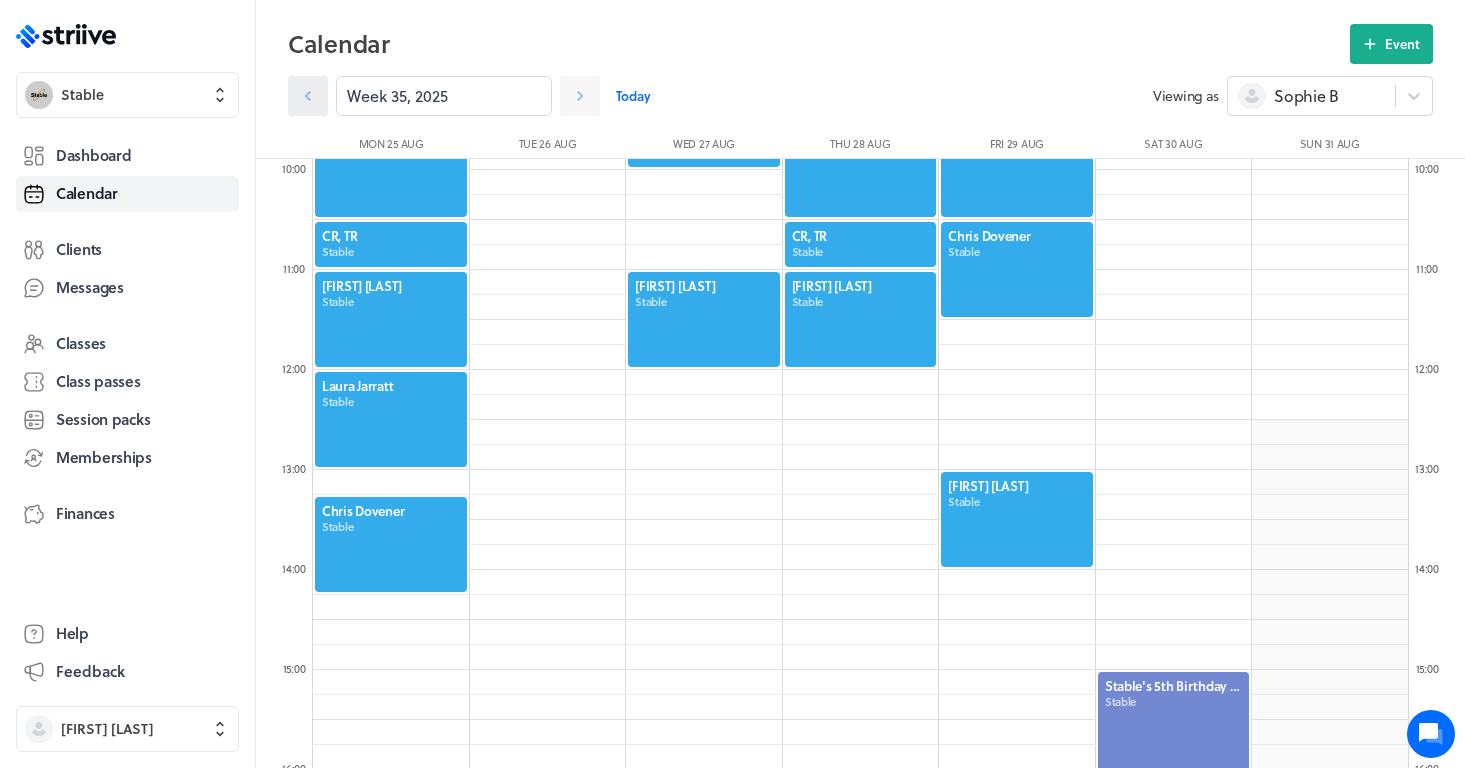 click 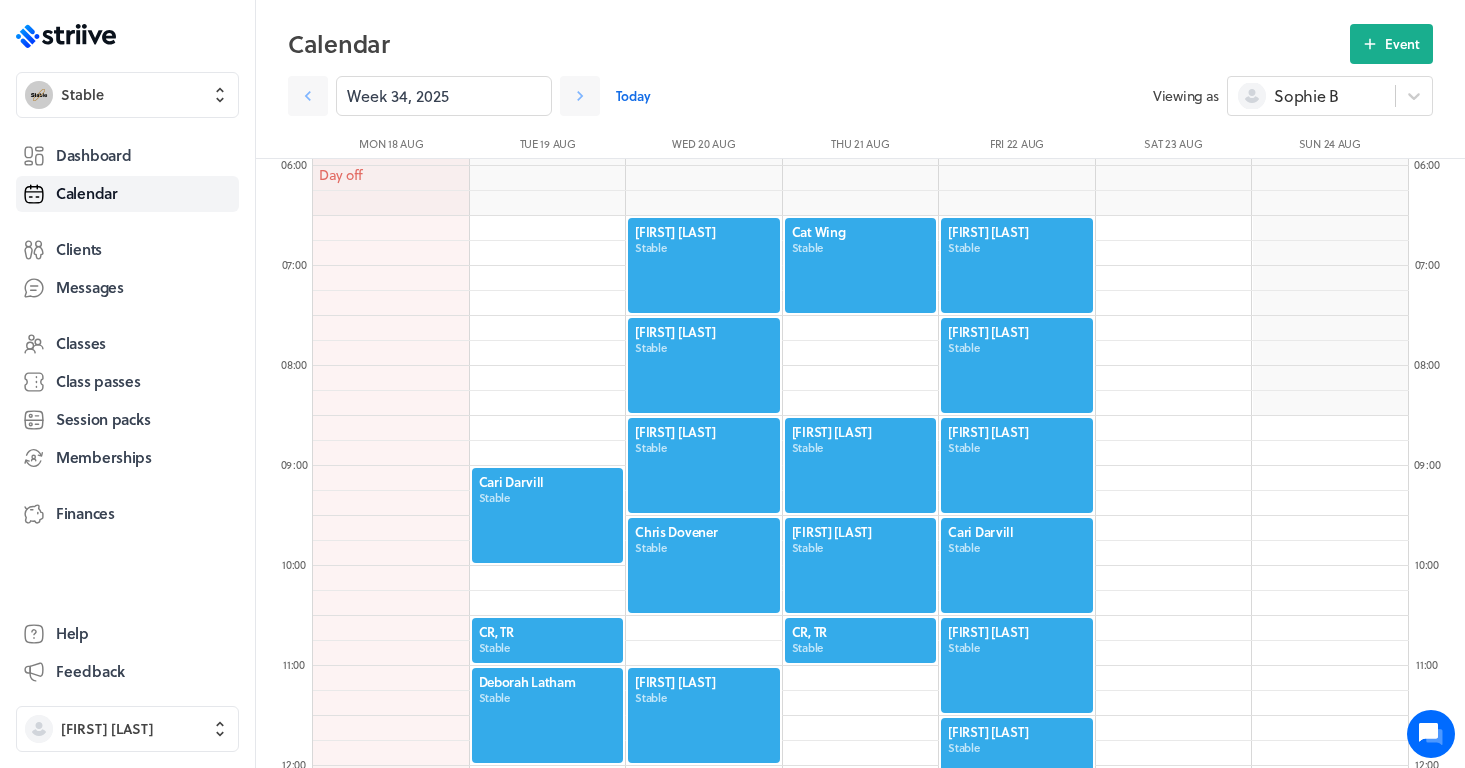 scroll, scrollTop: 544, scrollLeft: 0, axis: vertical 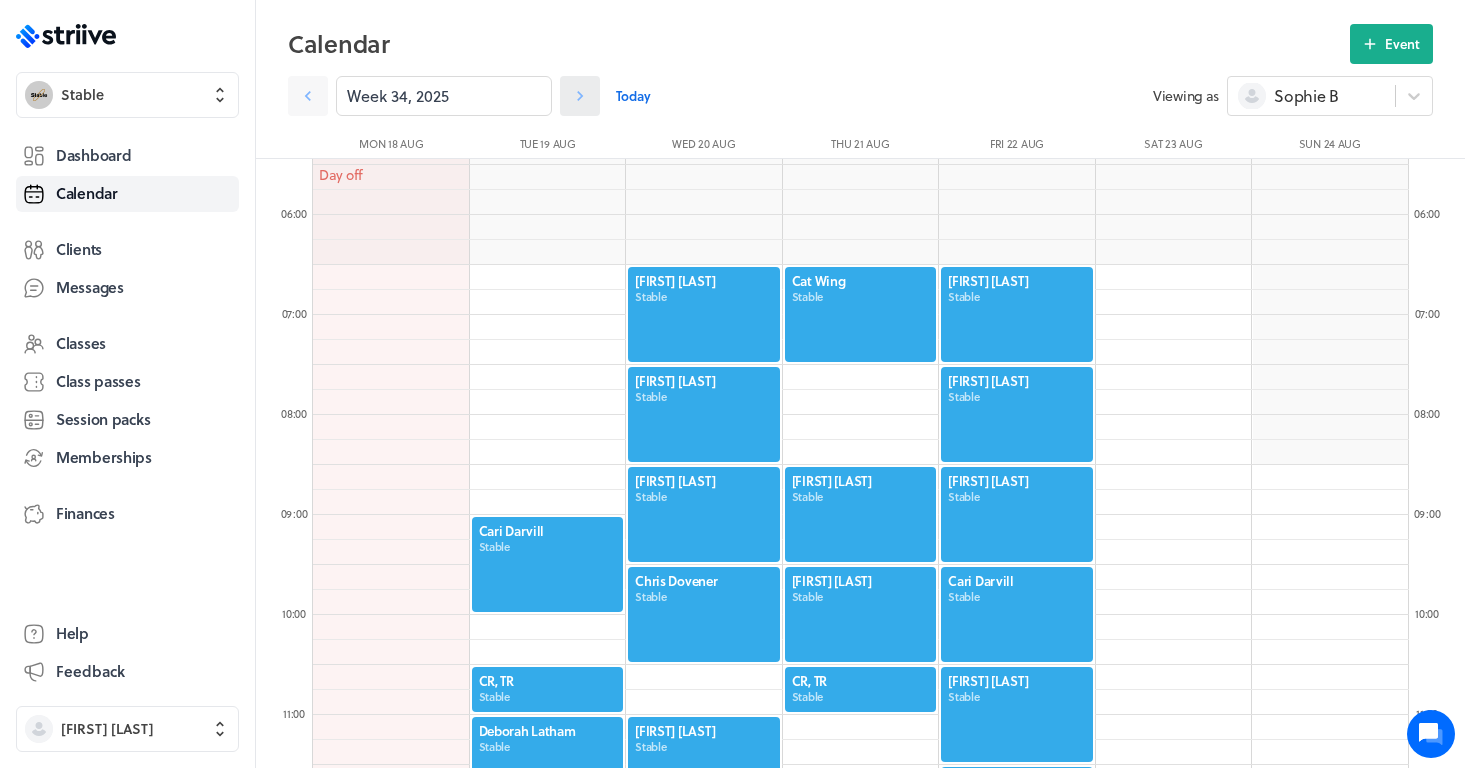 click 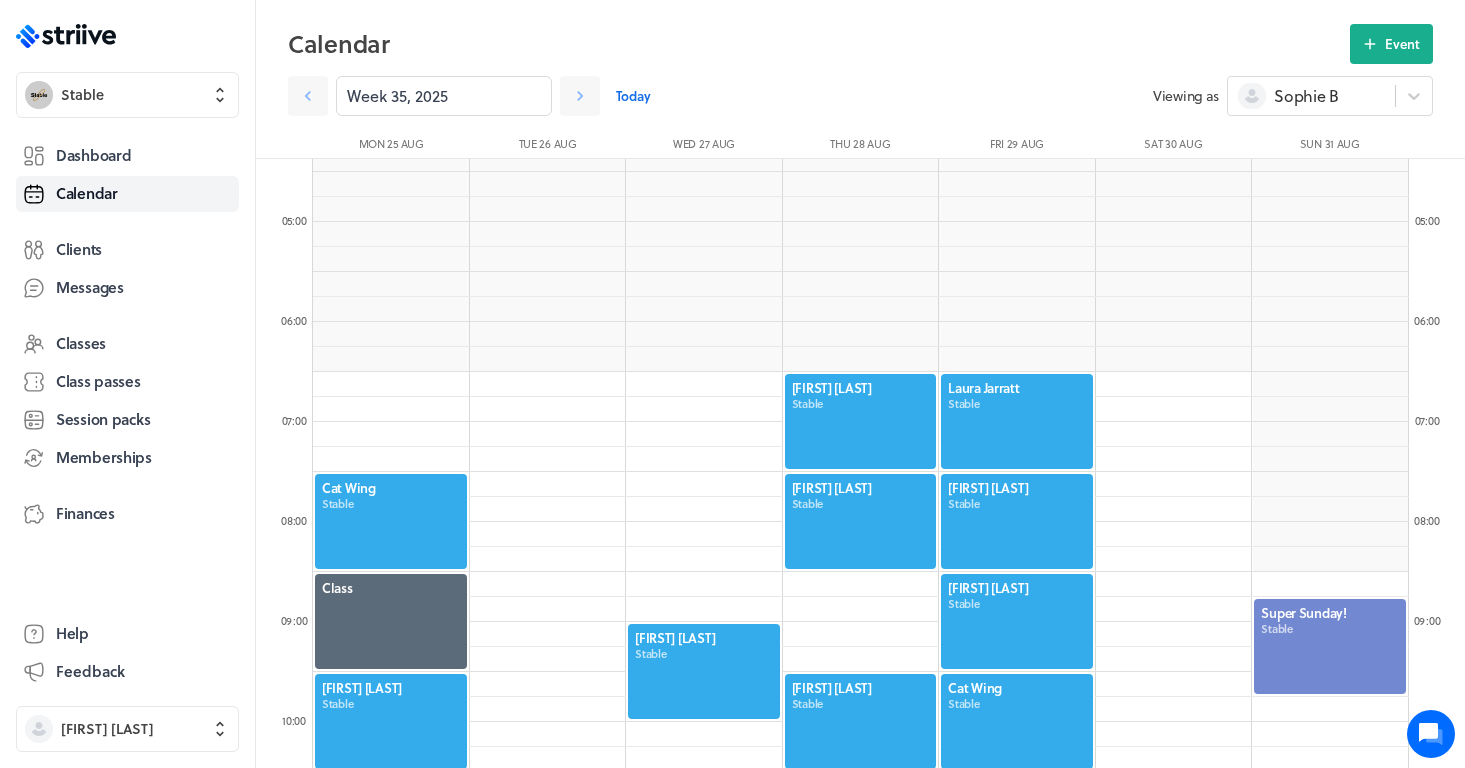 scroll, scrollTop: 399, scrollLeft: 0, axis: vertical 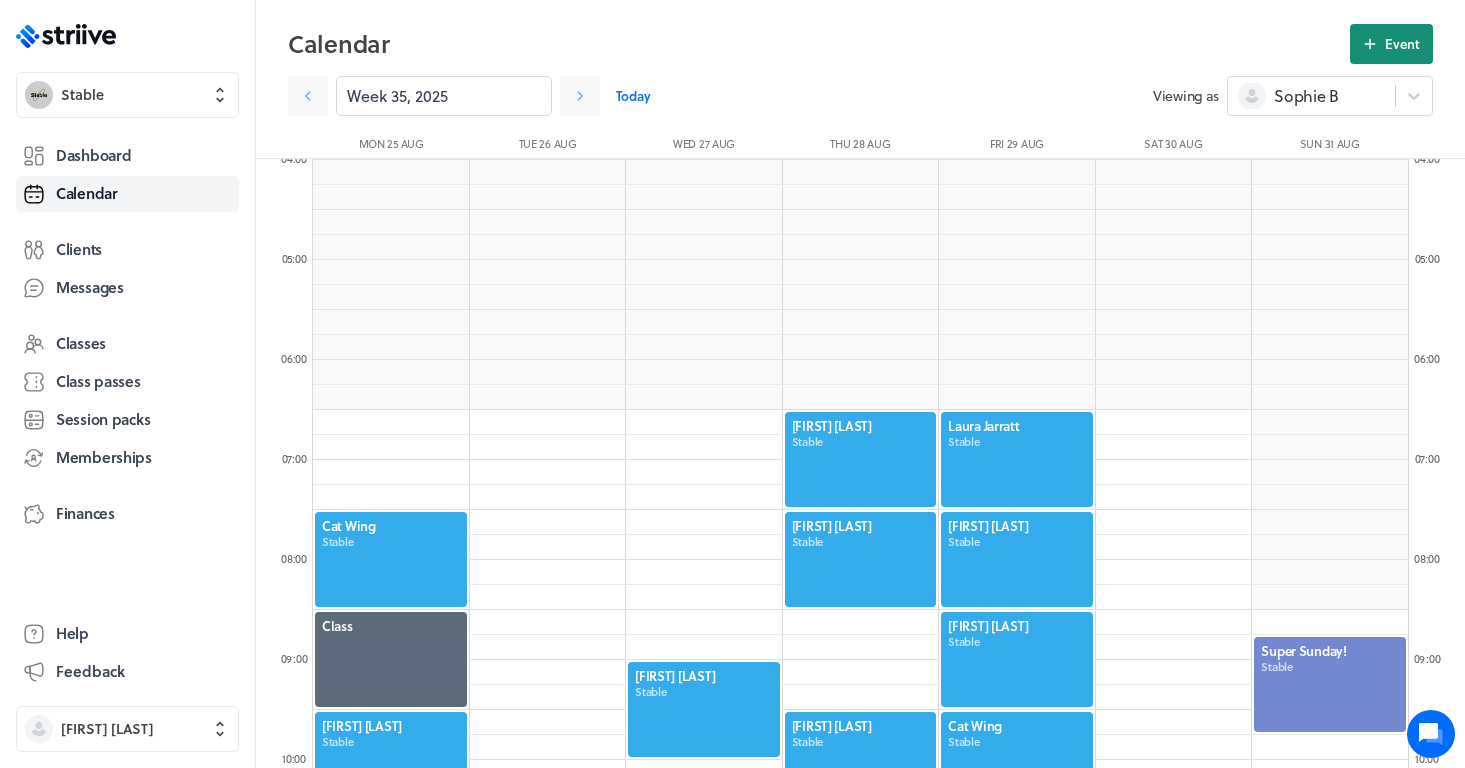 click on "Event" at bounding box center [1402, 44] 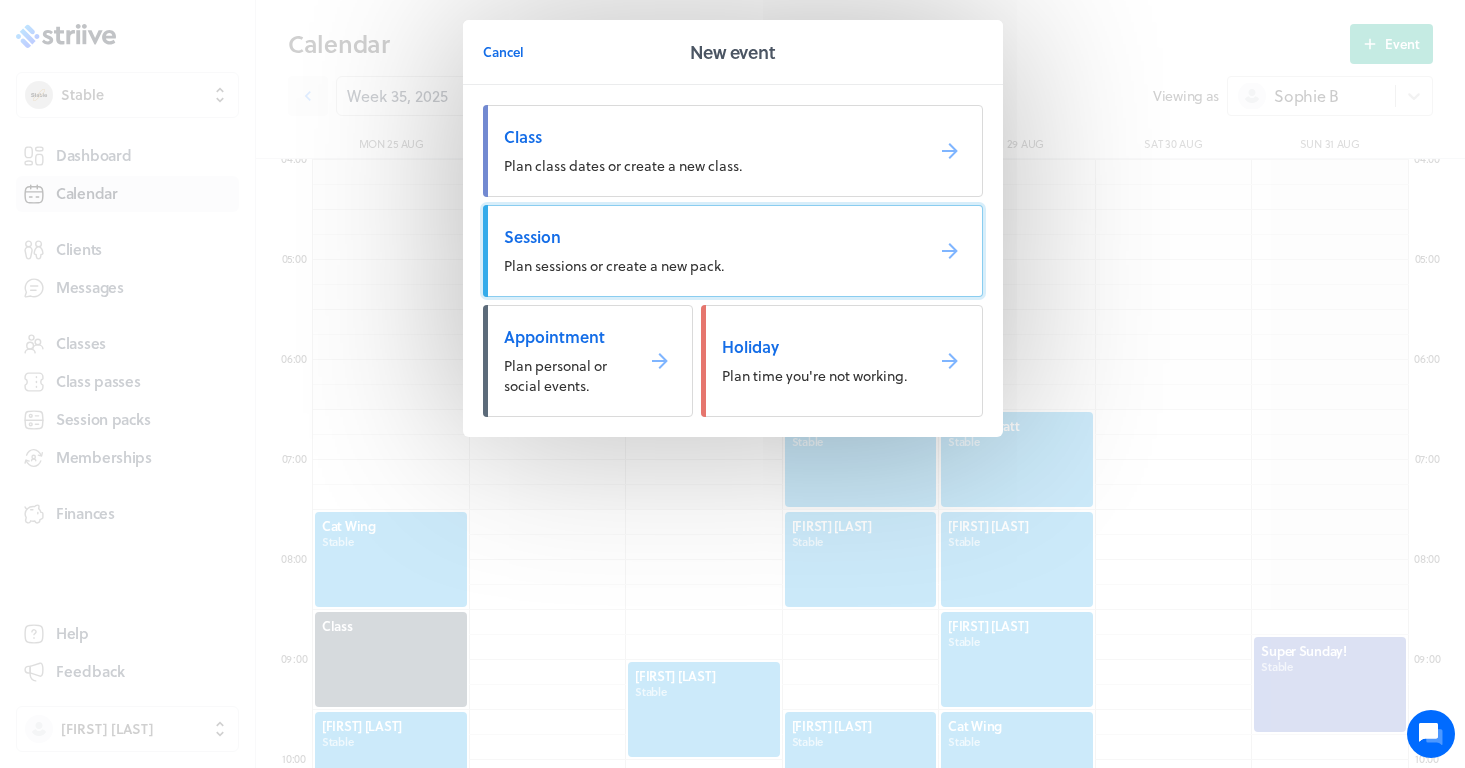 click on "Session" at bounding box center (705, 237) 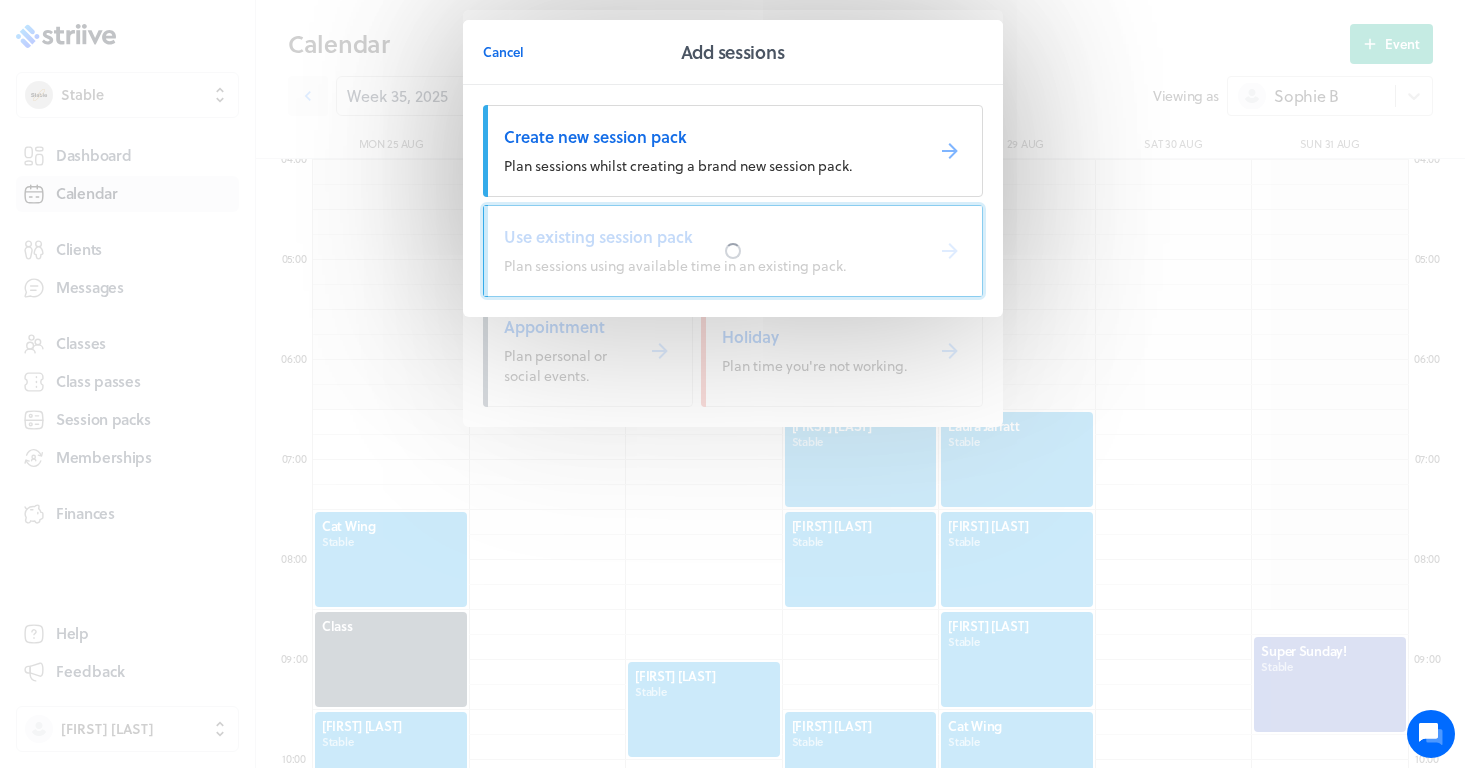 click at bounding box center (733, 251) 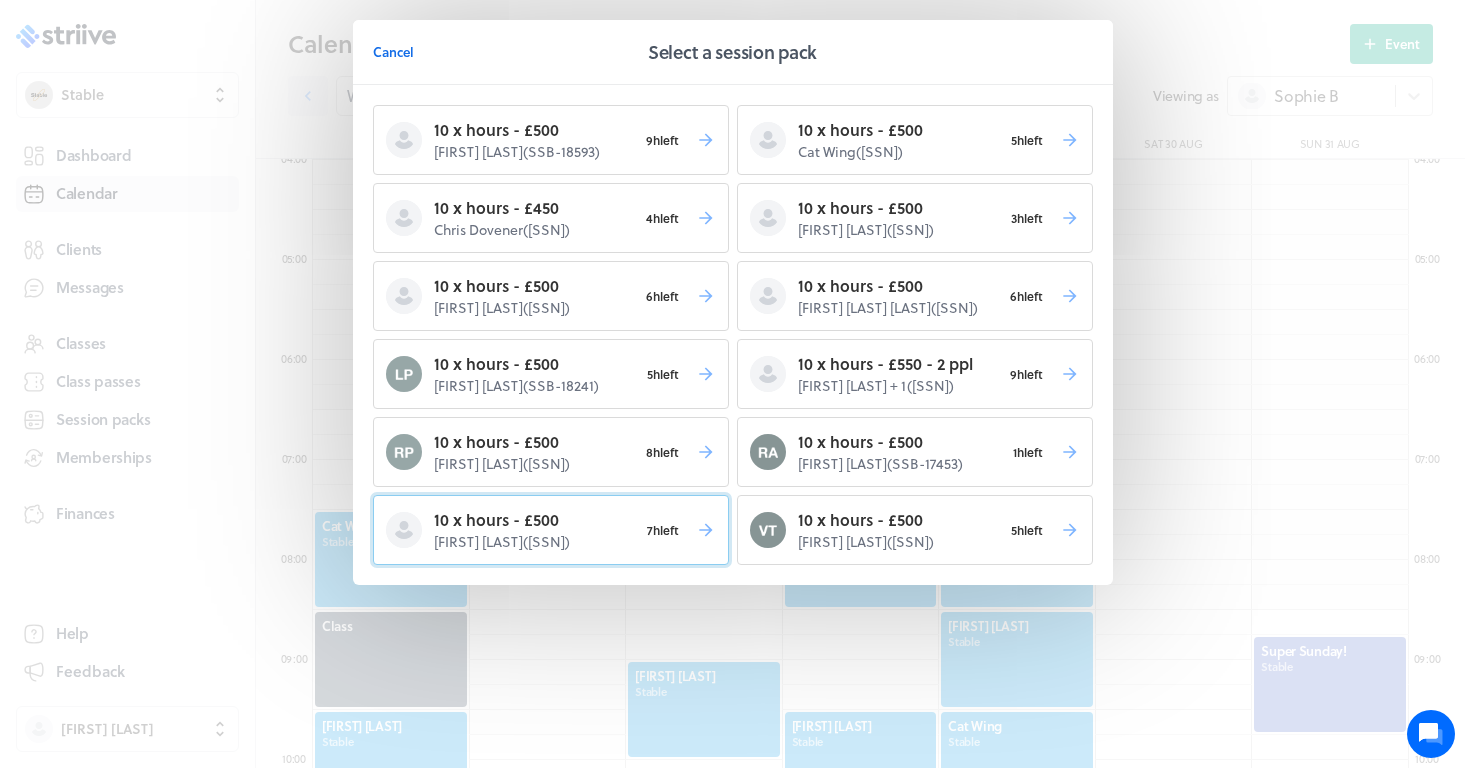 click on "10 x hours - £500" at bounding box center (536, 520) 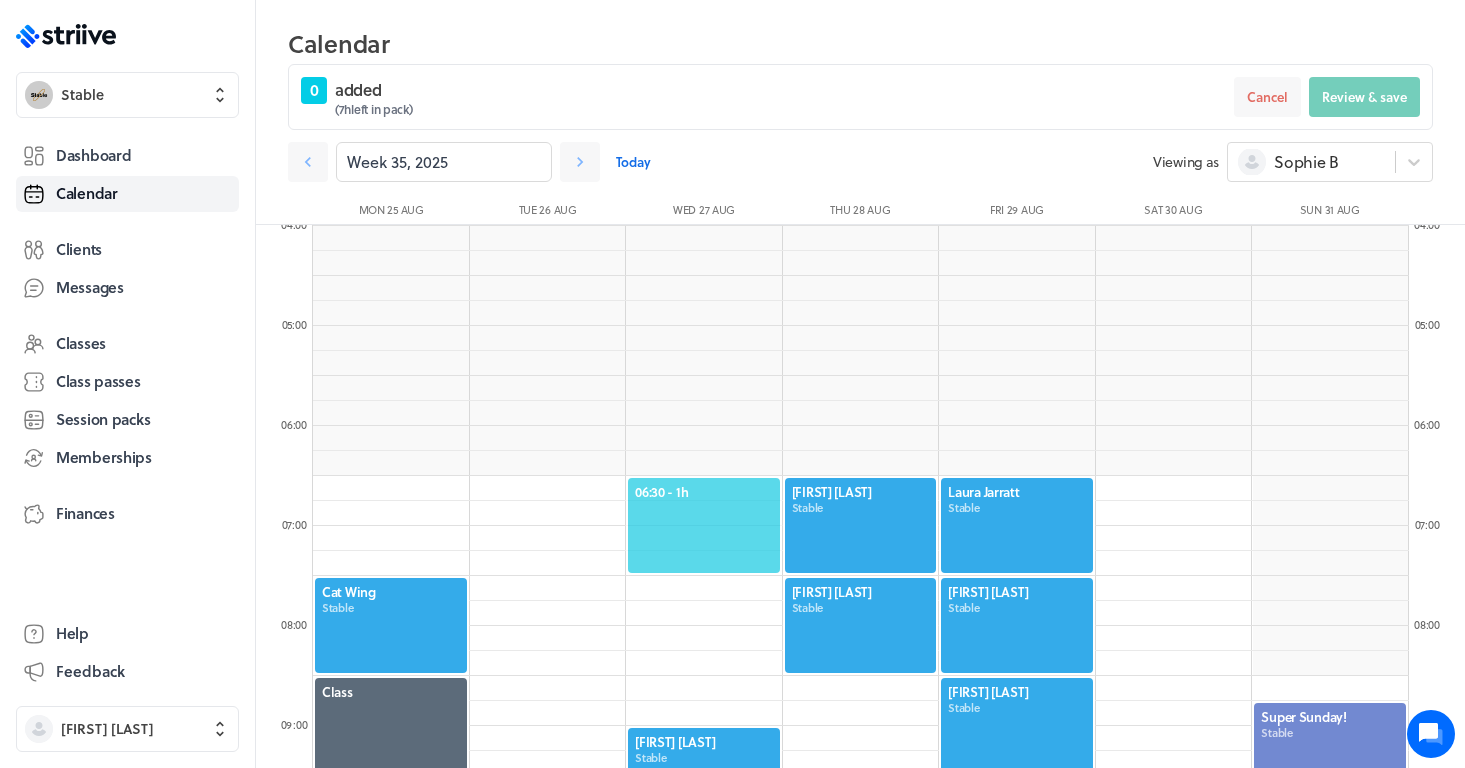 click on "06:30  - 1h" 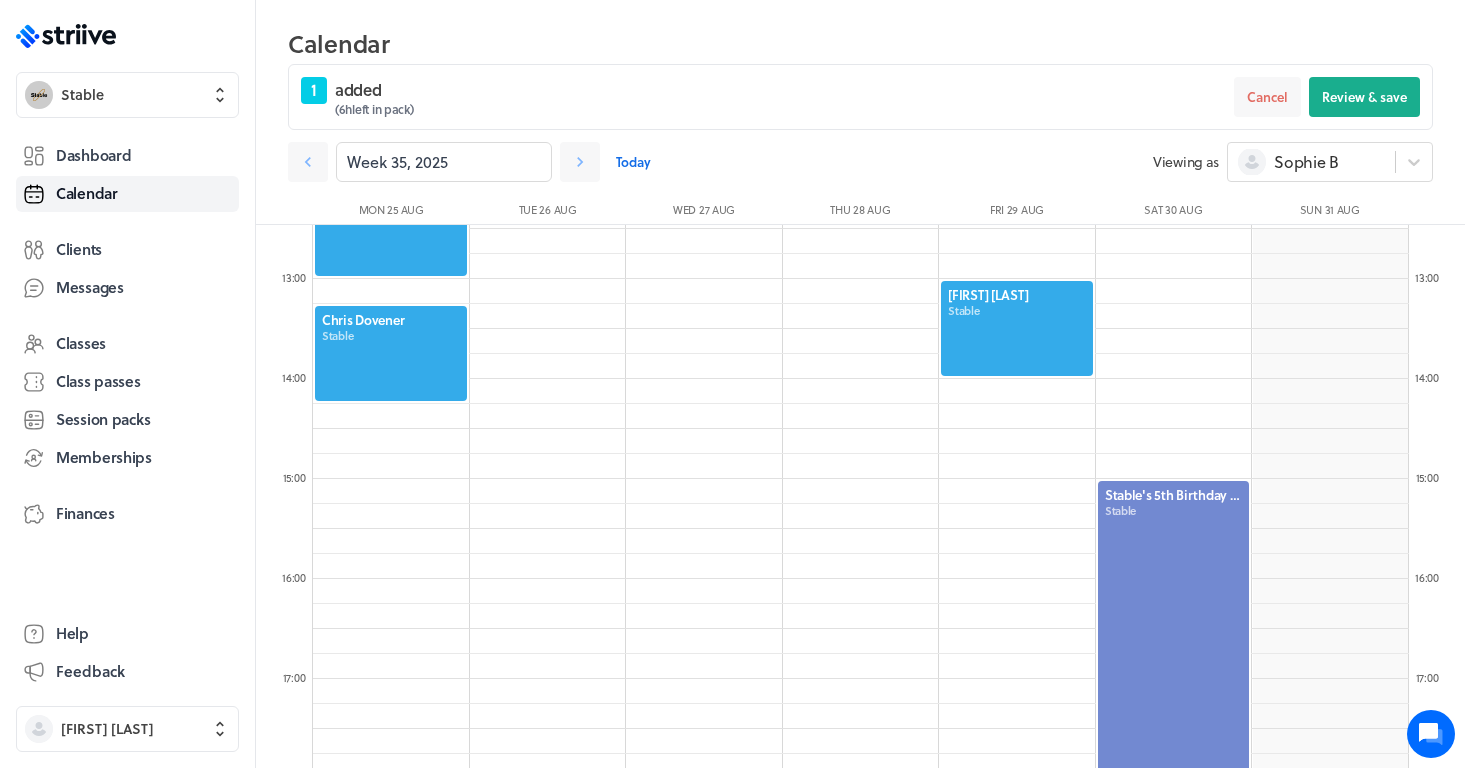 scroll, scrollTop: 1295, scrollLeft: 0, axis: vertical 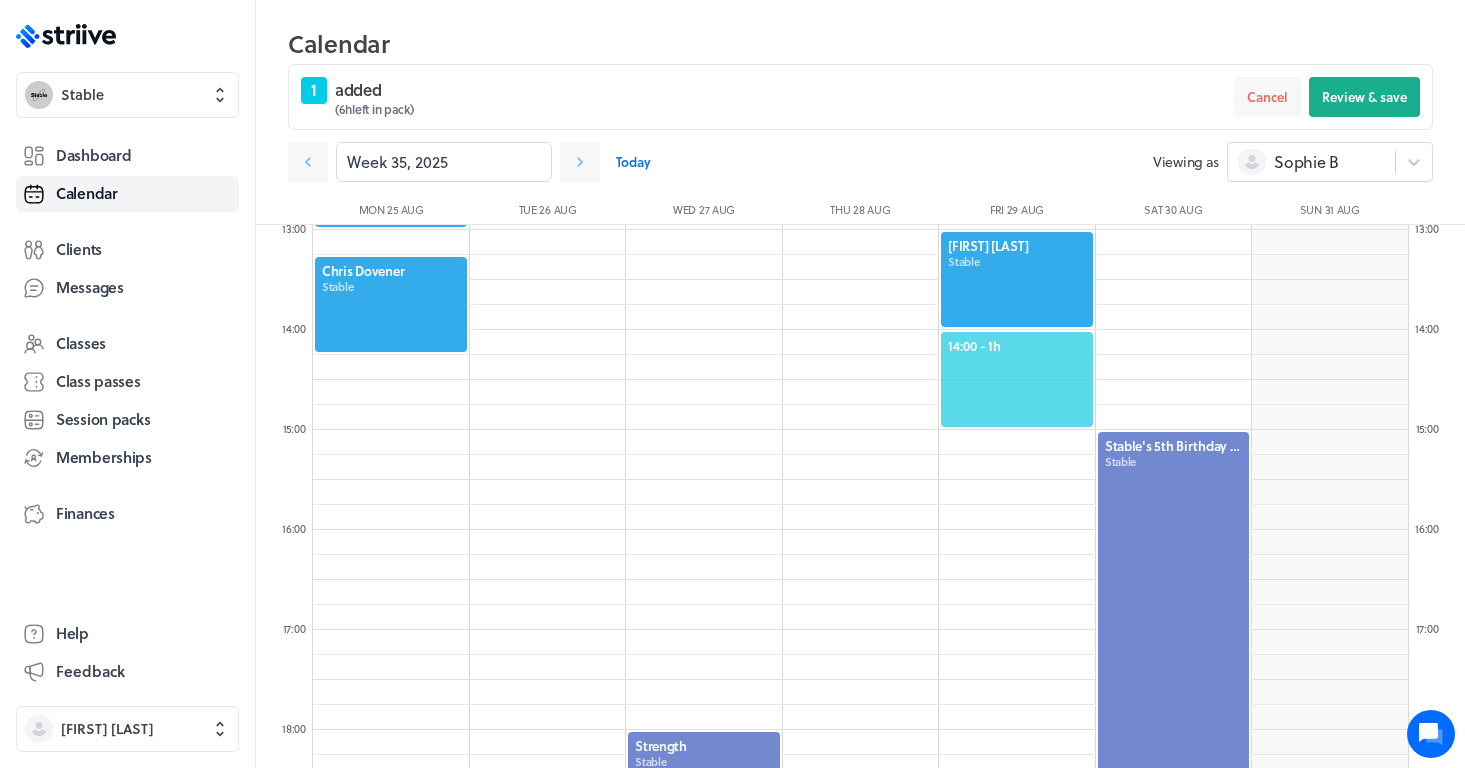 click on "14:00  - 1h" 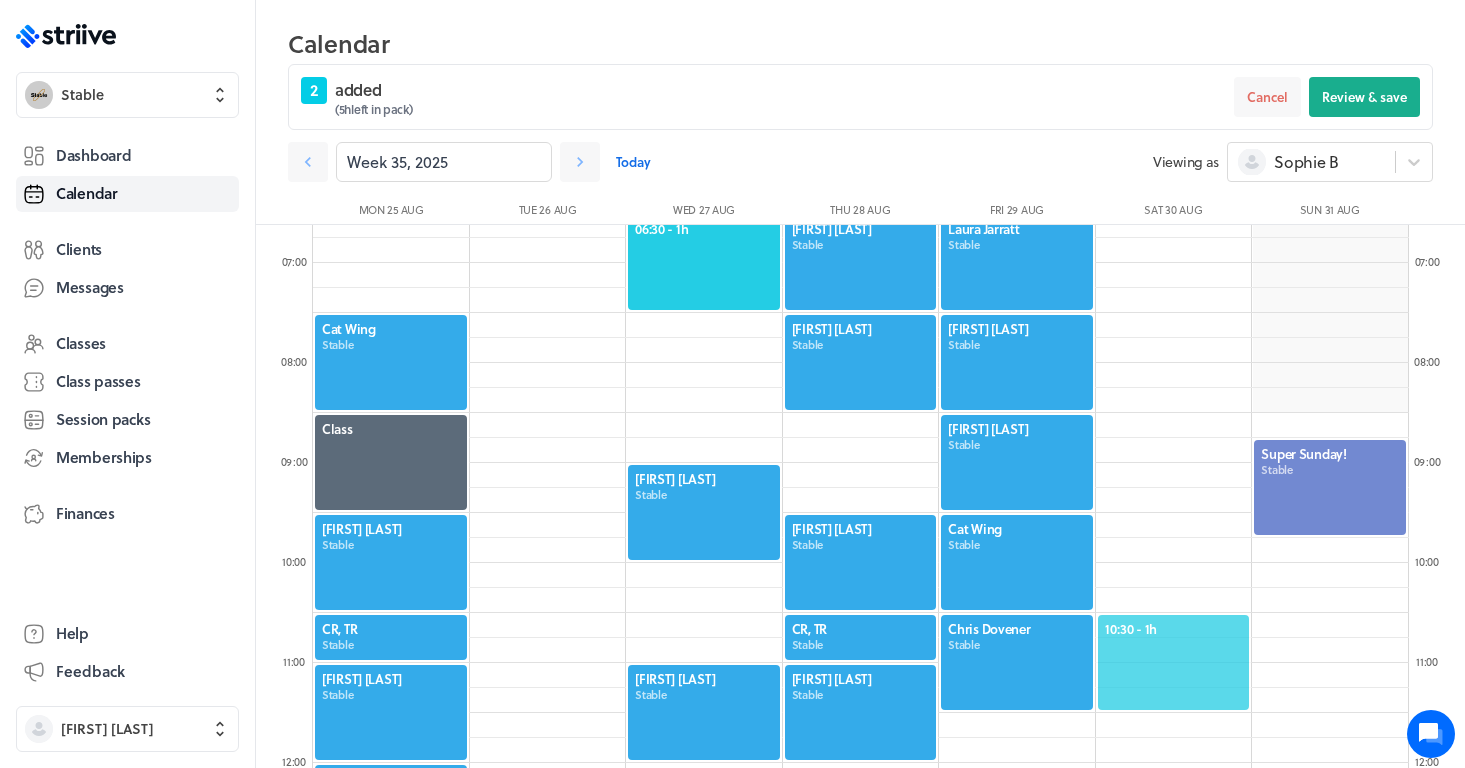 scroll, scrollTop: 638, scrollLeft: 0, axis: vertical 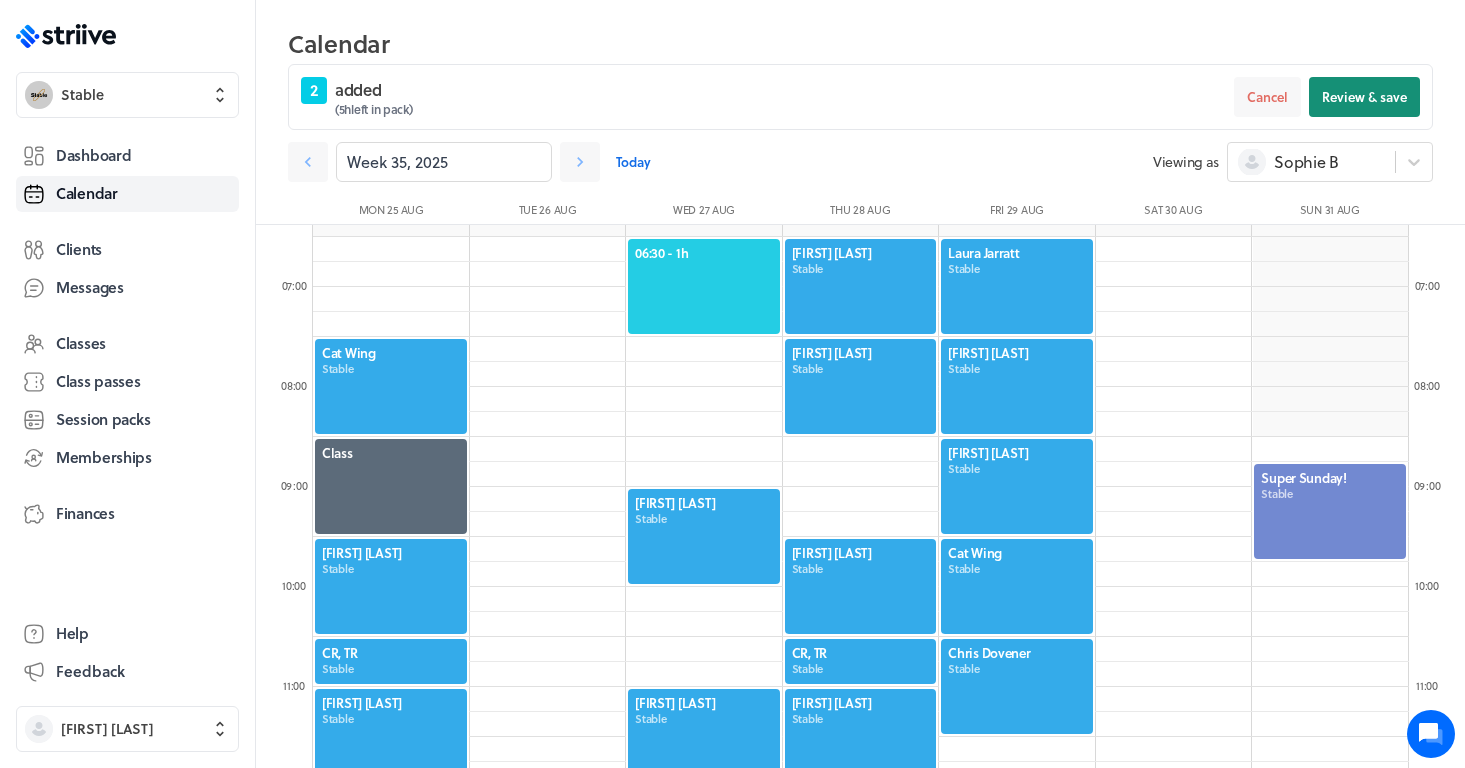 click on "Review & save" at bounding box center (1364, 97) 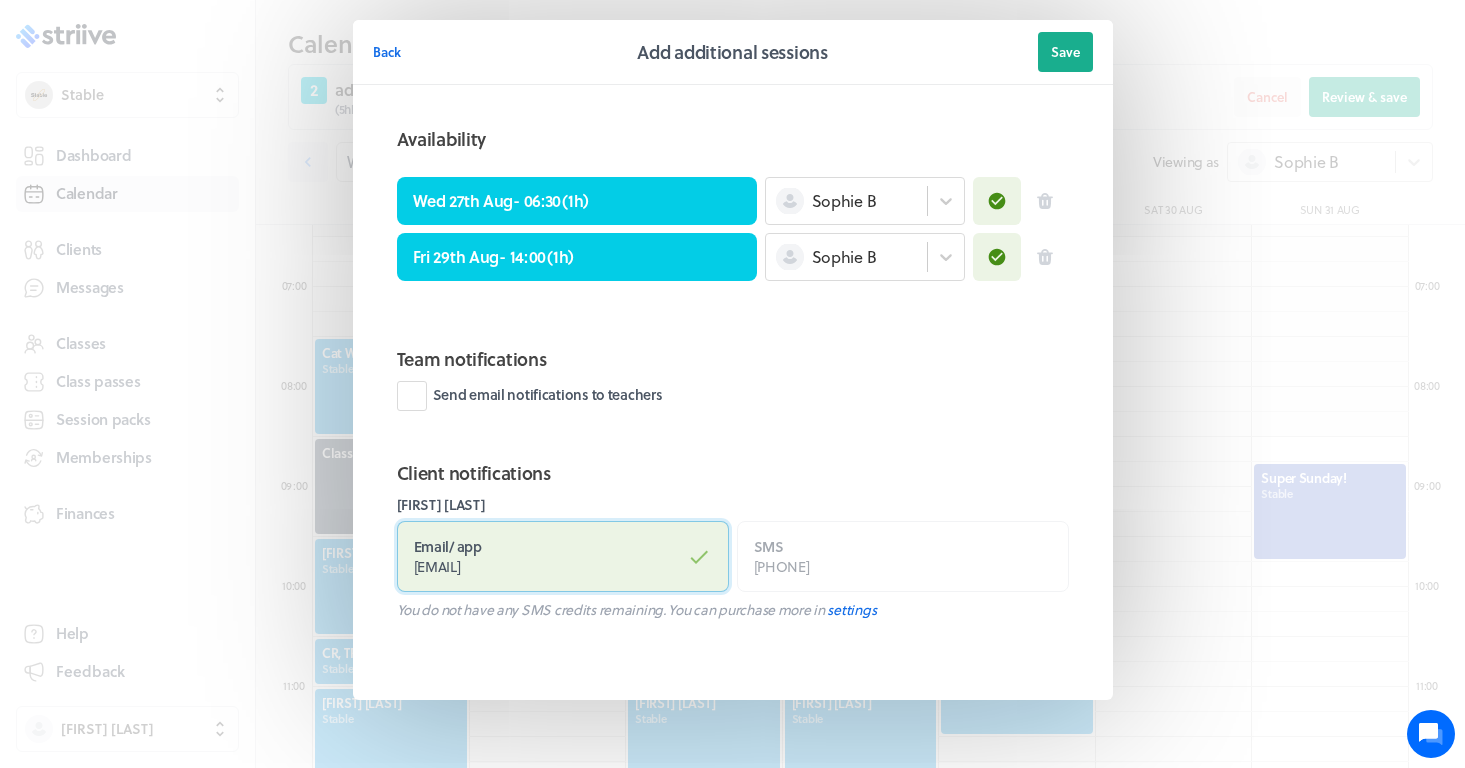 click on "Email  / app [EMAIL]" at bounding box center [563, 556] 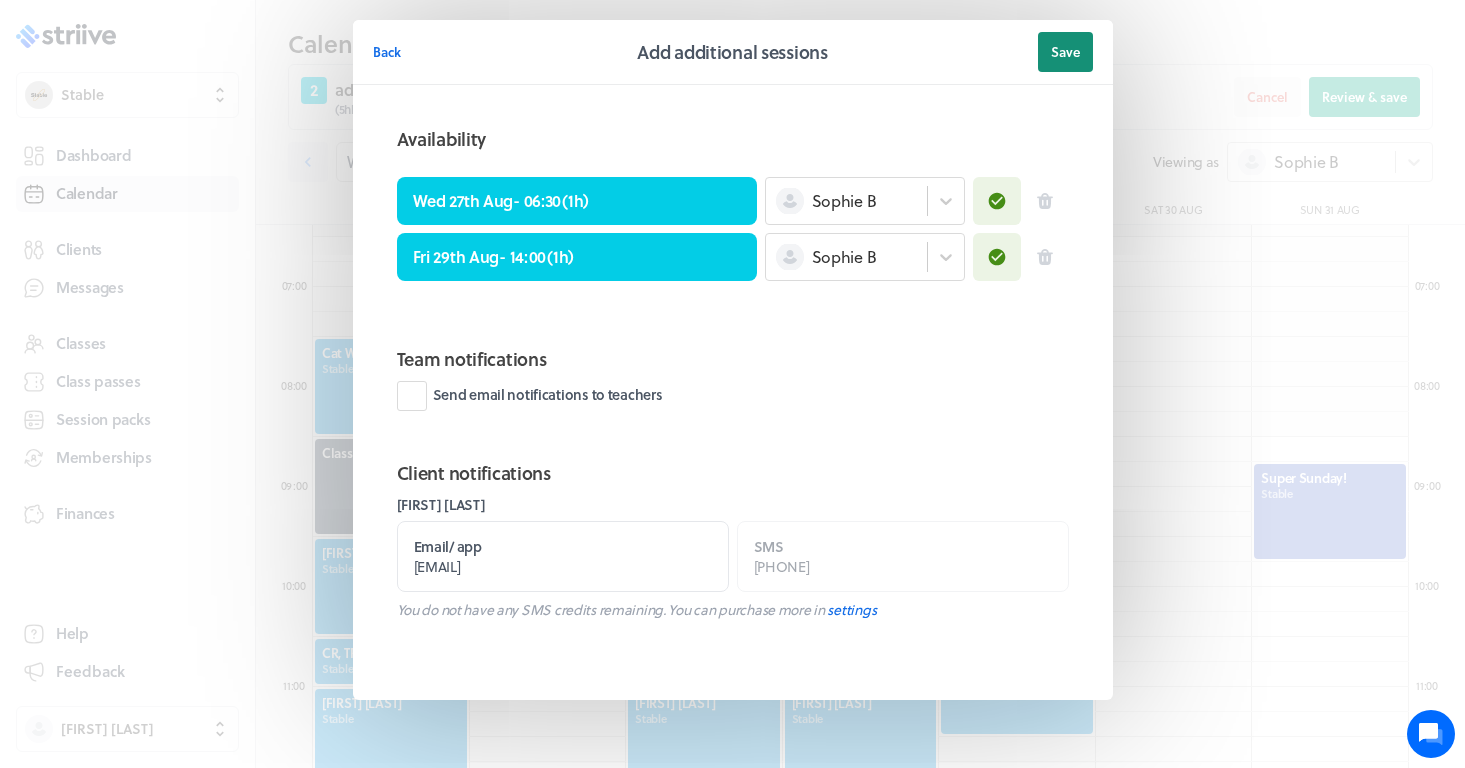 click on "Save" at bounding box center [1065, 52] 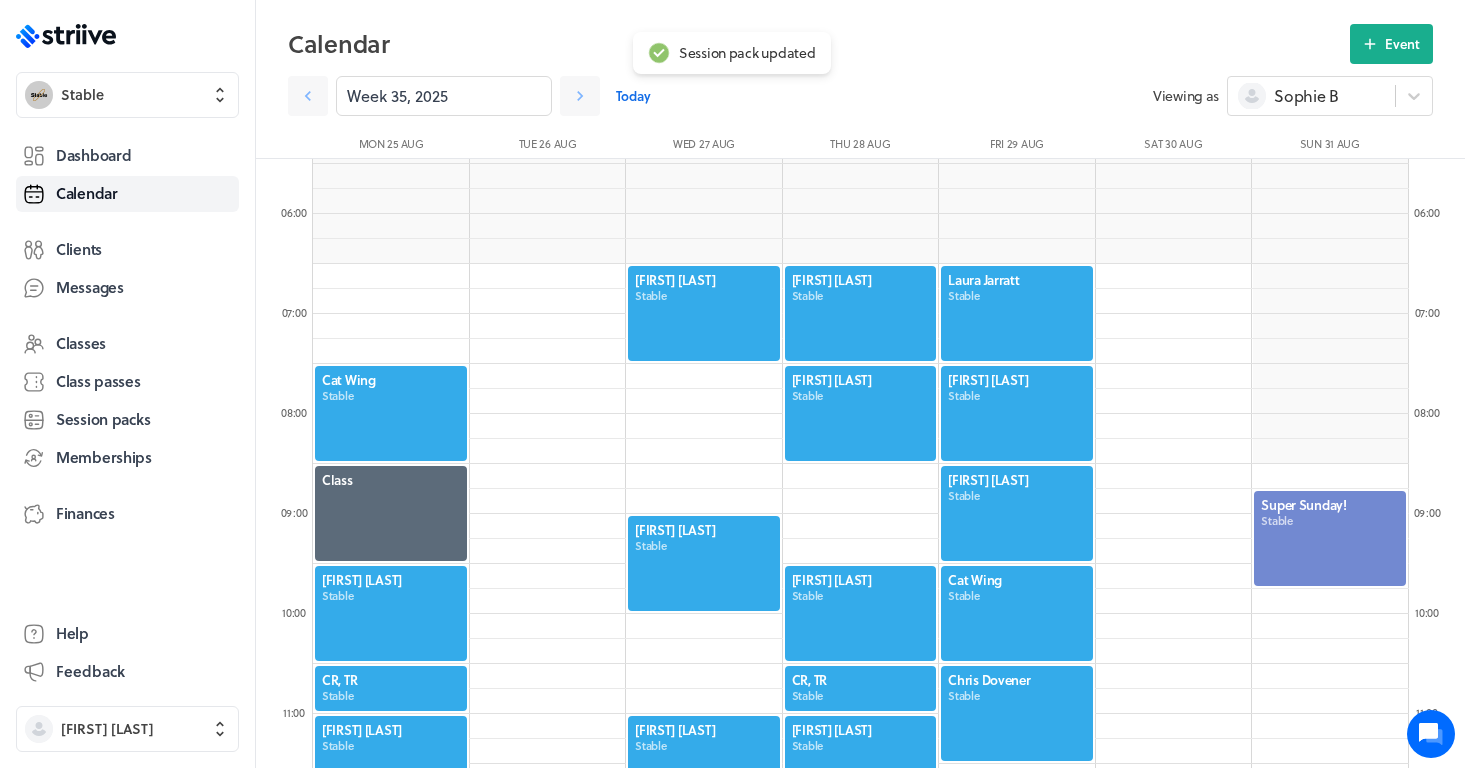 scroll, scrollTop: 540, scrollLeft: 0, axis: vertical 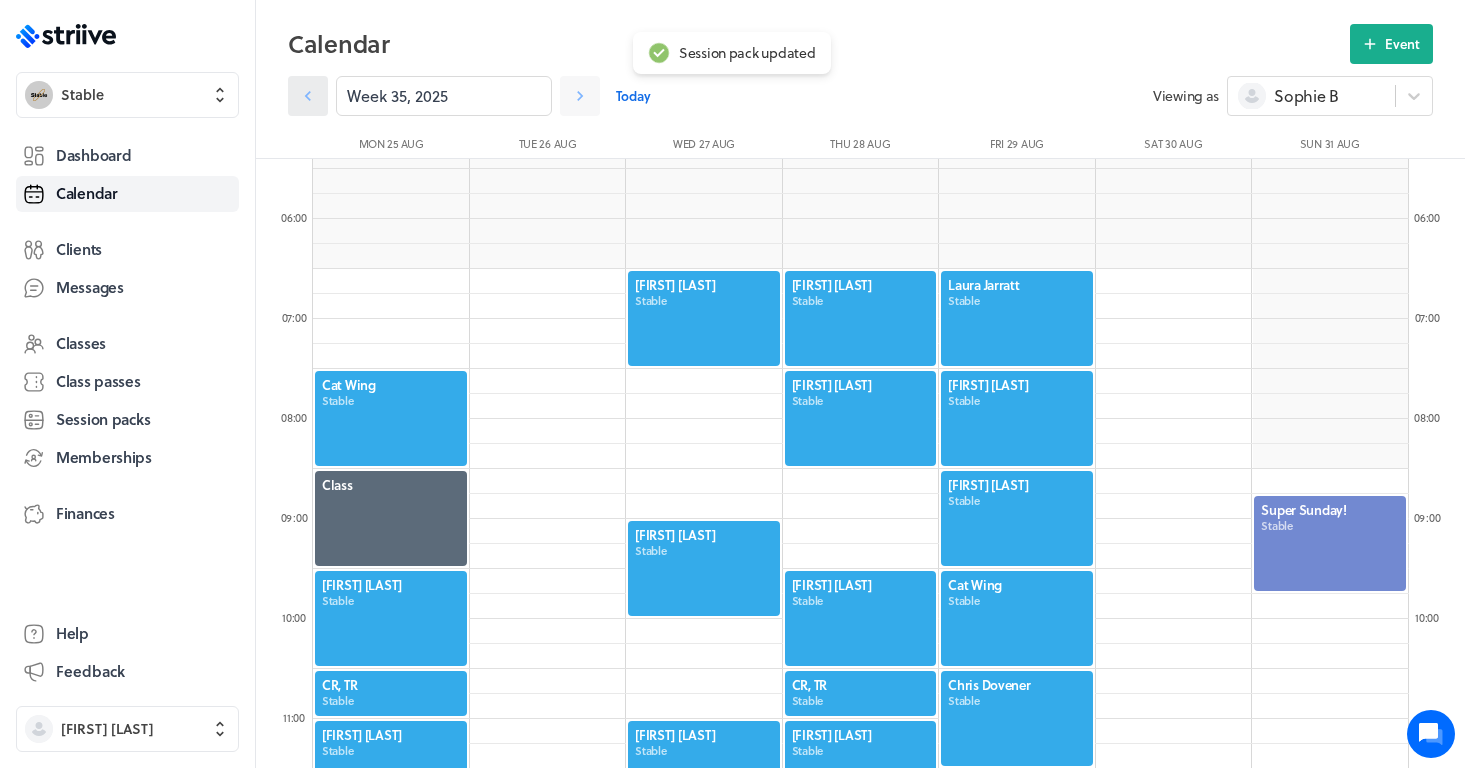 click 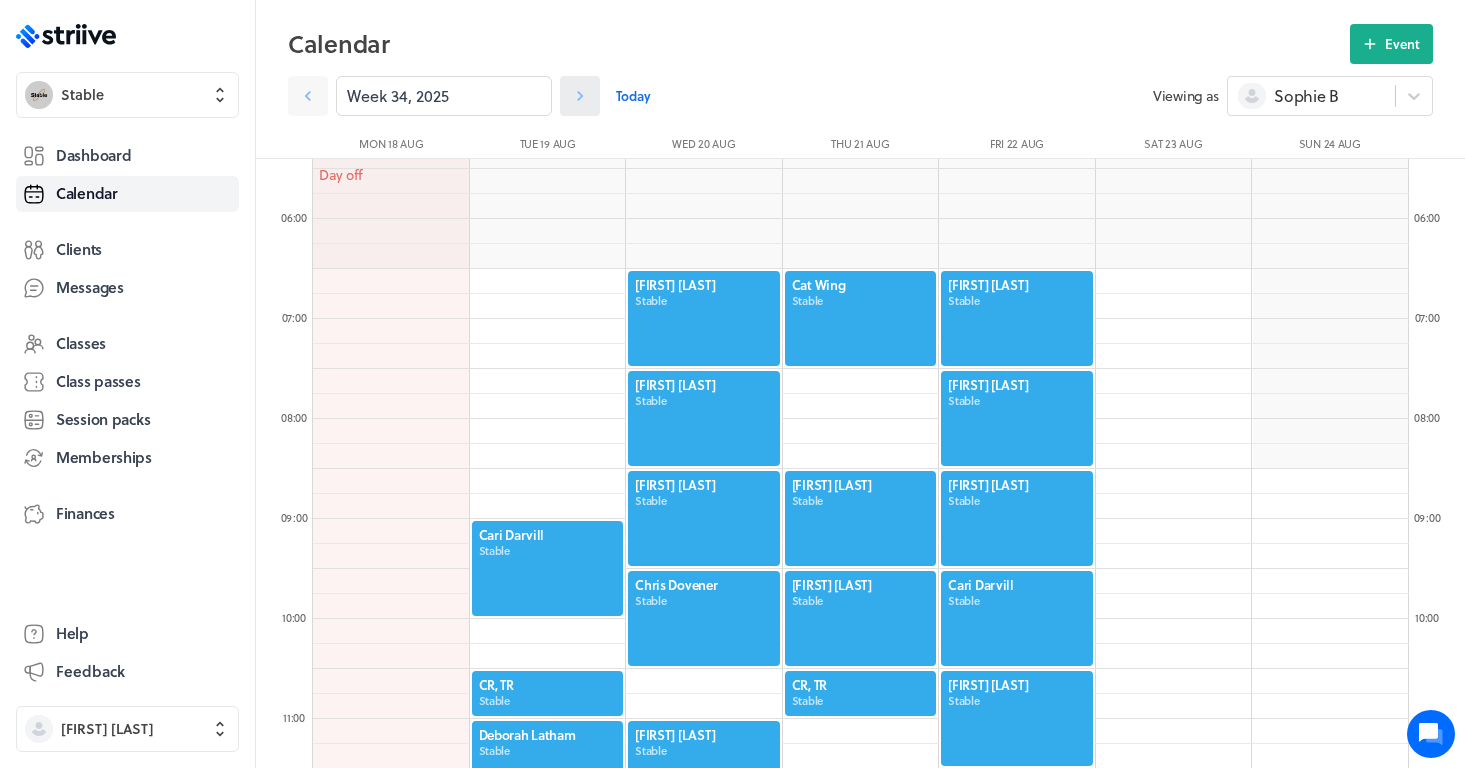 click 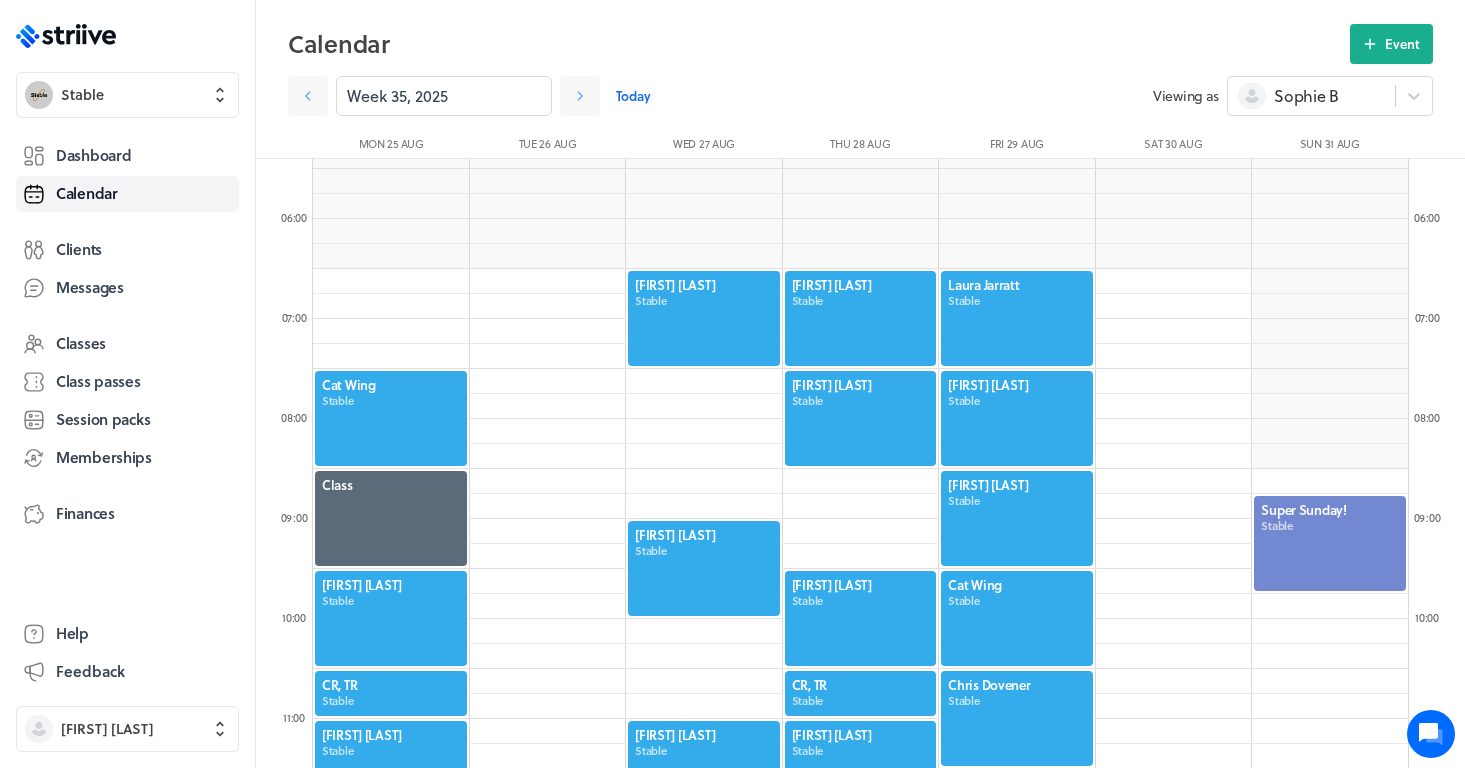 click at bounding box center (704, 318) 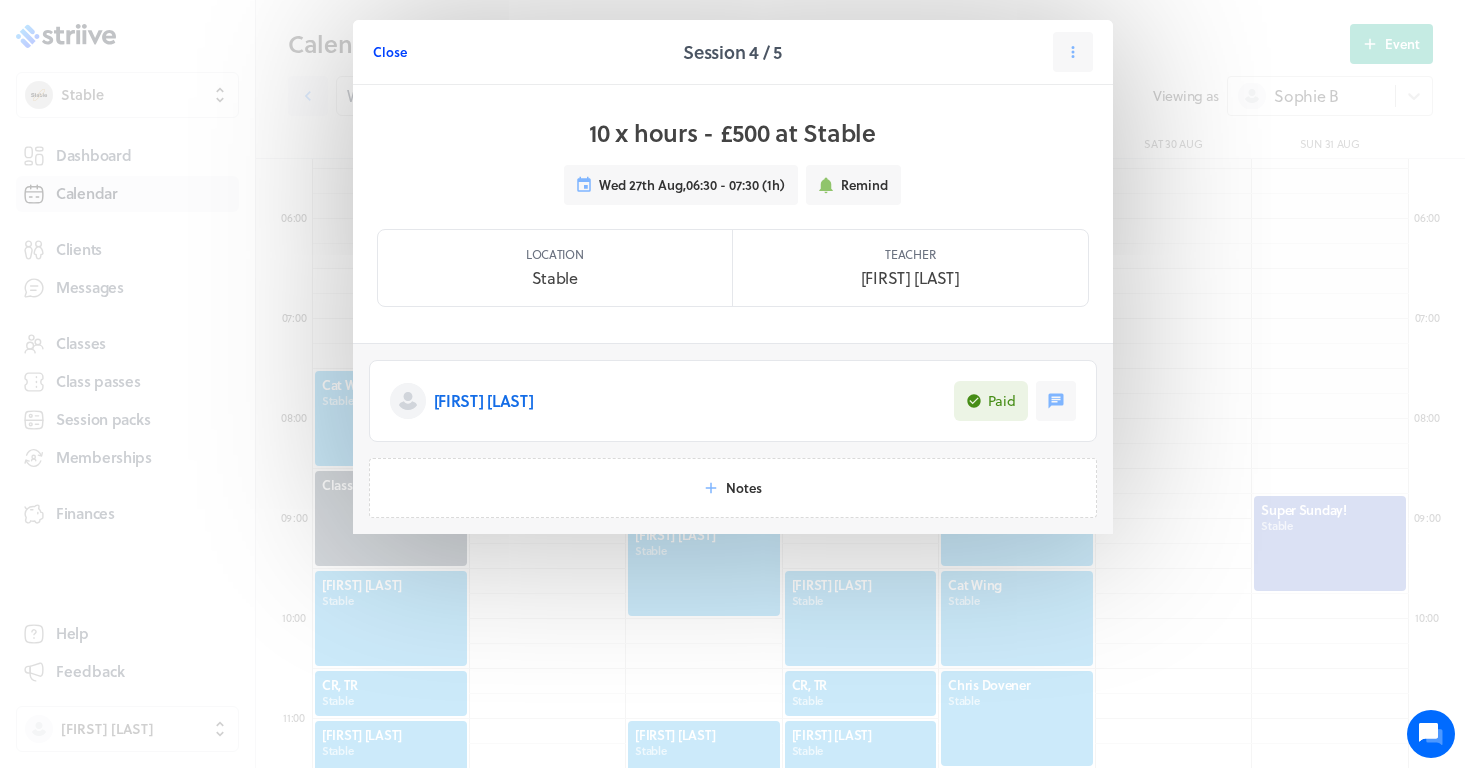 click on "Close" at bounding box center (390, 52) 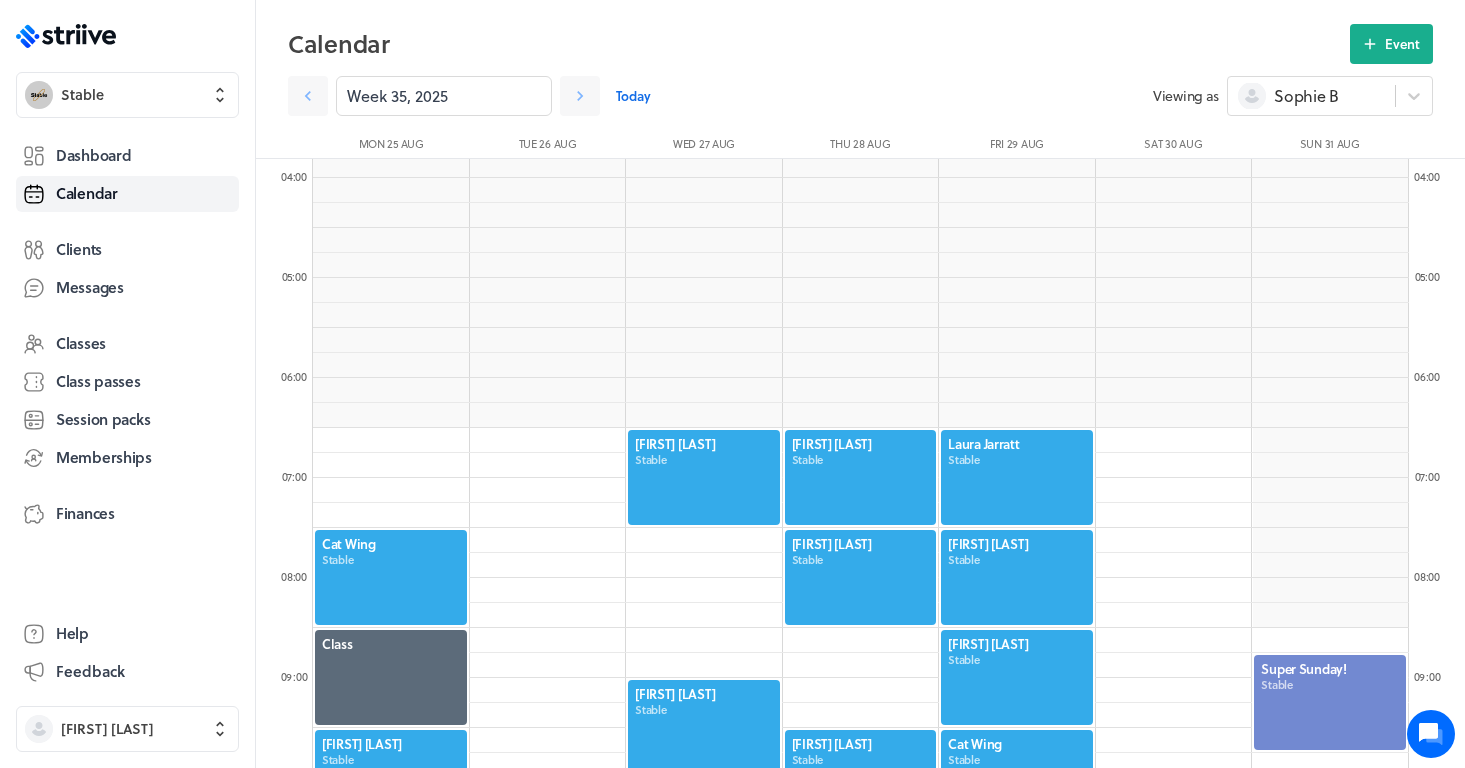 scroll, scrollTop: 375, scrollLeft: 0, axis: vertical 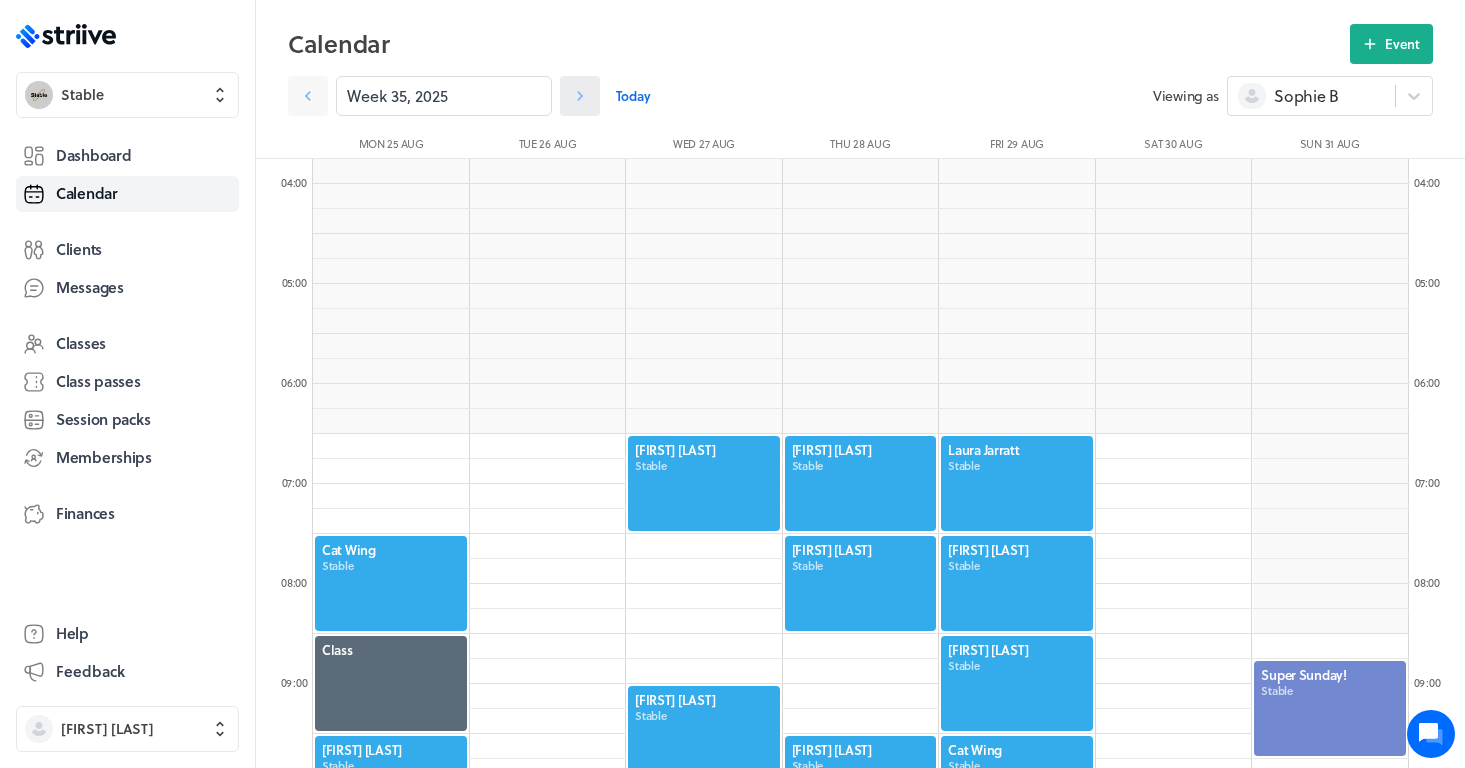 click 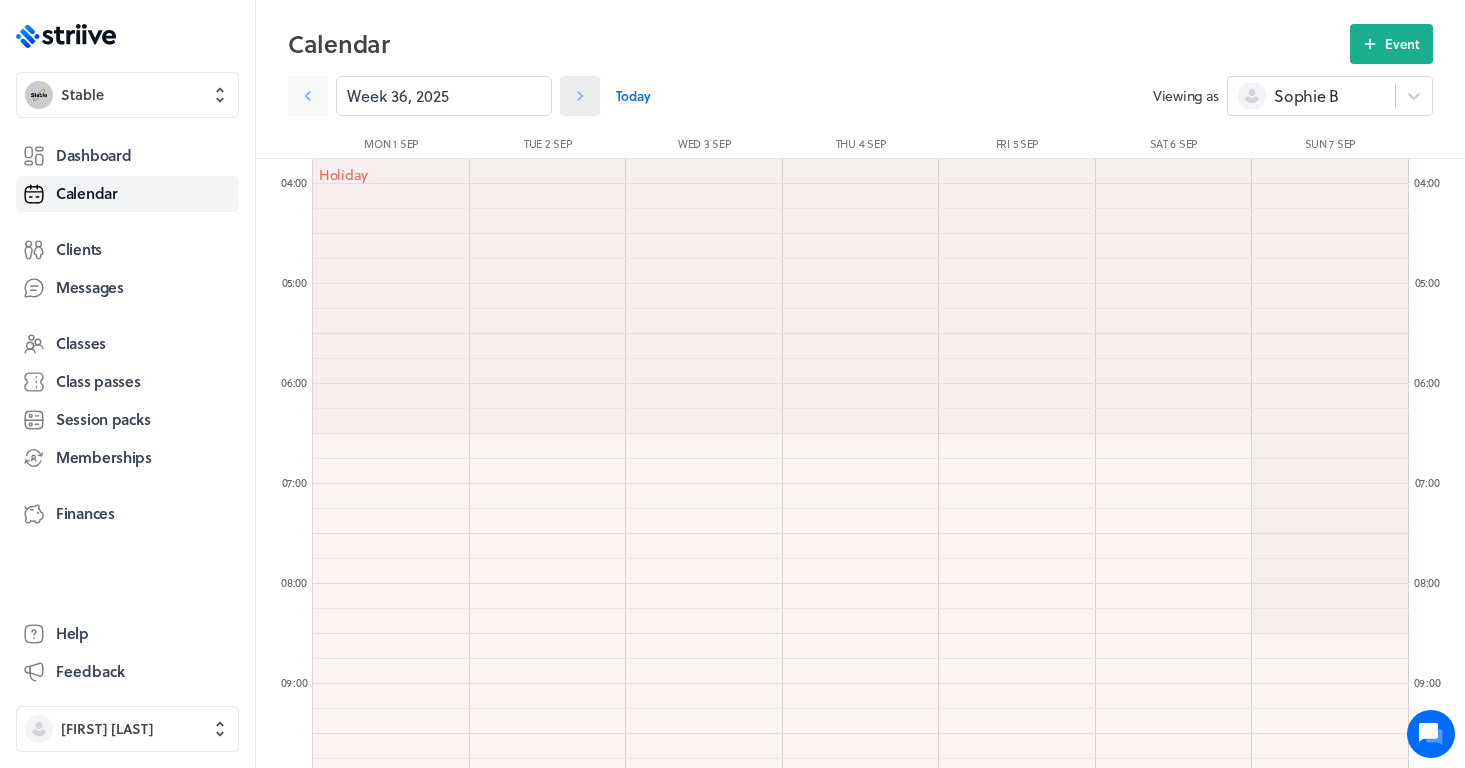 click 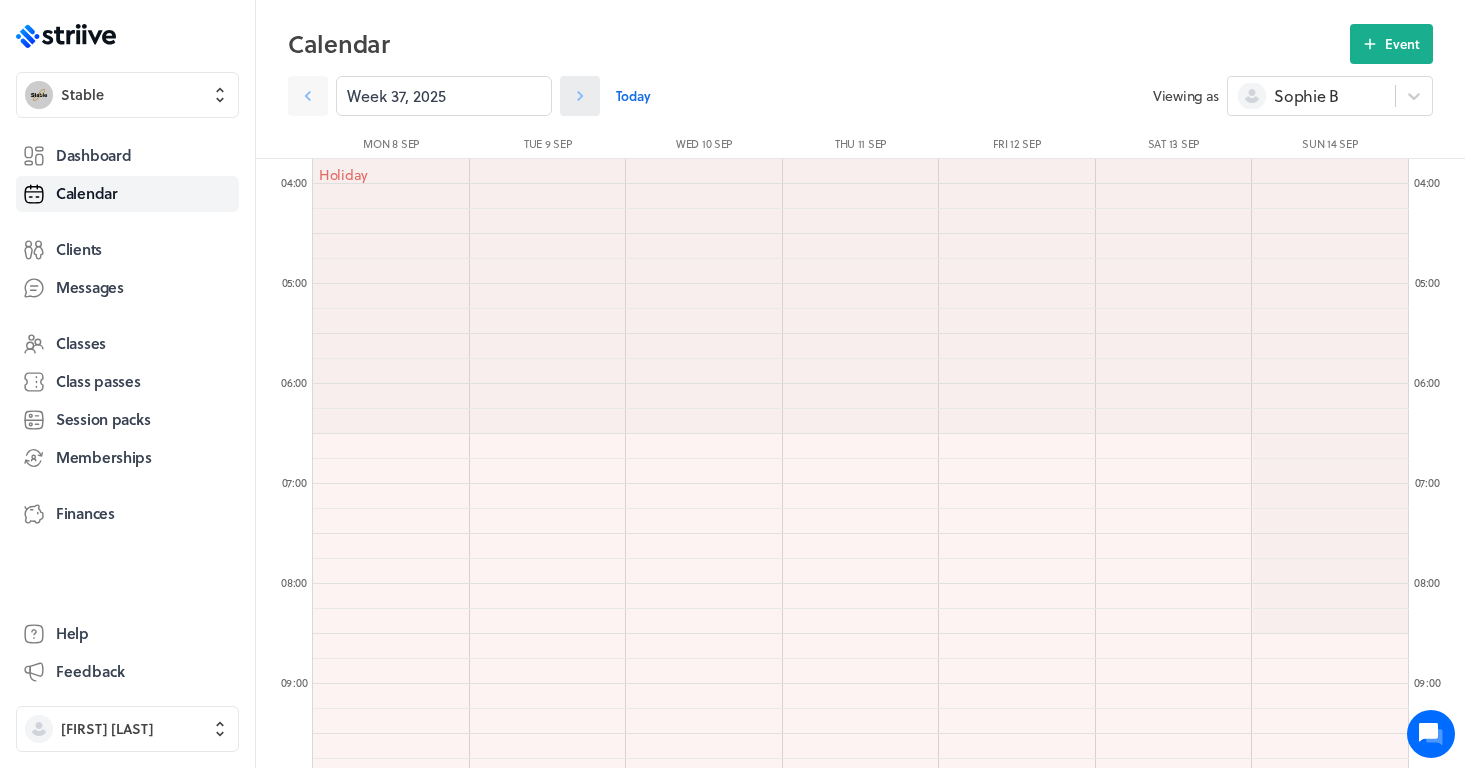 click 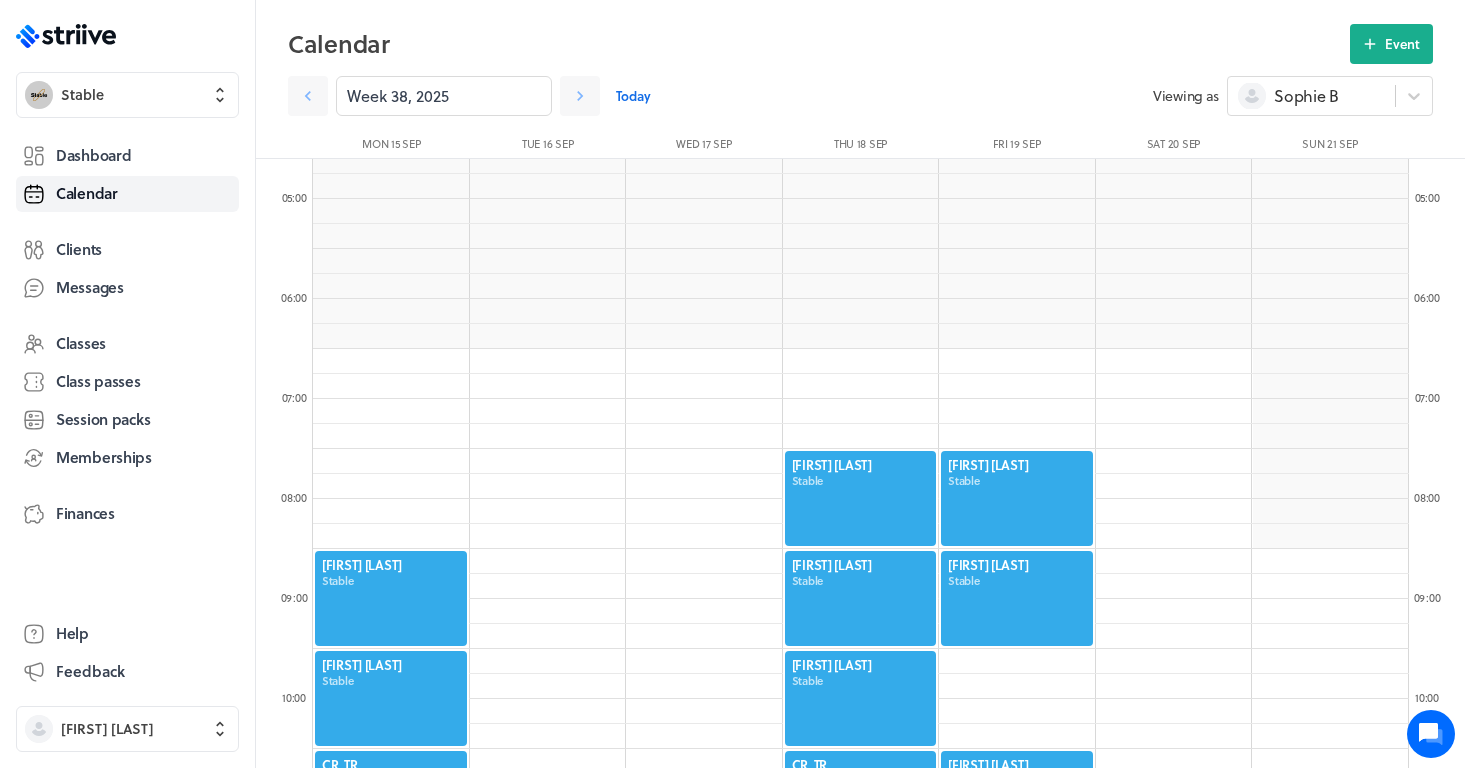 scroll, scrollTop: 459, scrollLeft: 0, axis: vertical 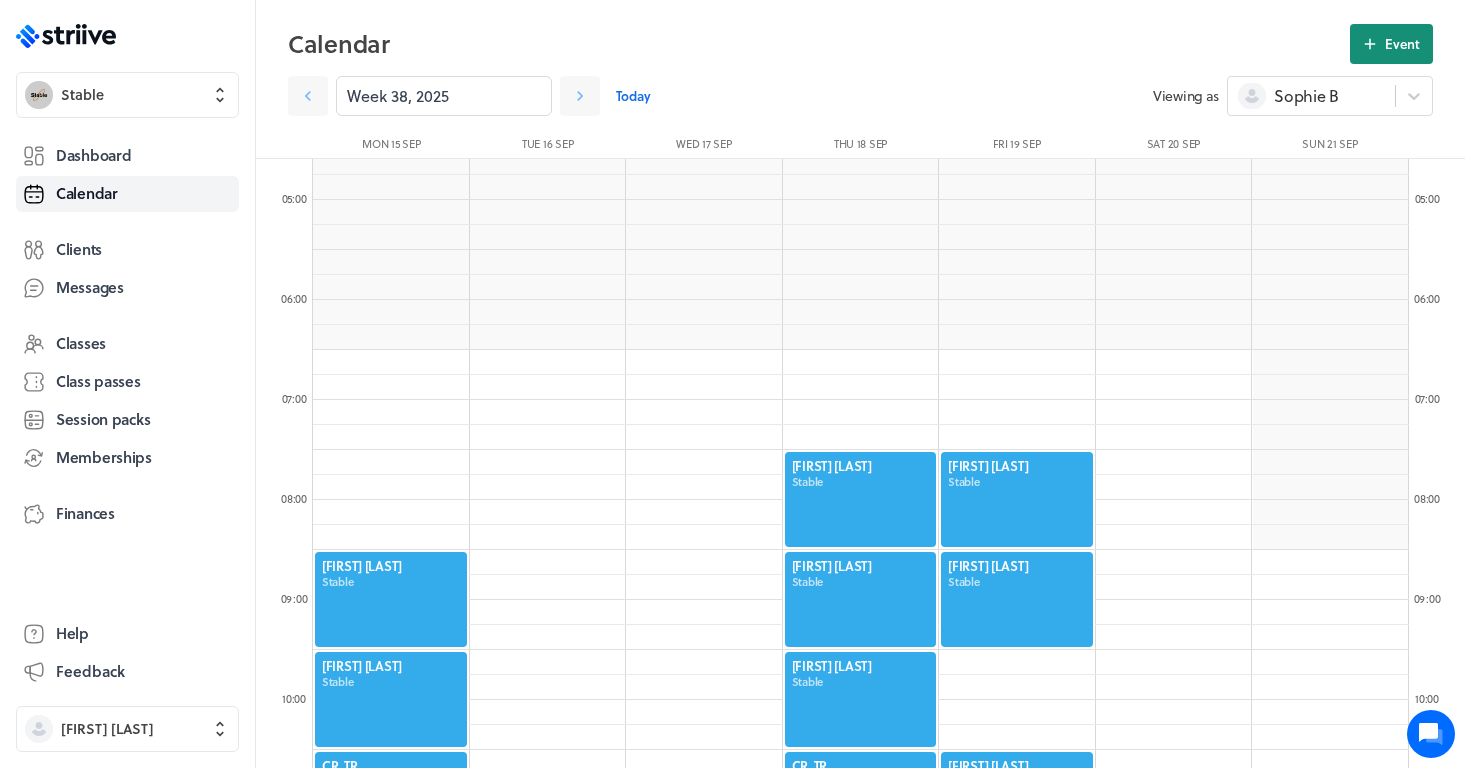 click on "Event" at bounding box center [1391, 44] 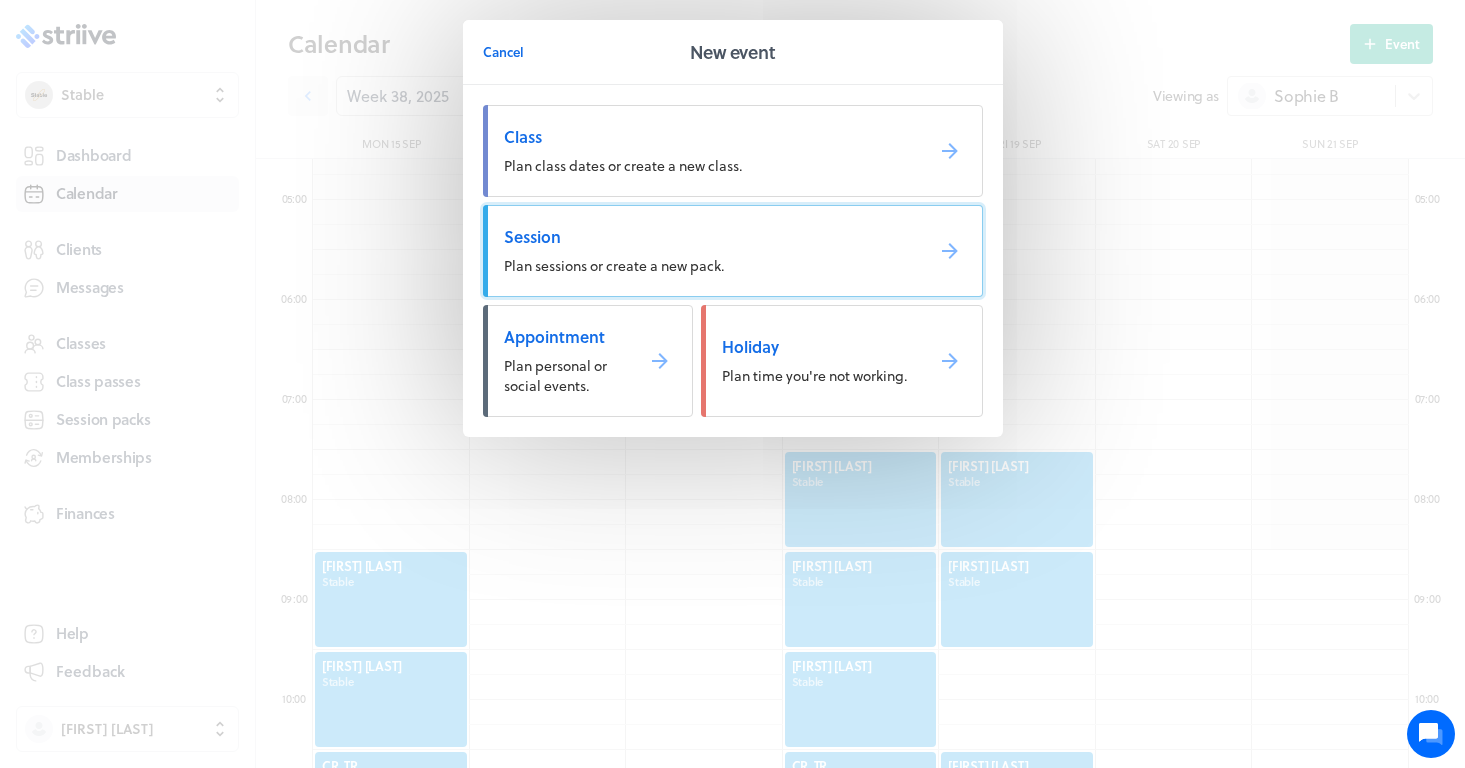 click on "Session Plan sessions or create a new pack." at bounding box center [733, 251] 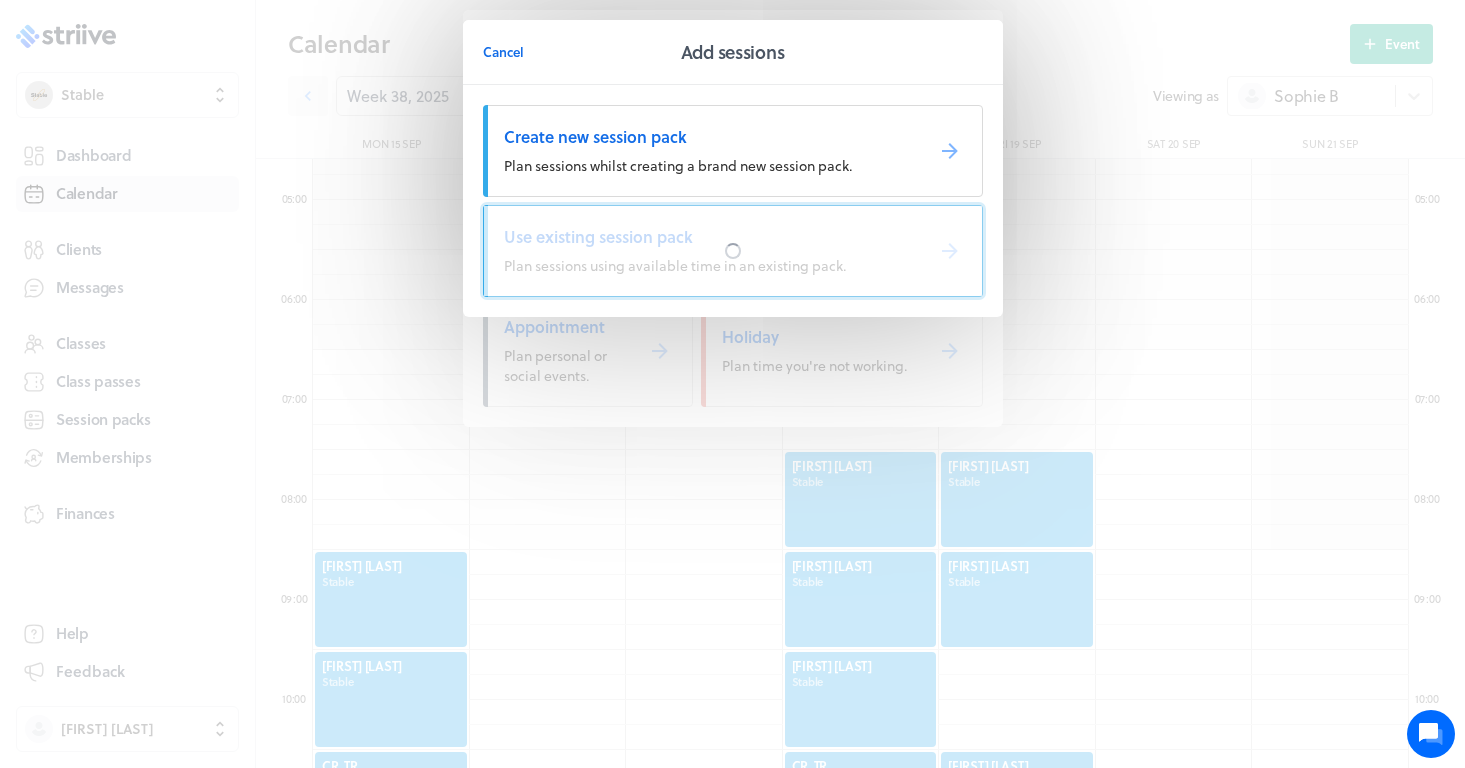 click at bounding box center [733, 251] 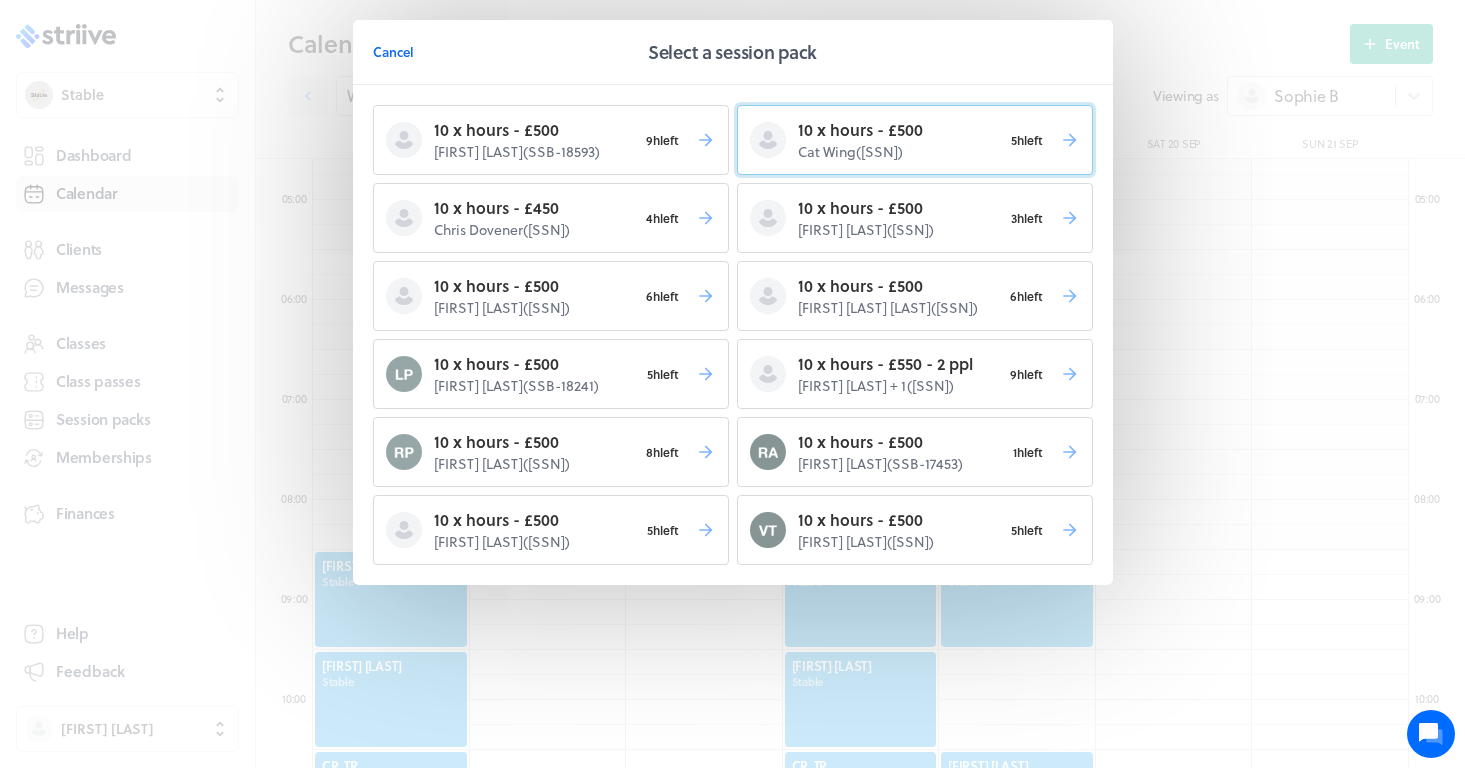 click on "10 x hours - £500 Cat Wing  ( [SSN] ) 5h  left" at bounding box center [915, 140] 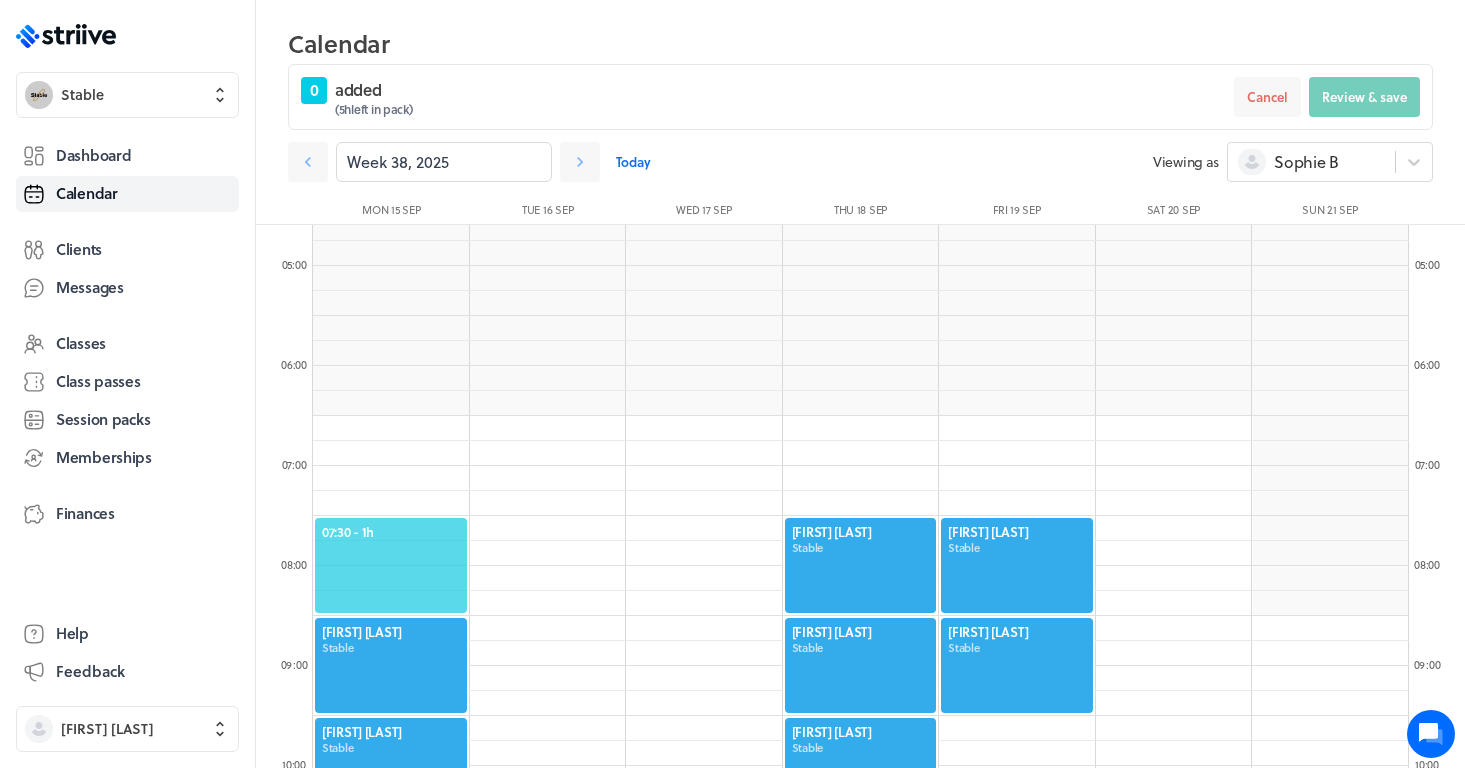 click on "07:30  - 1h" 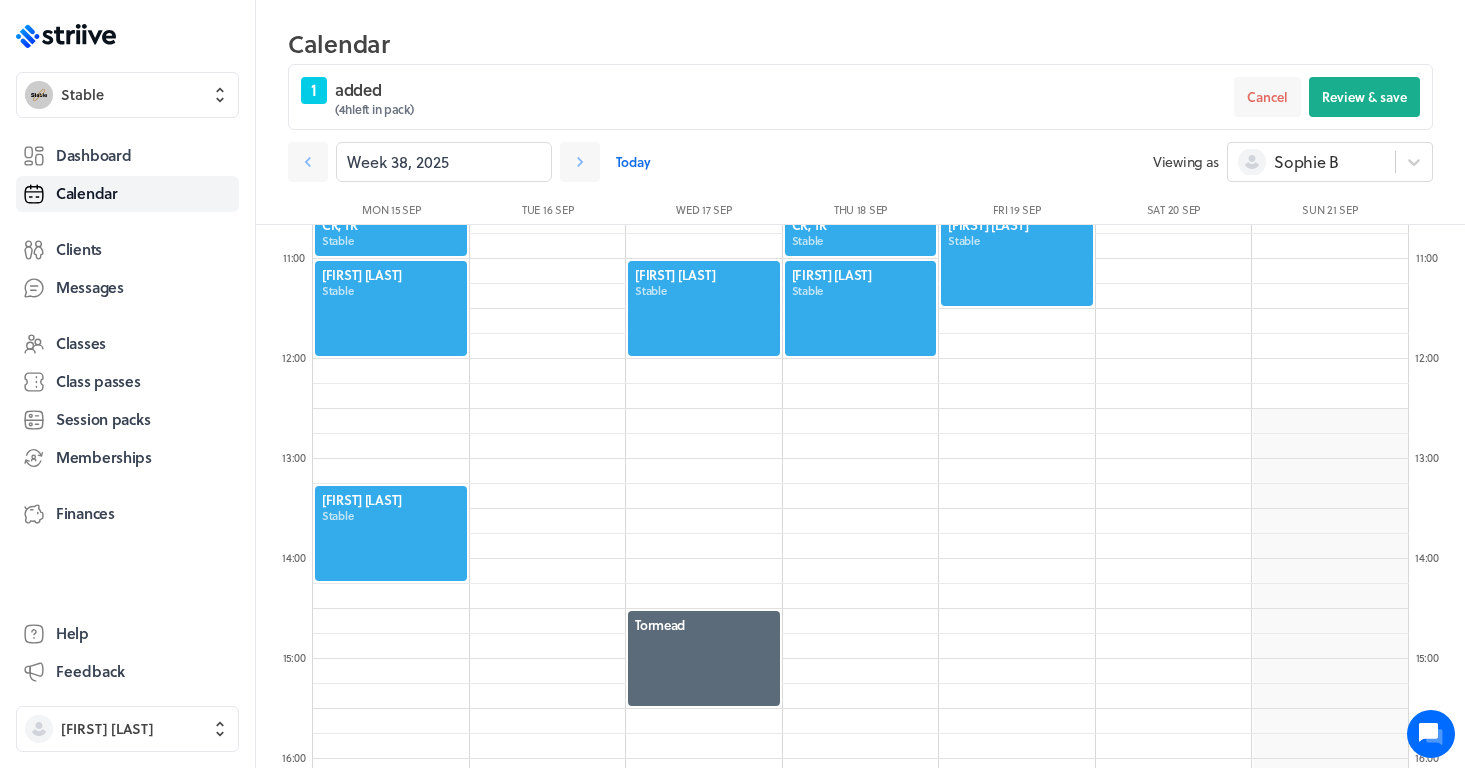 scroll, scrollTop: 1073, scrollLeft: 0, axis: vertical 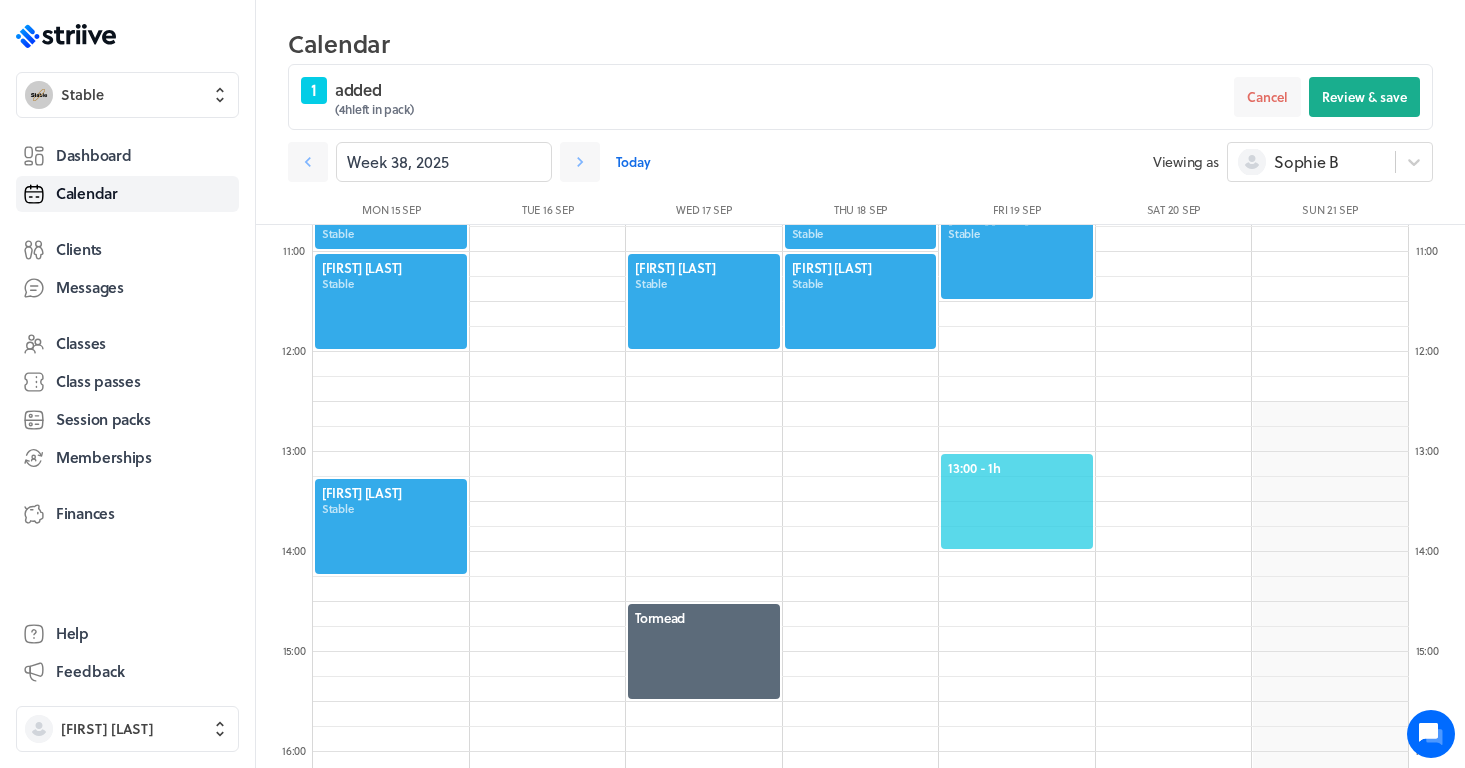 click on "13:00  - 1h" 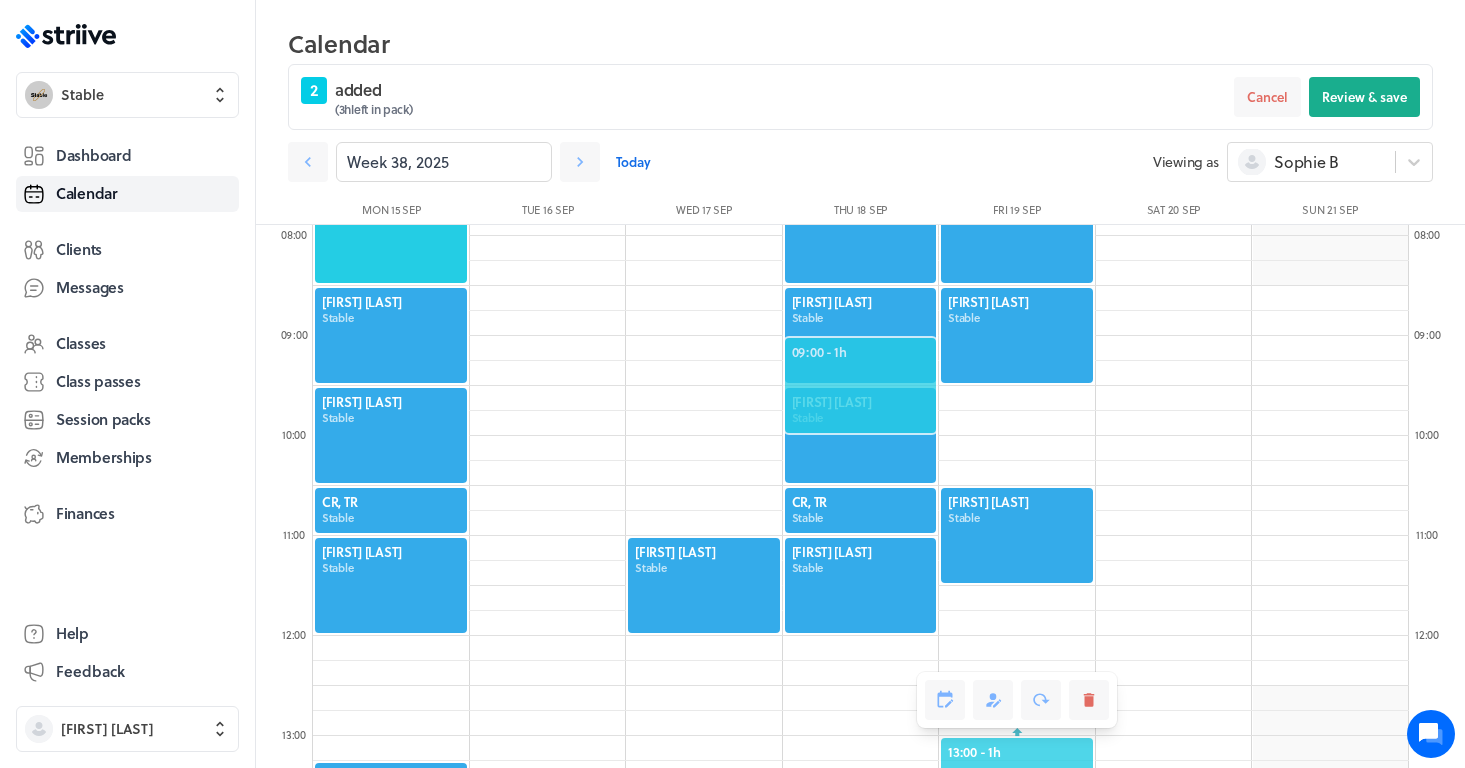 scroll, scrollTop: 836, scrollLeft: 0, axis: vertical 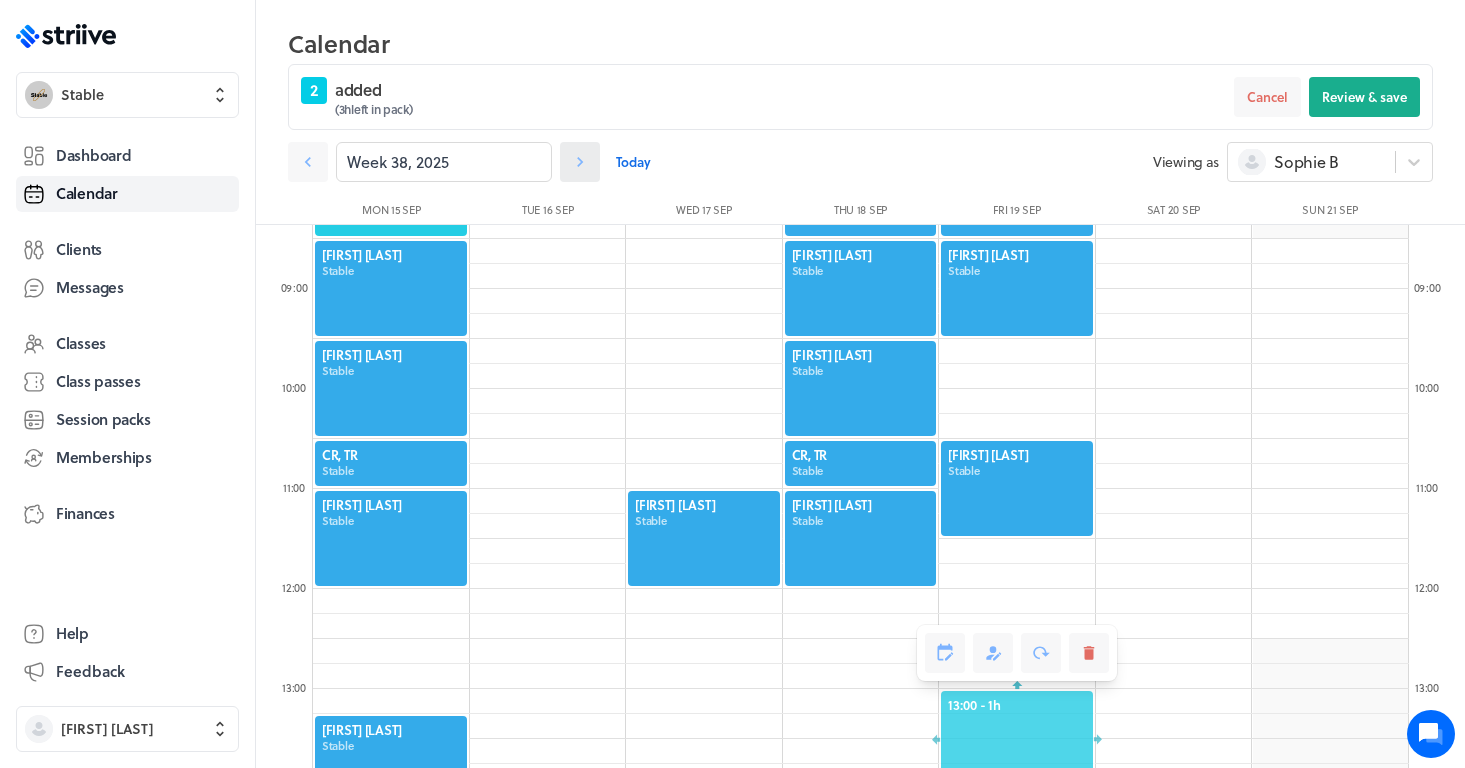 click 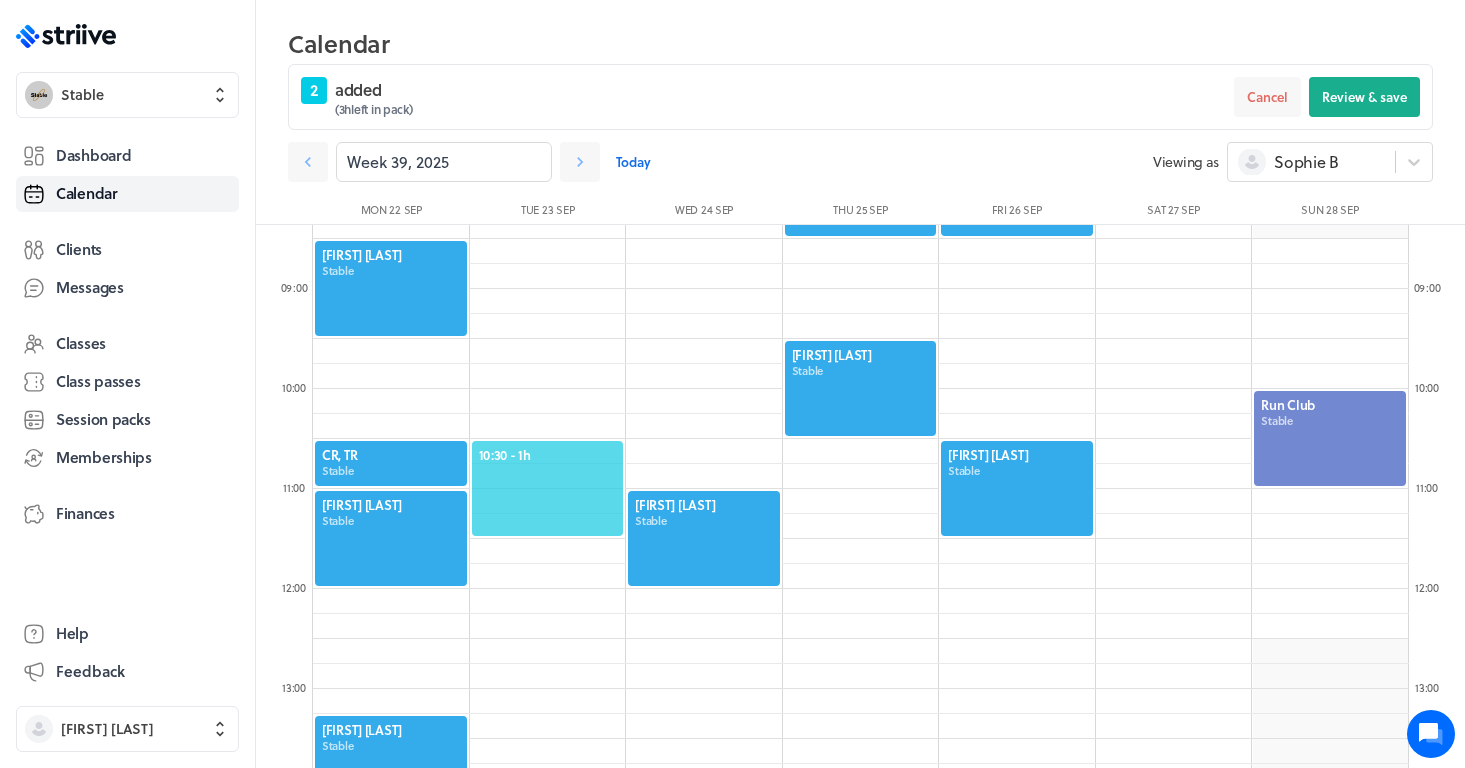 scroll, scrollTop: 564, scrollLeft: 0, axis: vertical 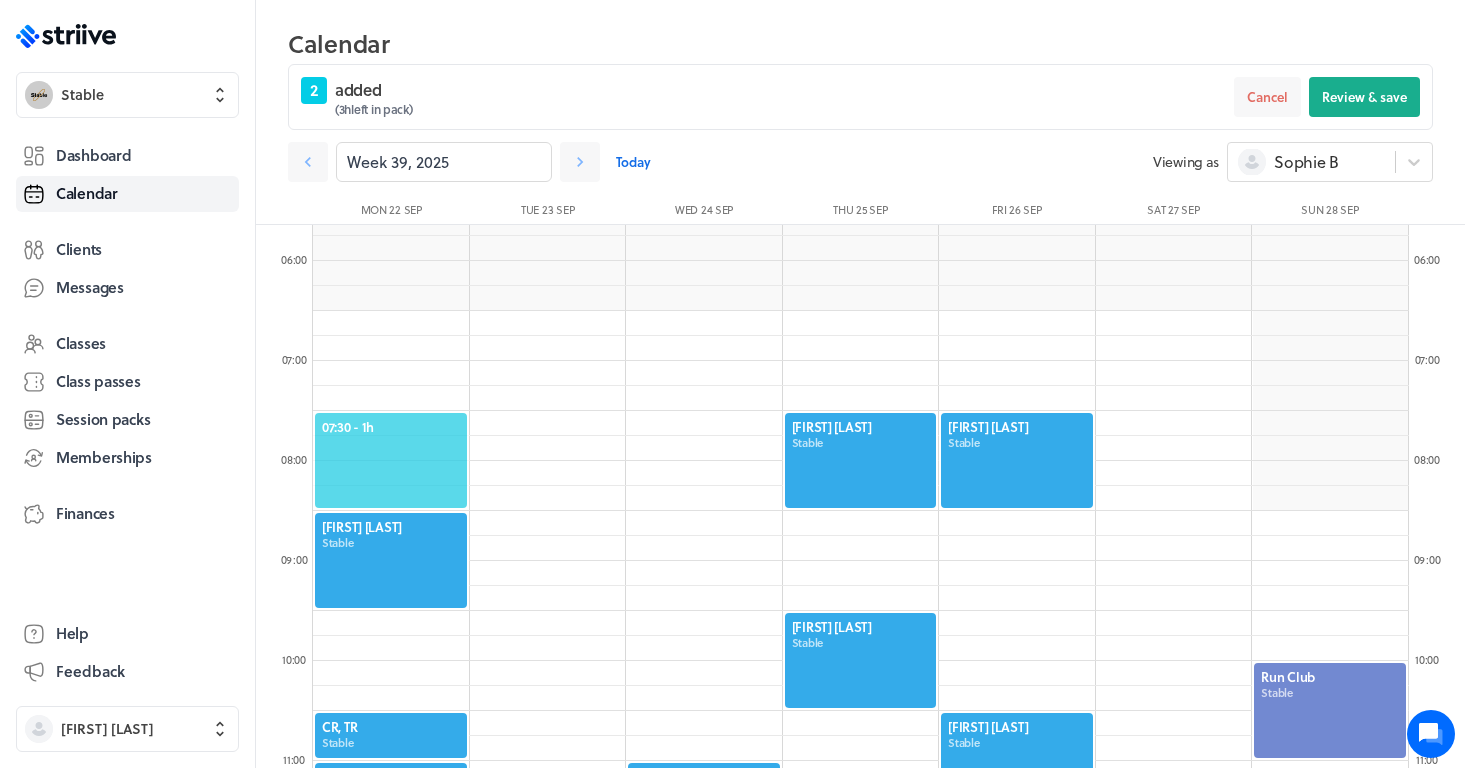 click on "07:30  - 1h" 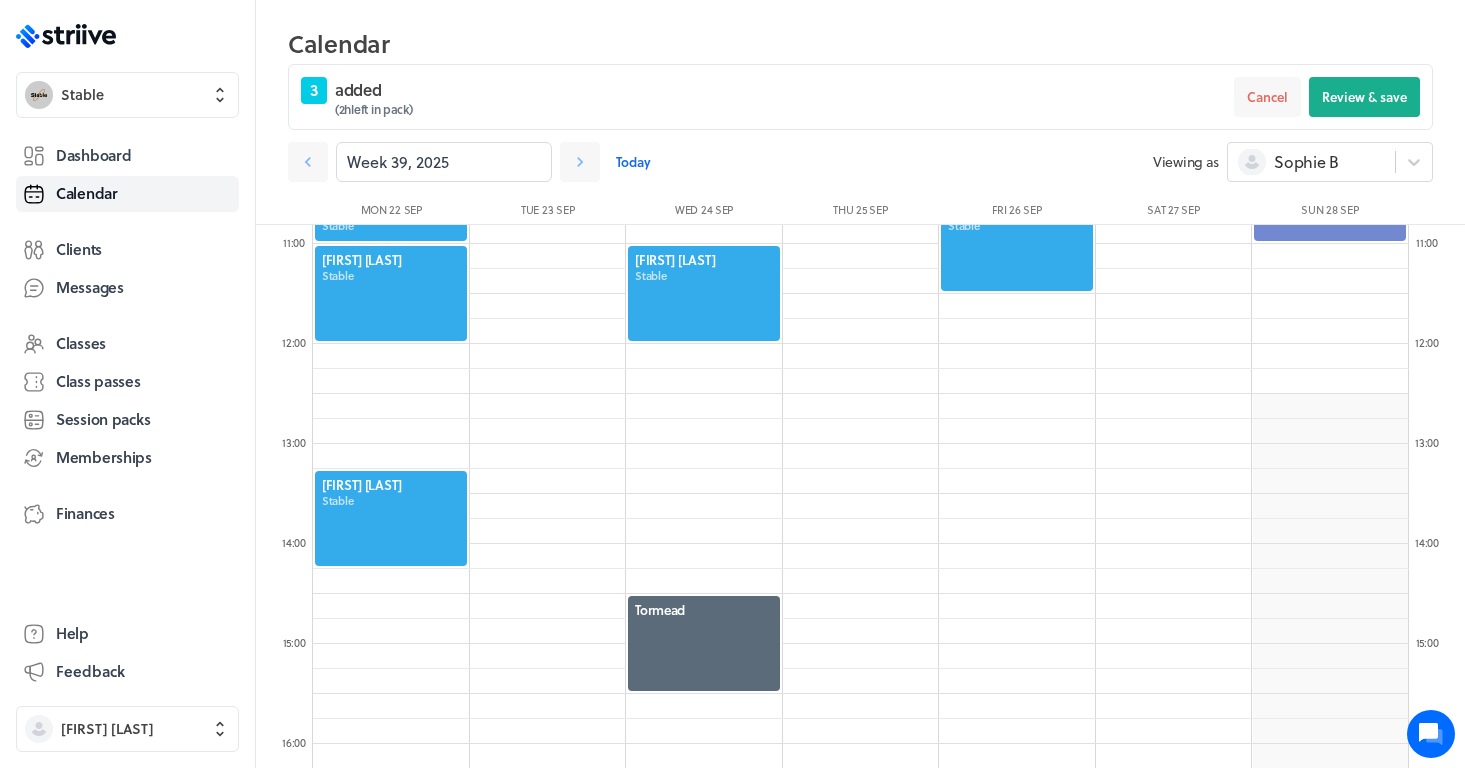 scroll, scrollTop: 1124, scrollLeft: 0, axis: vertical 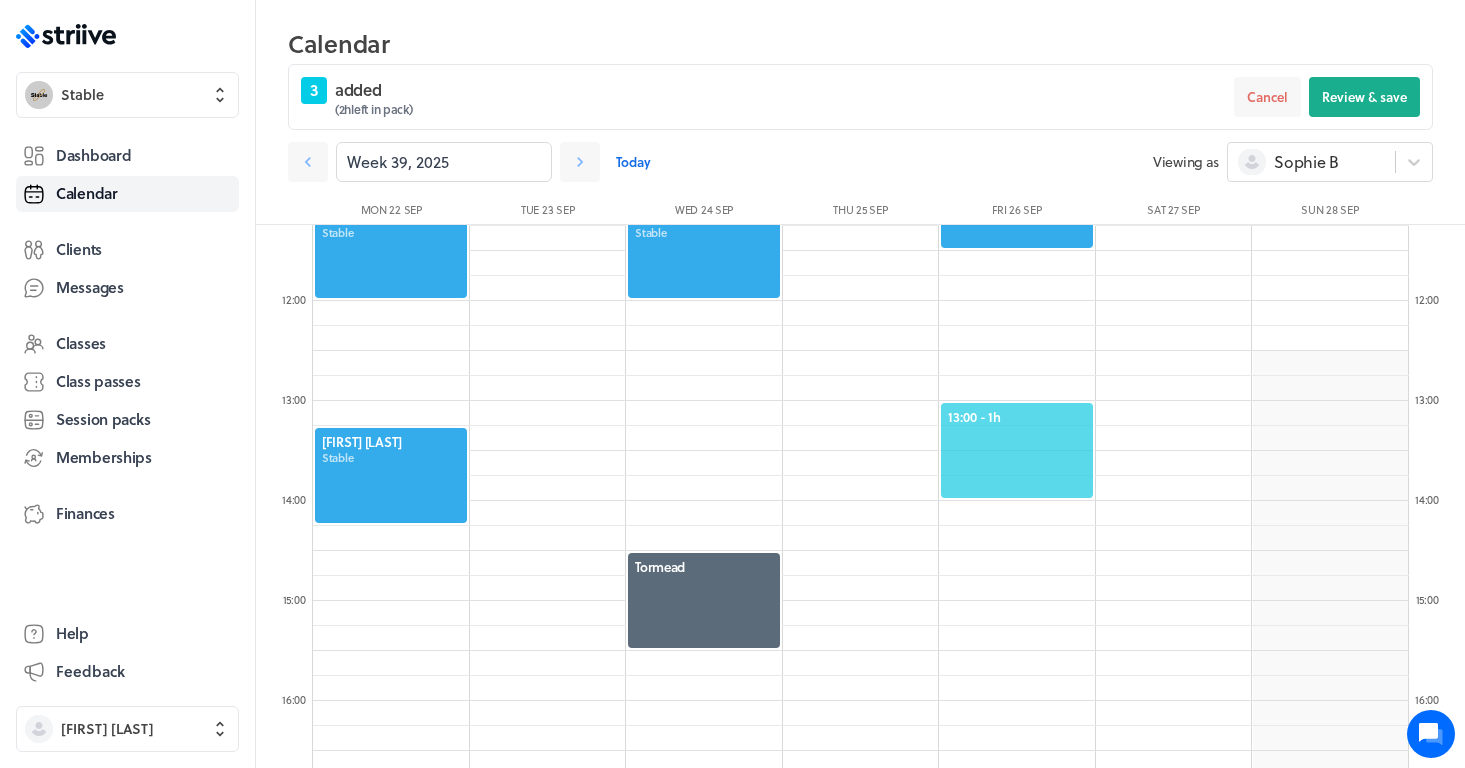 click on "13:00  - 1h" 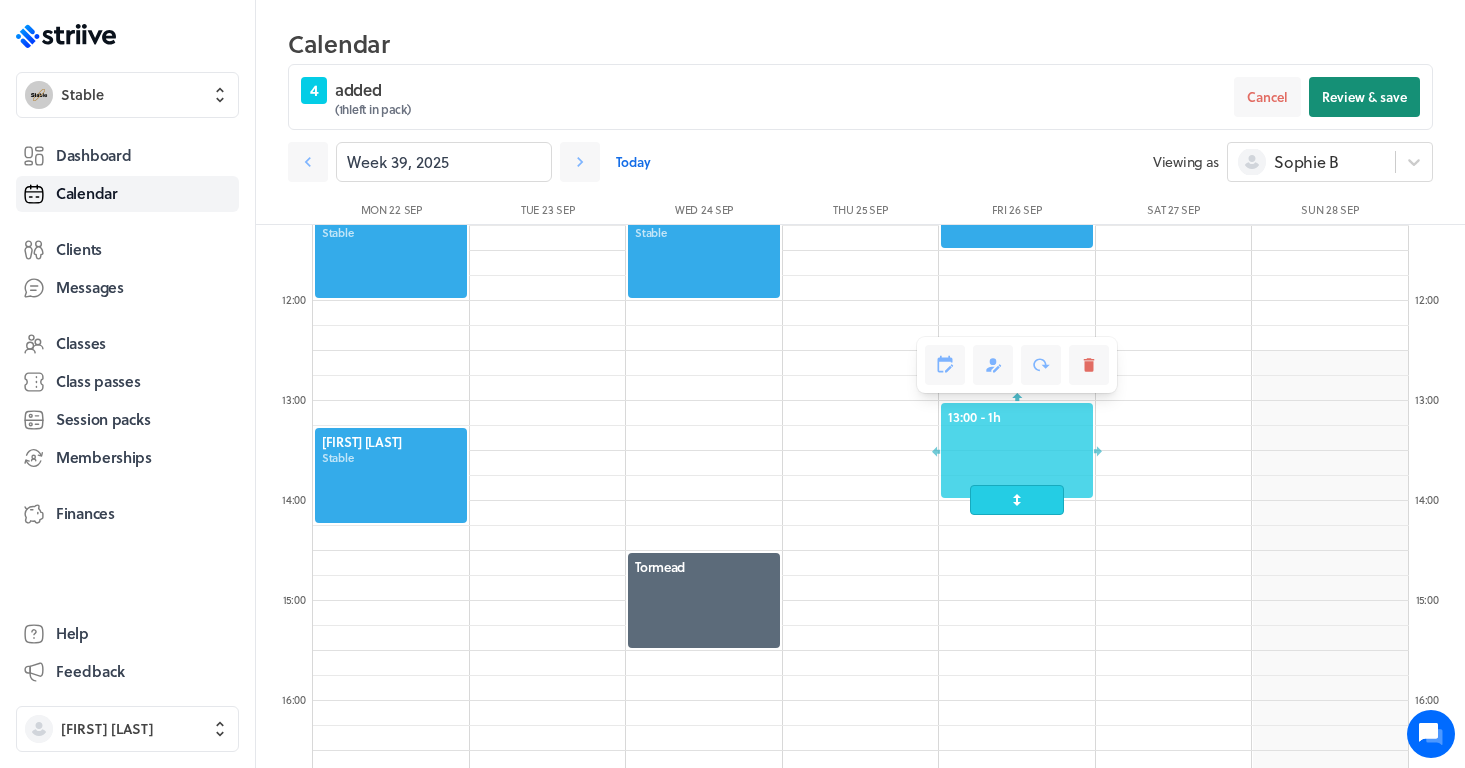 click on "Review & save" at bounding box center (1364, 97) 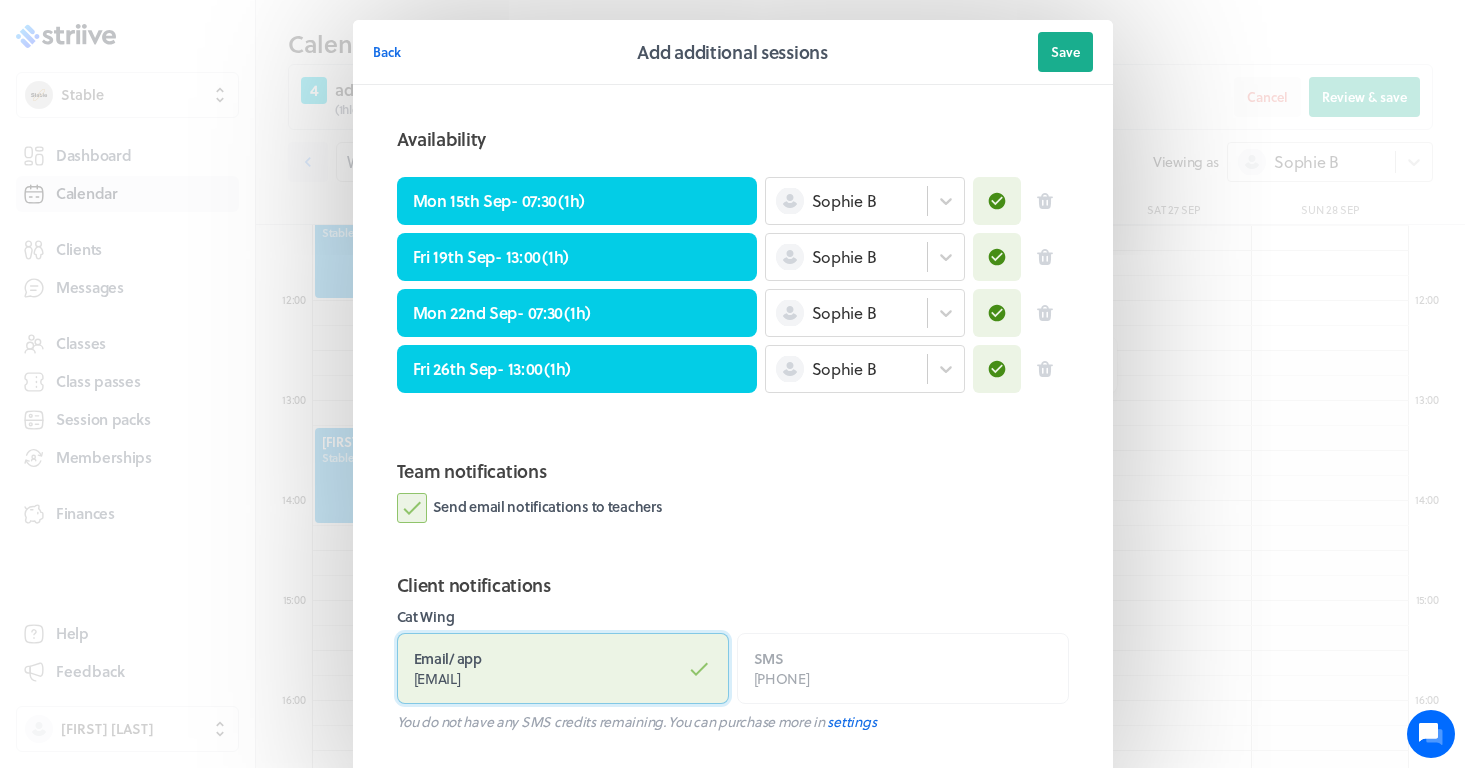 click on "Email  / app [EMAIL]" at bounding box center [563, 668] 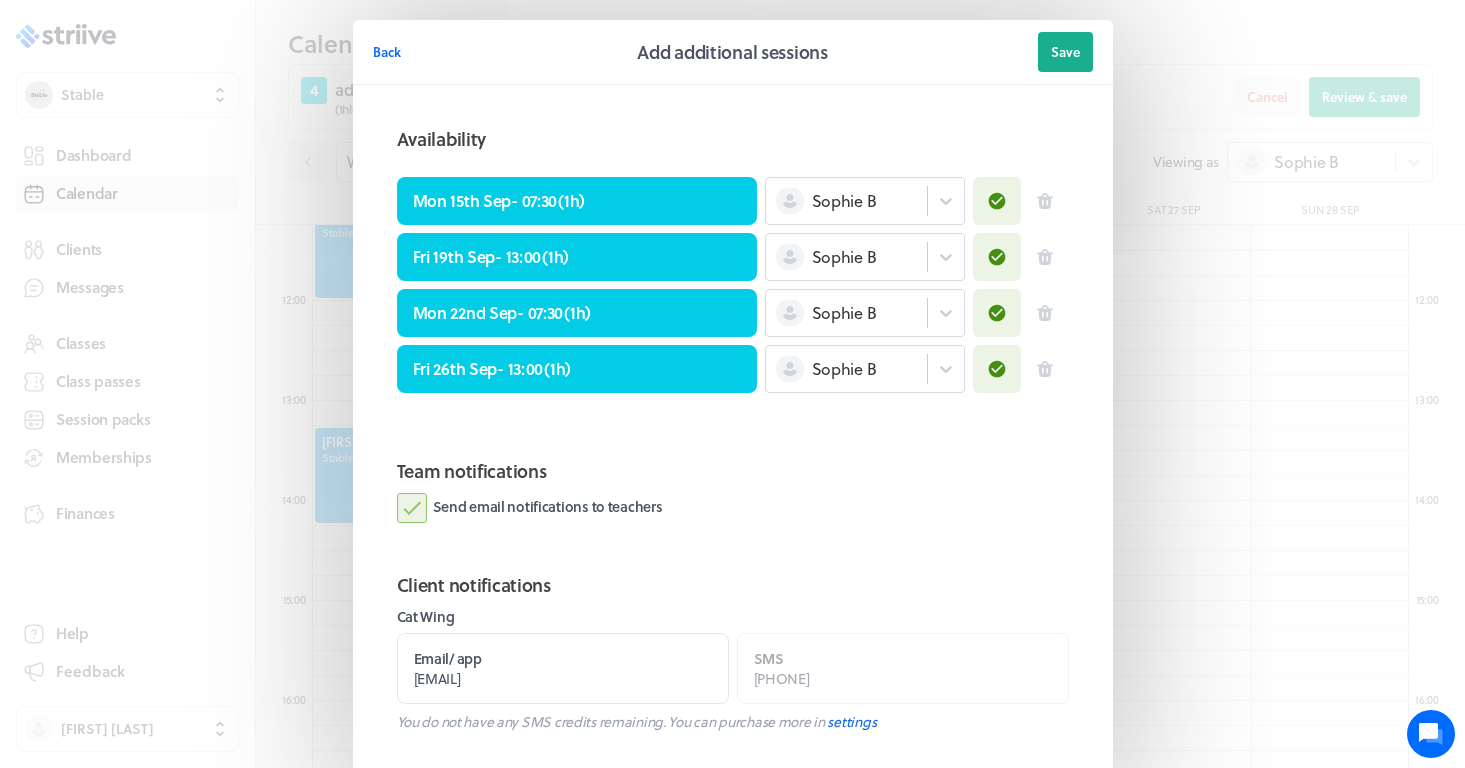 click on "Send email notifications to teachers" at bounding box center (530, 508) 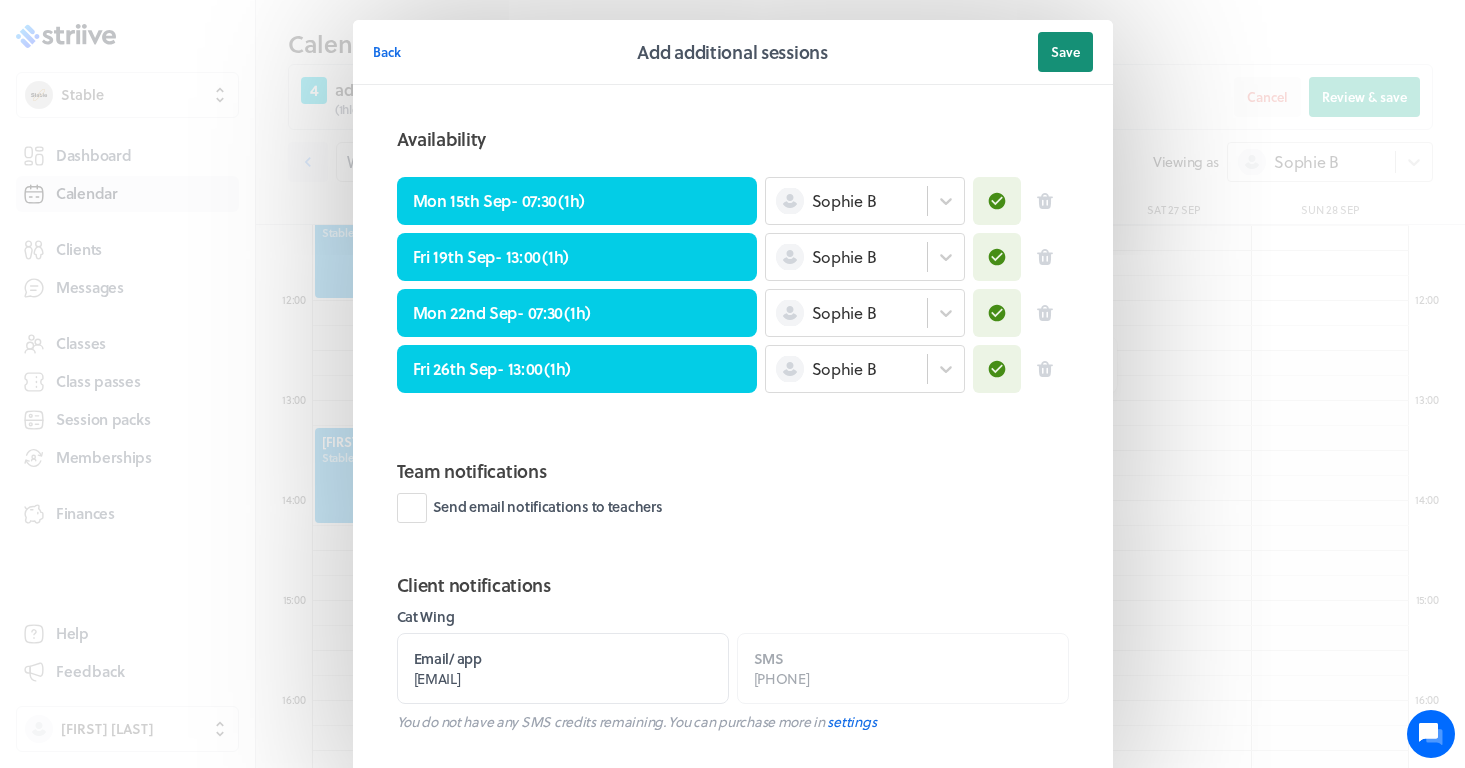 click on "Save" at bounding box center (1065, 52) 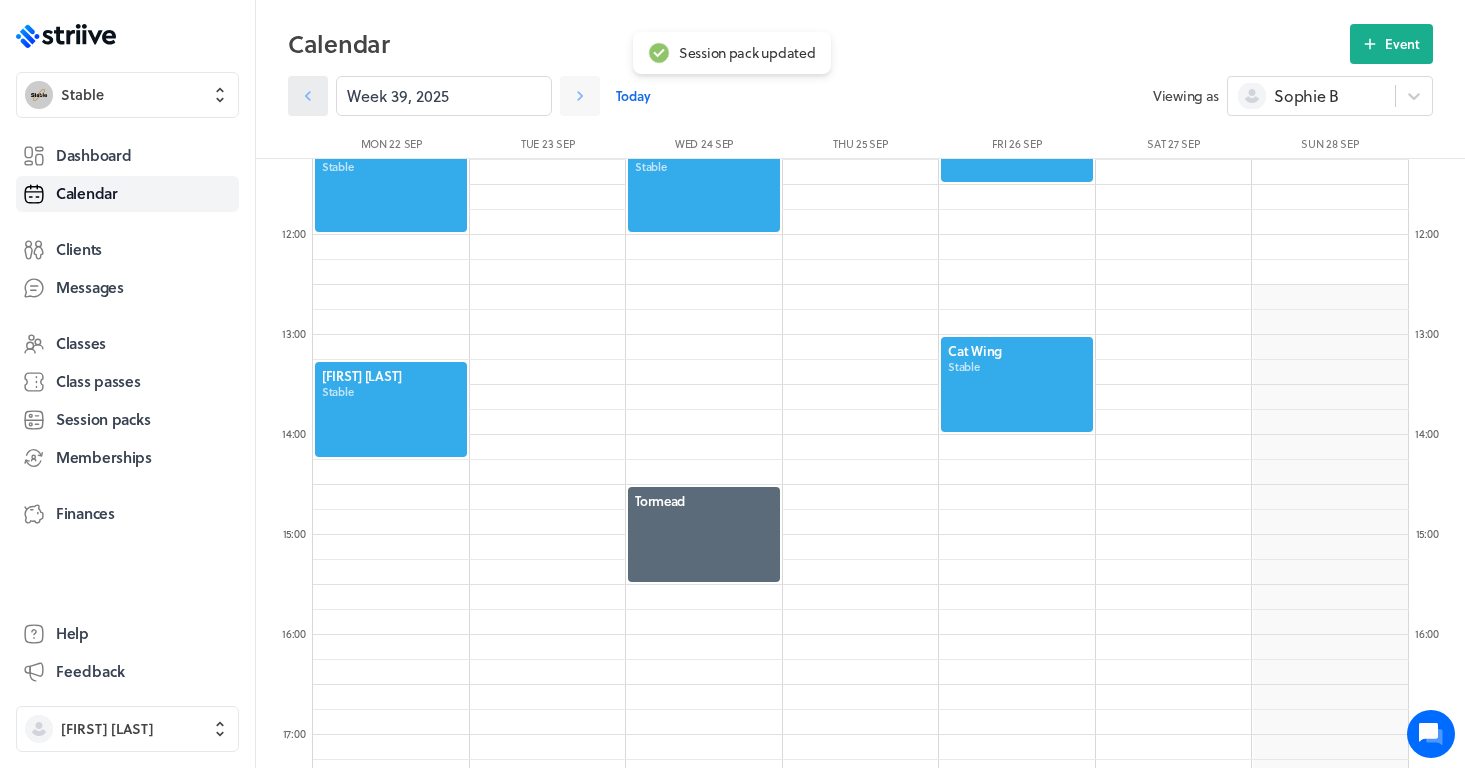 click 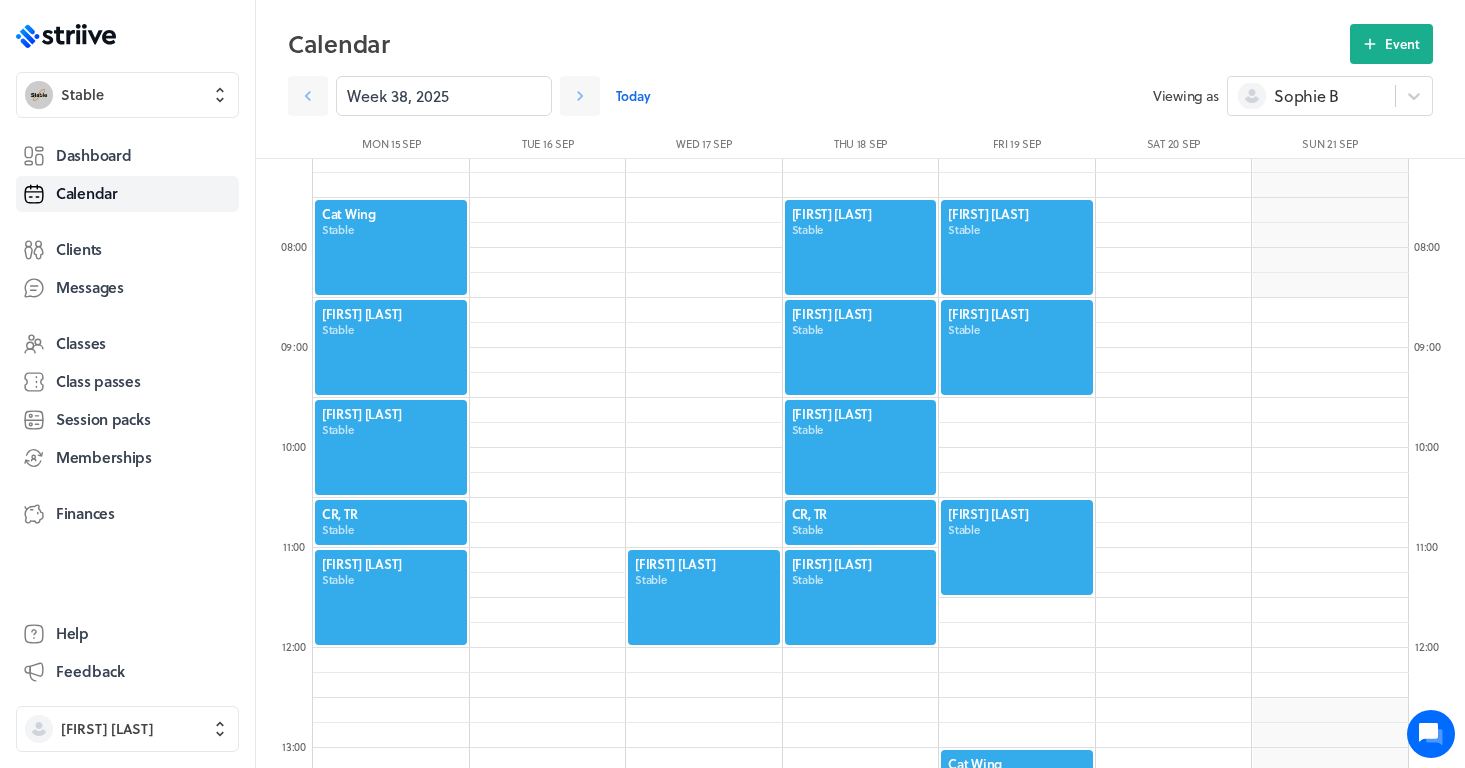 scroll, scrollTop: 707, scrollLeft: 0, axis: vertical 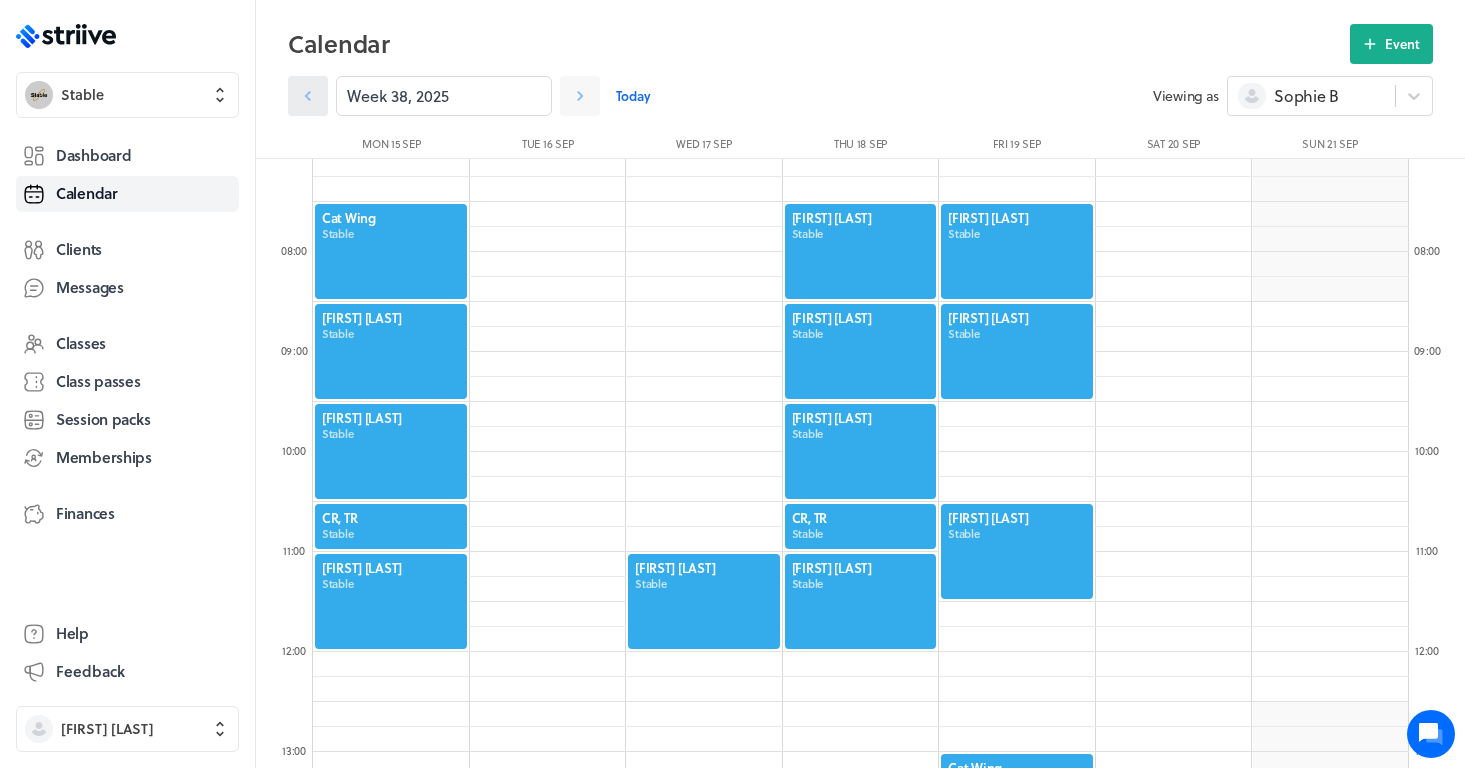 click 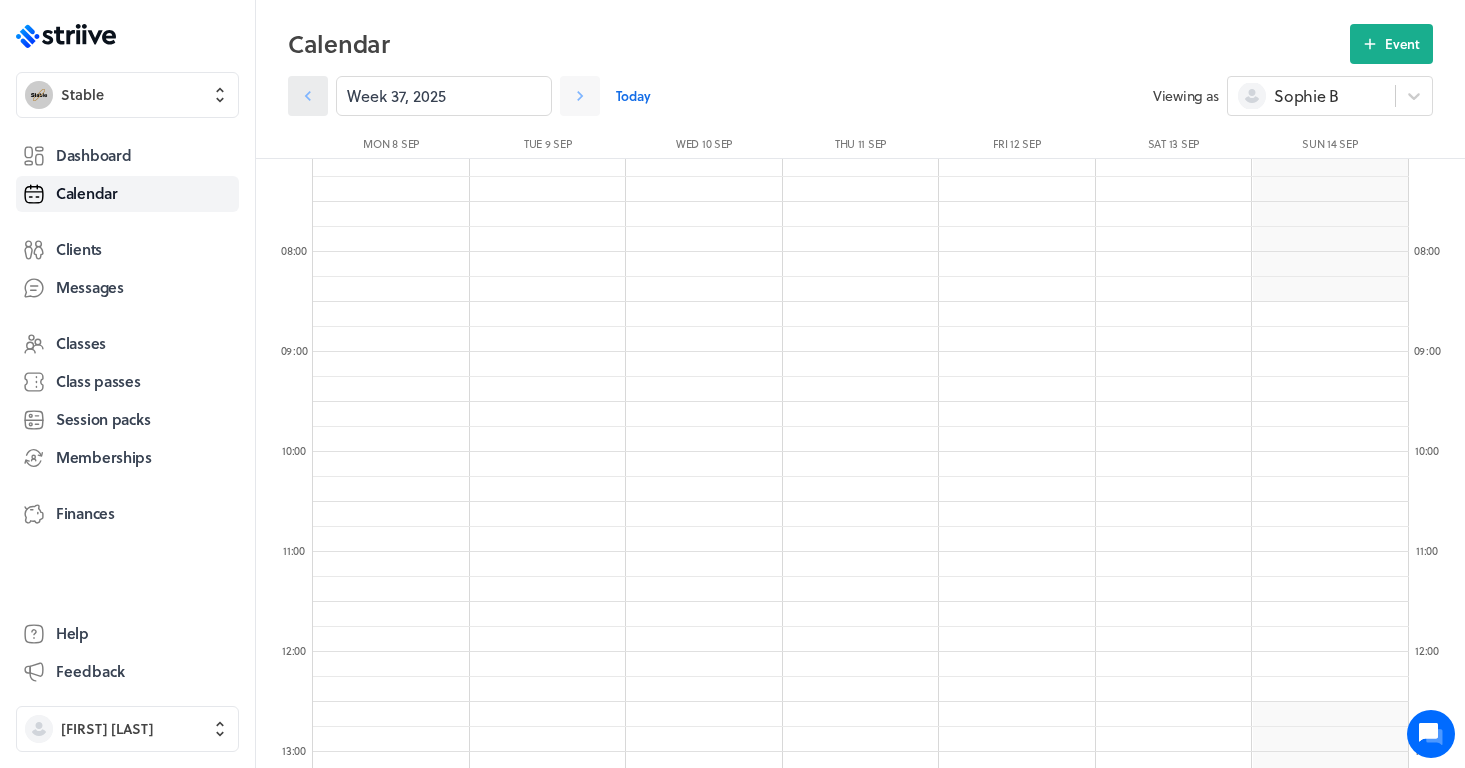 click 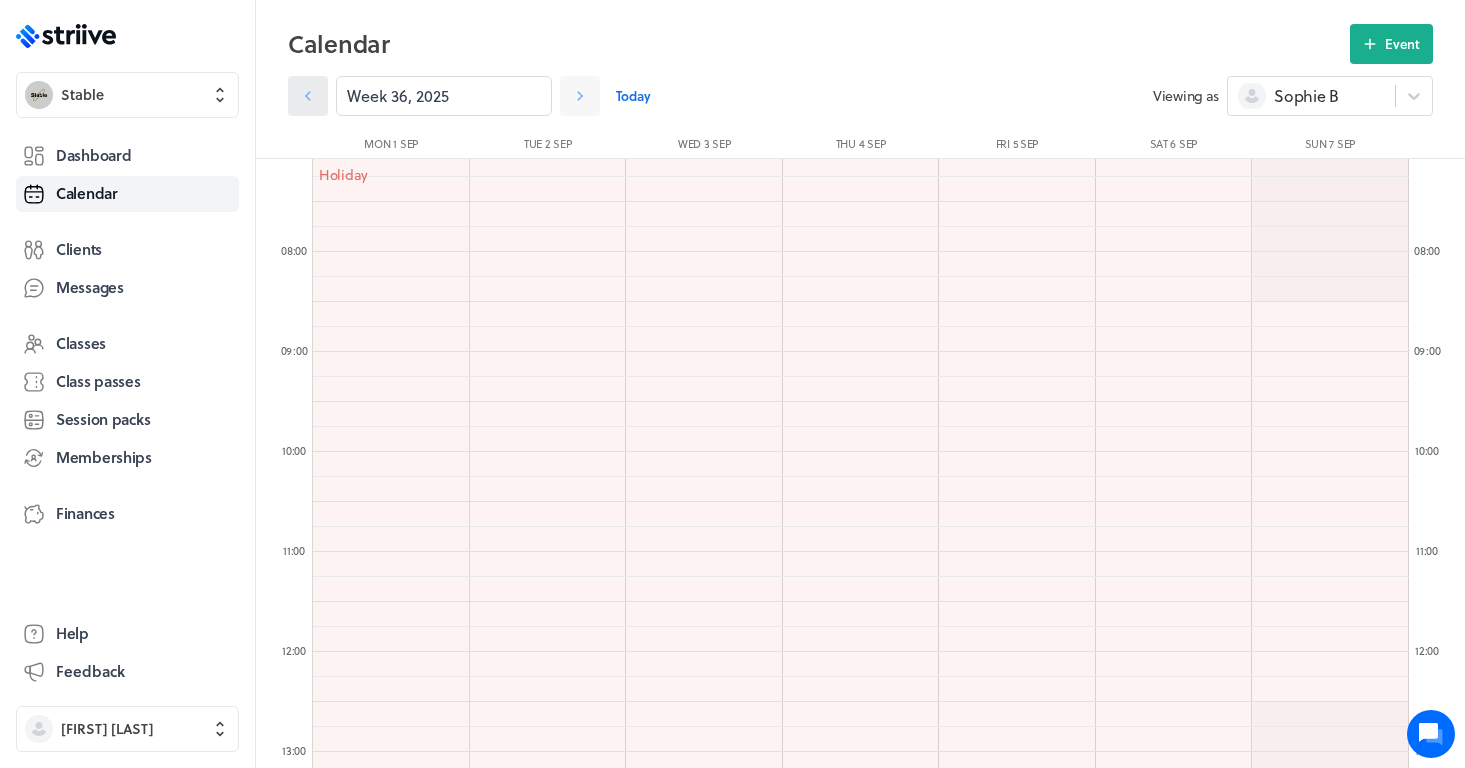 click 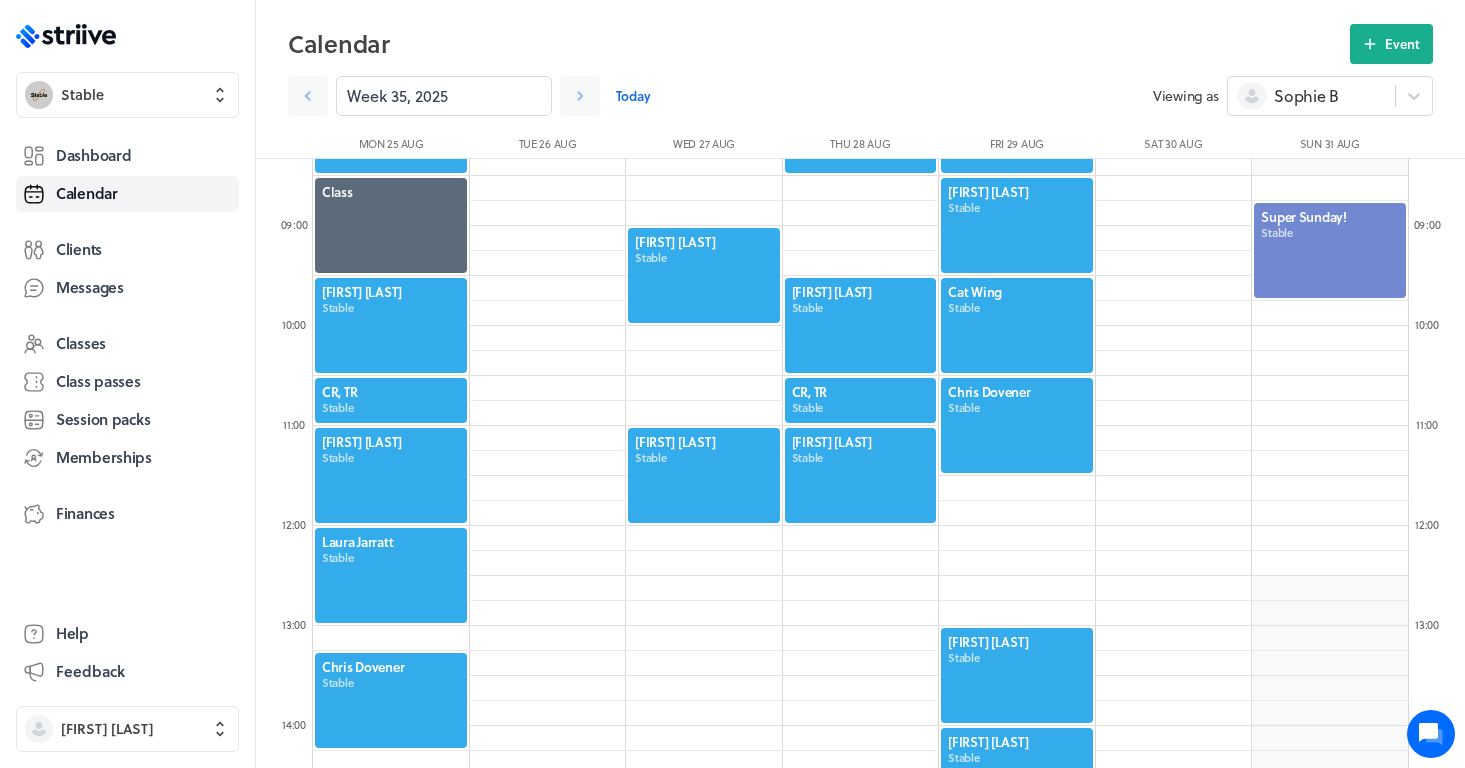 scroll, scrollTop: 839, scrollLeft: 0, axis: vertical 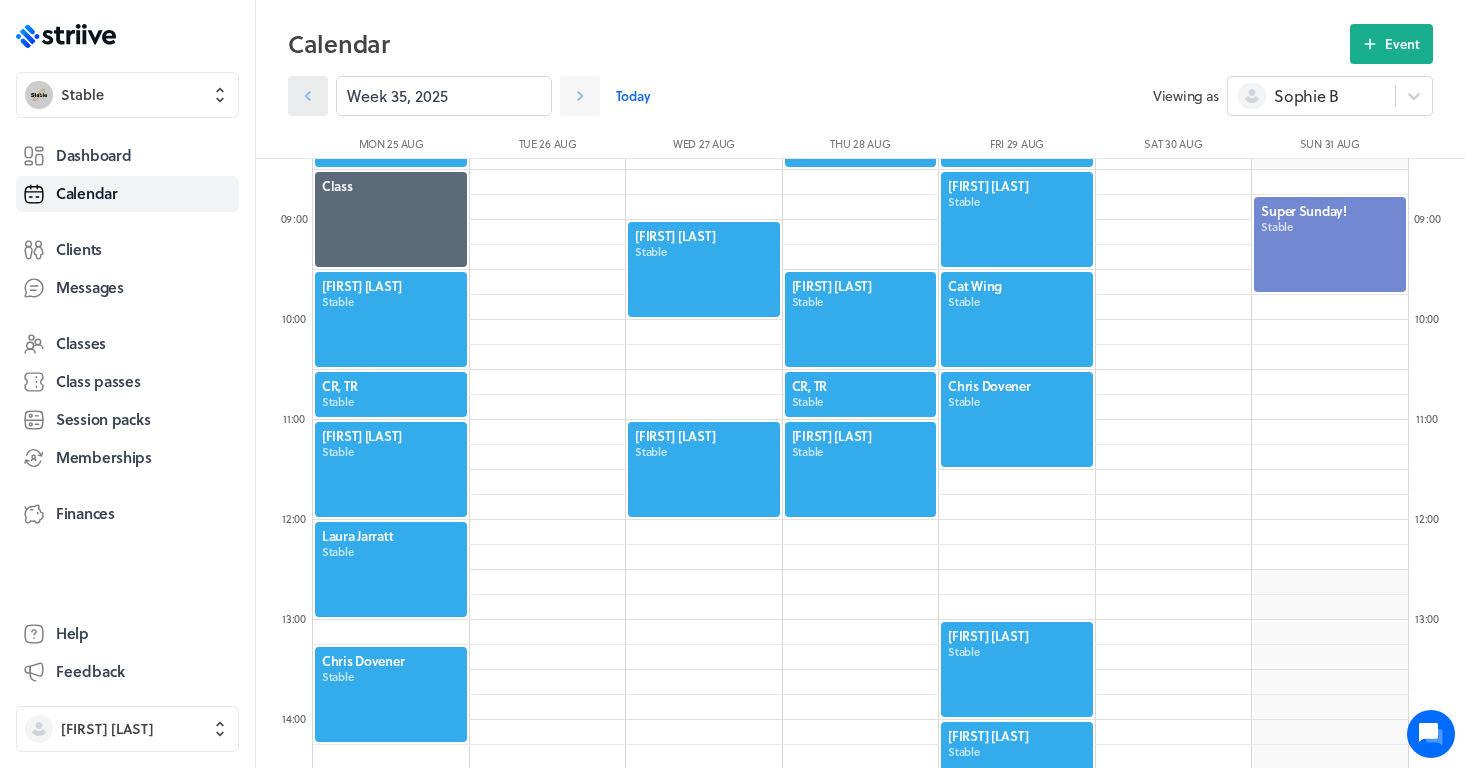 click 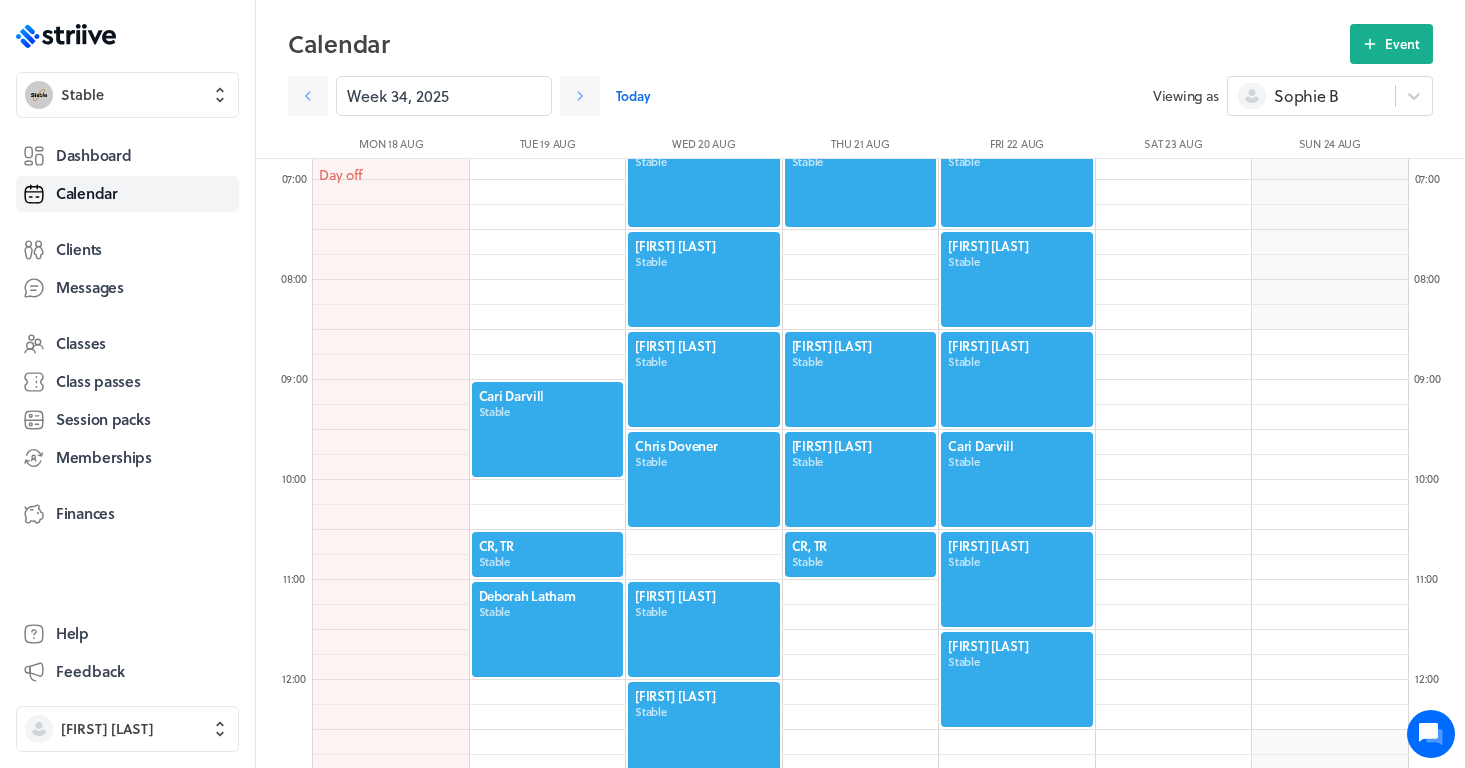 scroll, scrollTop: 677, scrollLeft: 0, axis: vertical 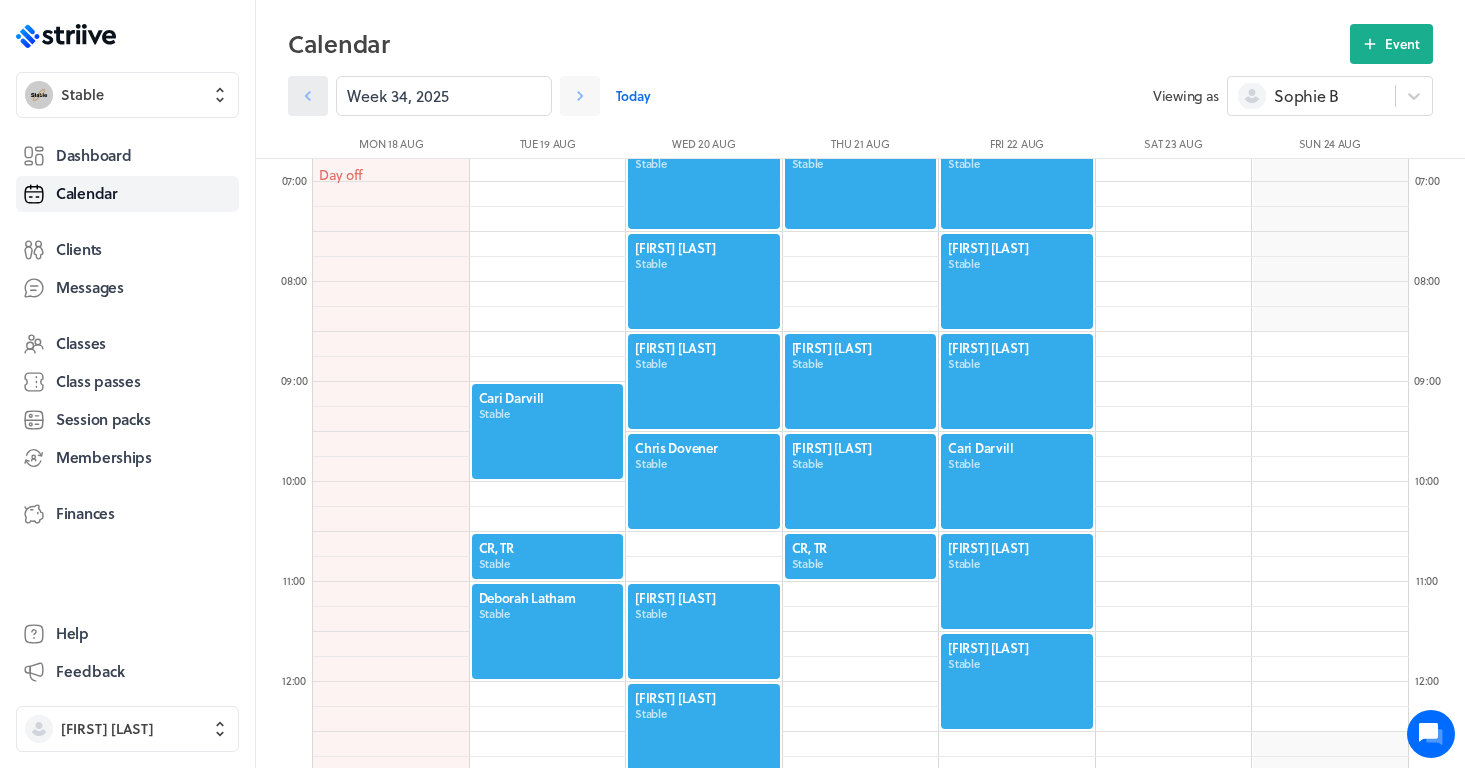 click 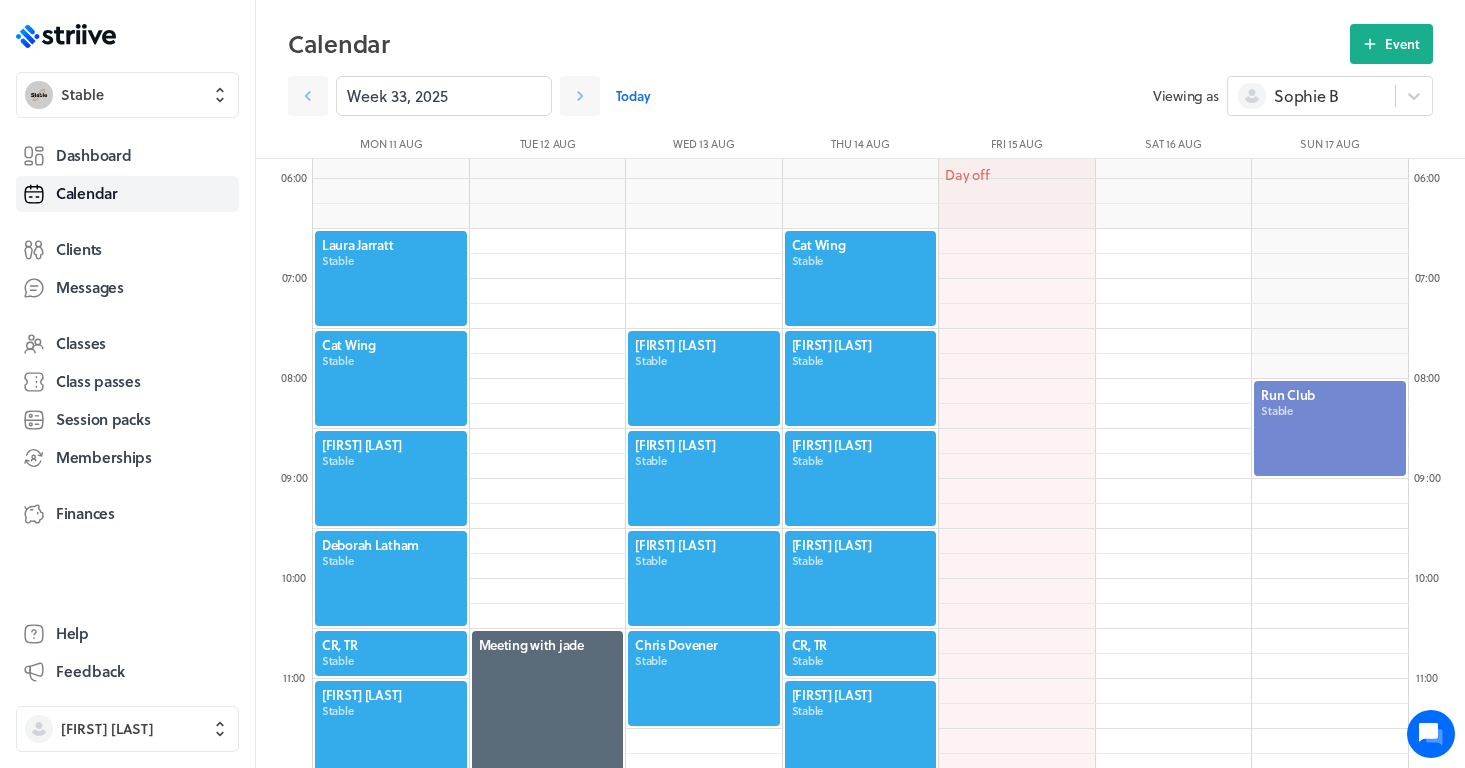 scroll, scrollTop: 589, scrollLeft: 0, axis: vertical 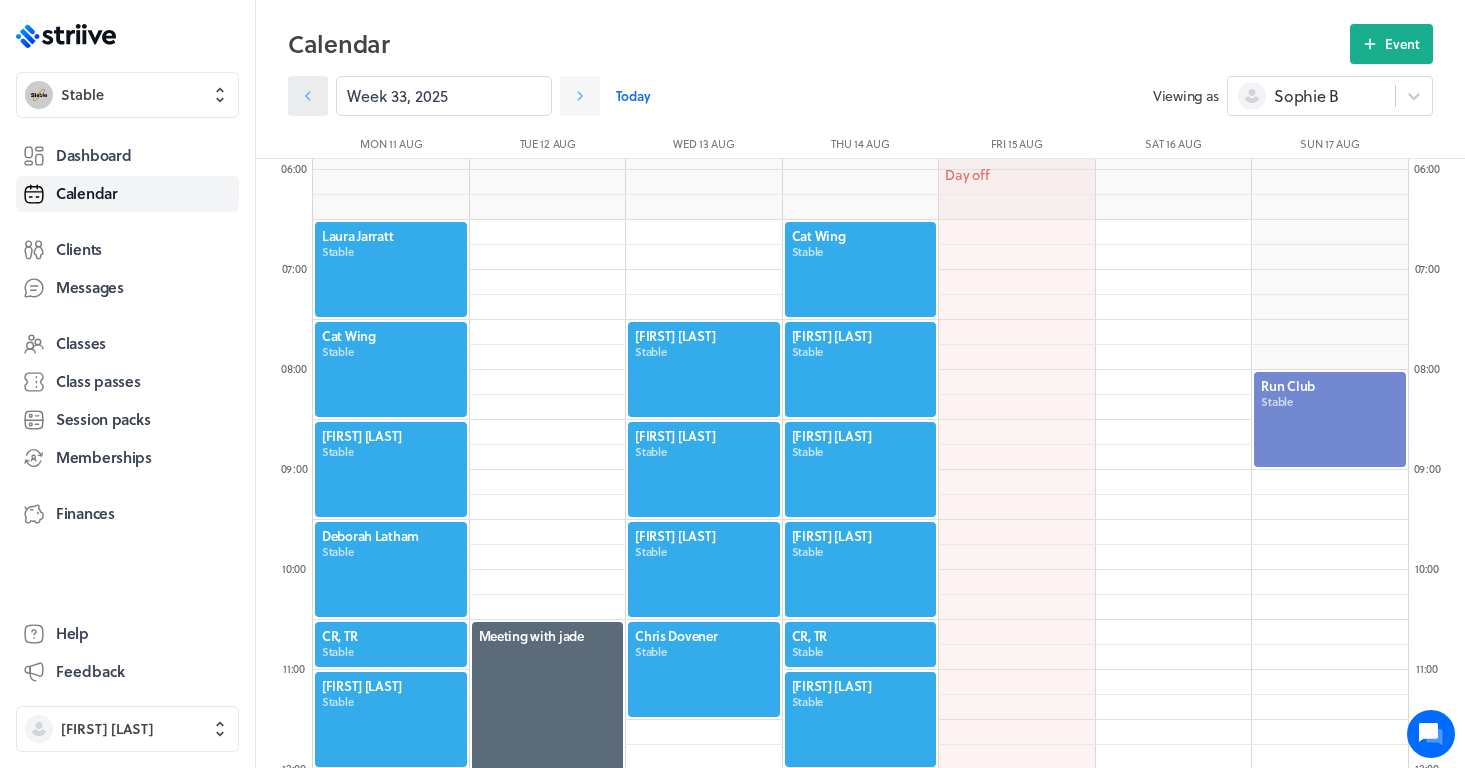 click 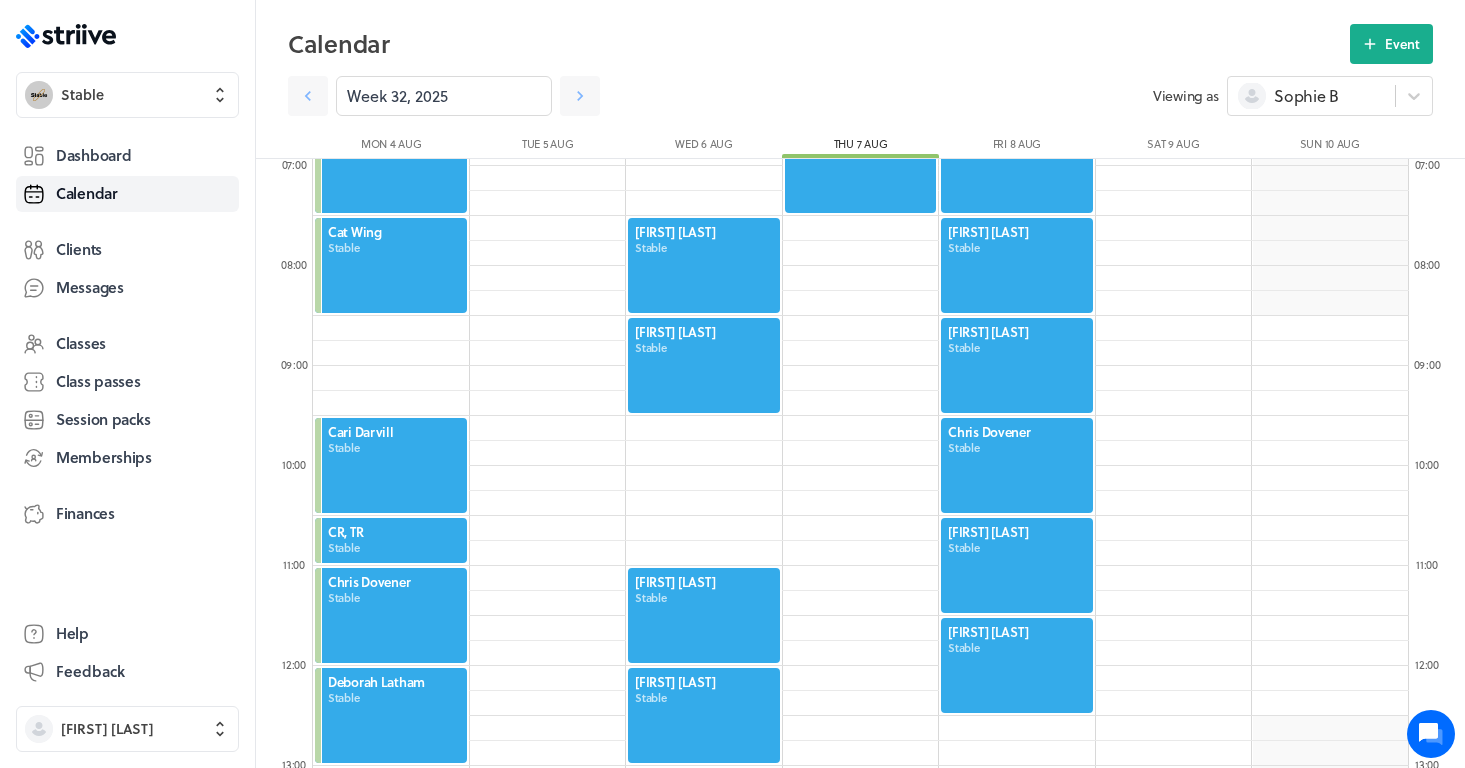 scroll, scrollTop: 723, scrollLeft: 0, axis: vertical 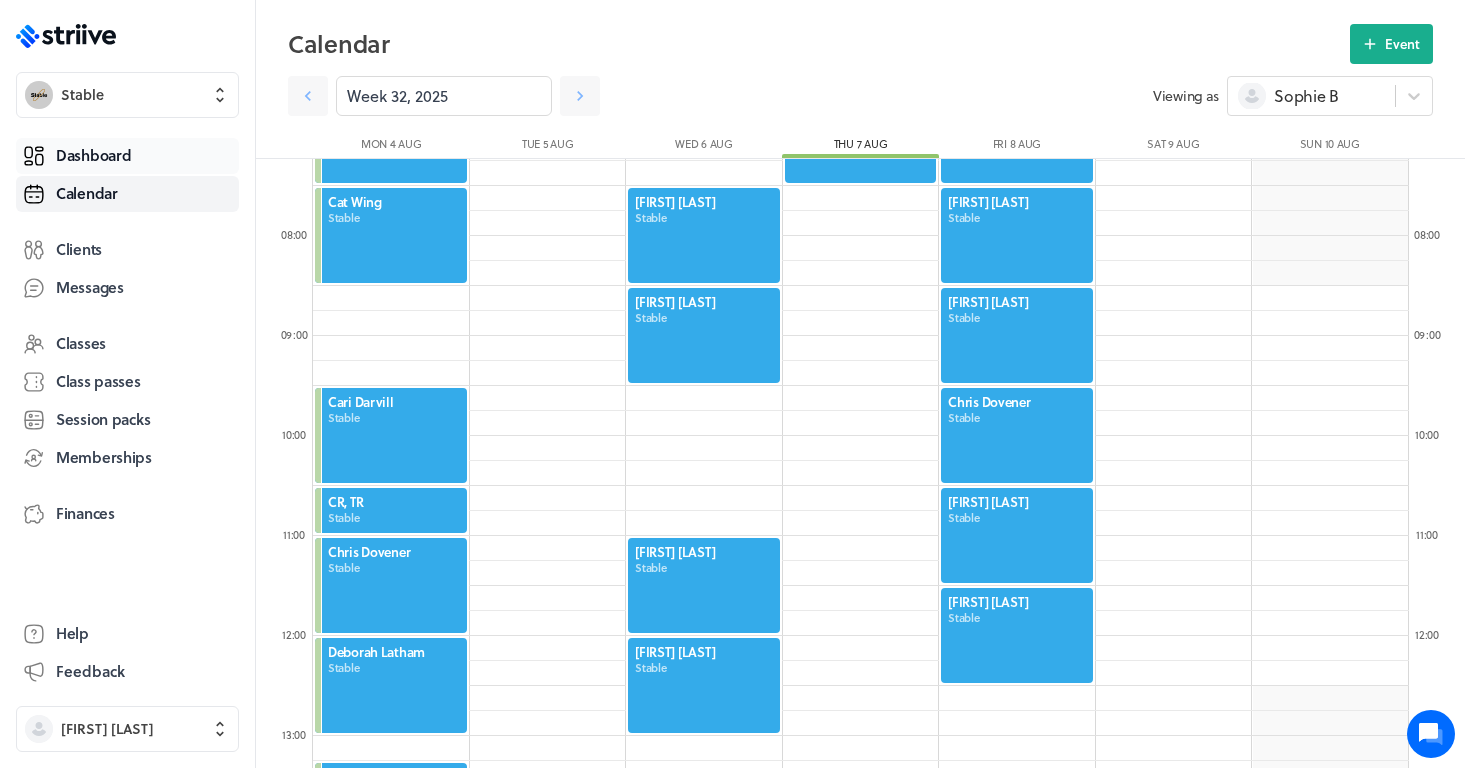 click on "Dashboard" at bounding box center [93, 155] 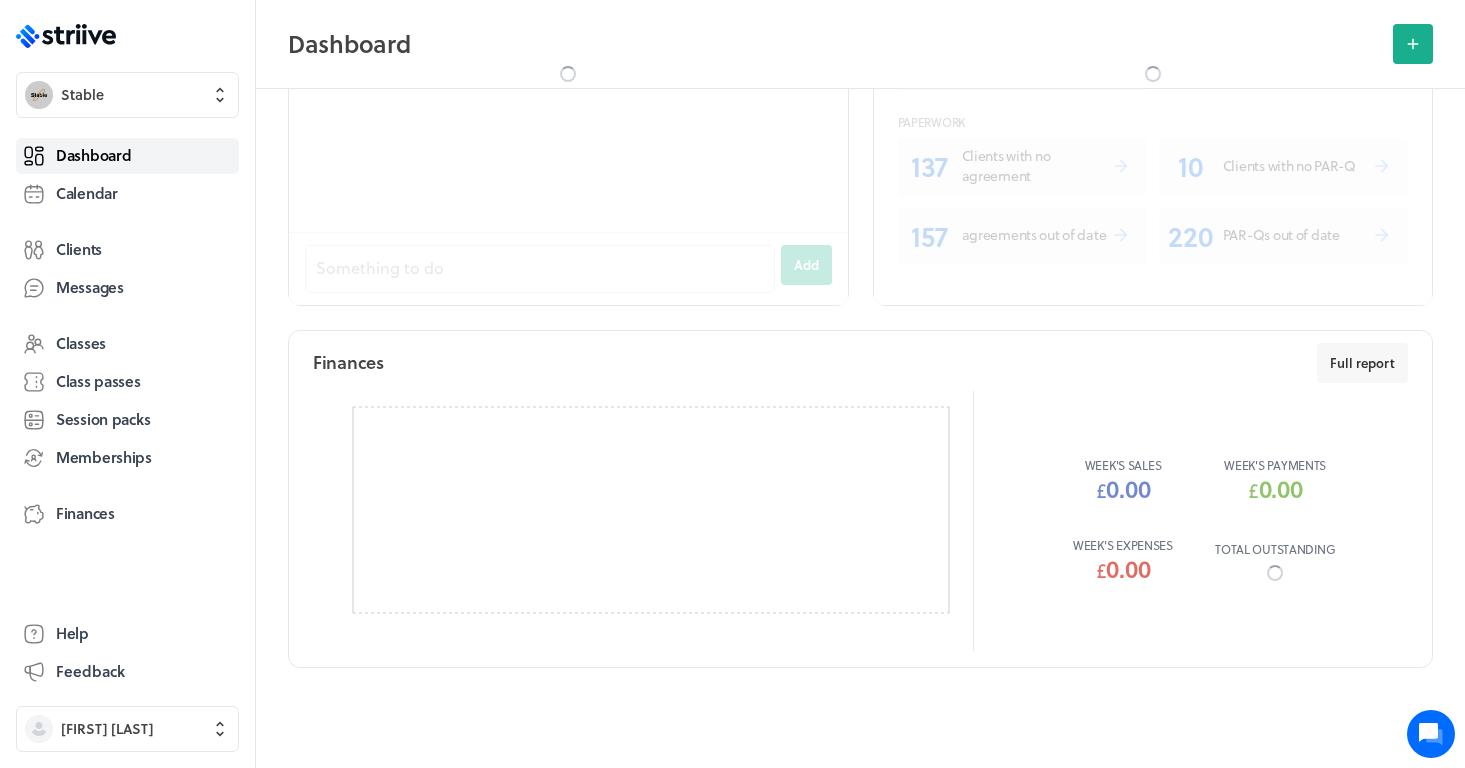 scroll, scrollTop: 0, scrollLeft: 0, axis: both 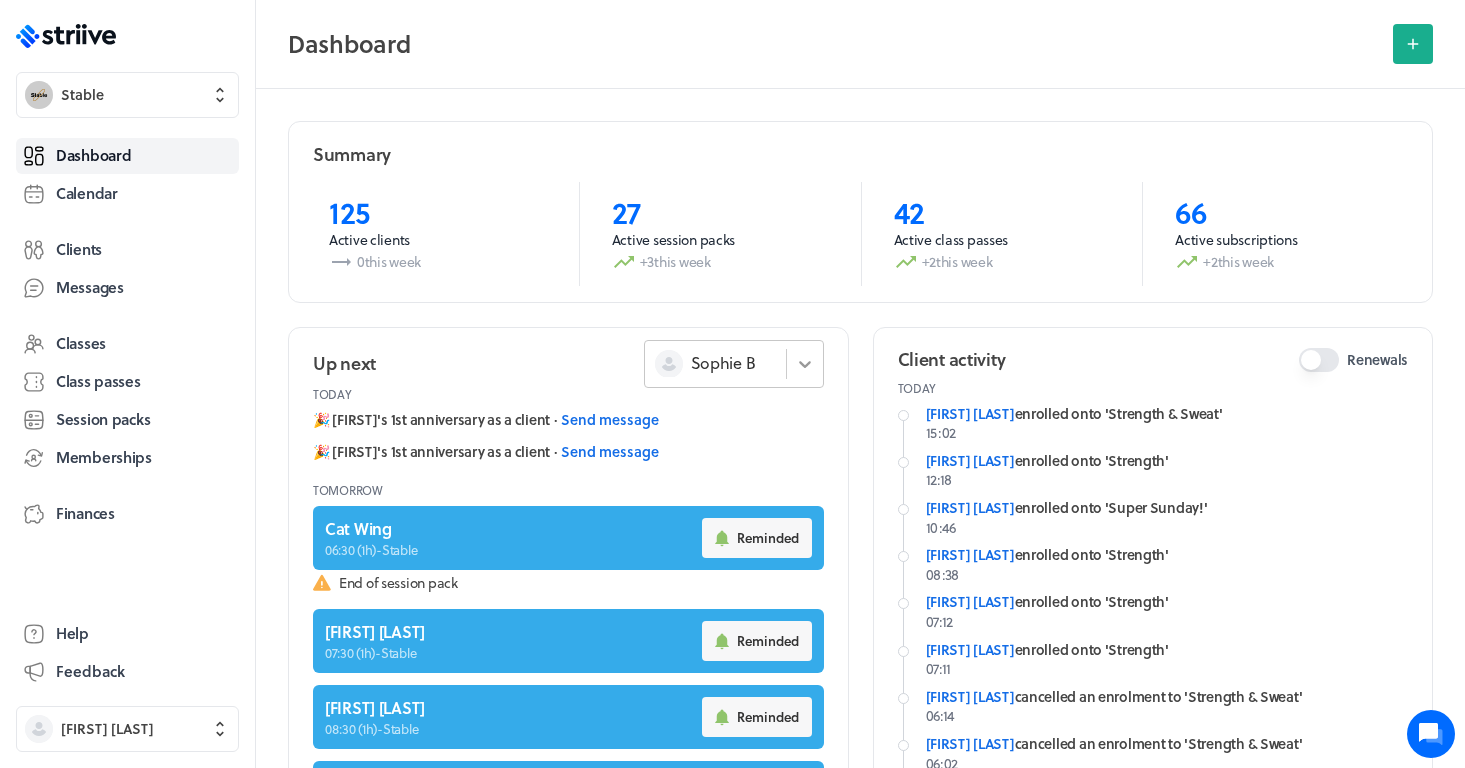 click at bounding box center [805, 364] 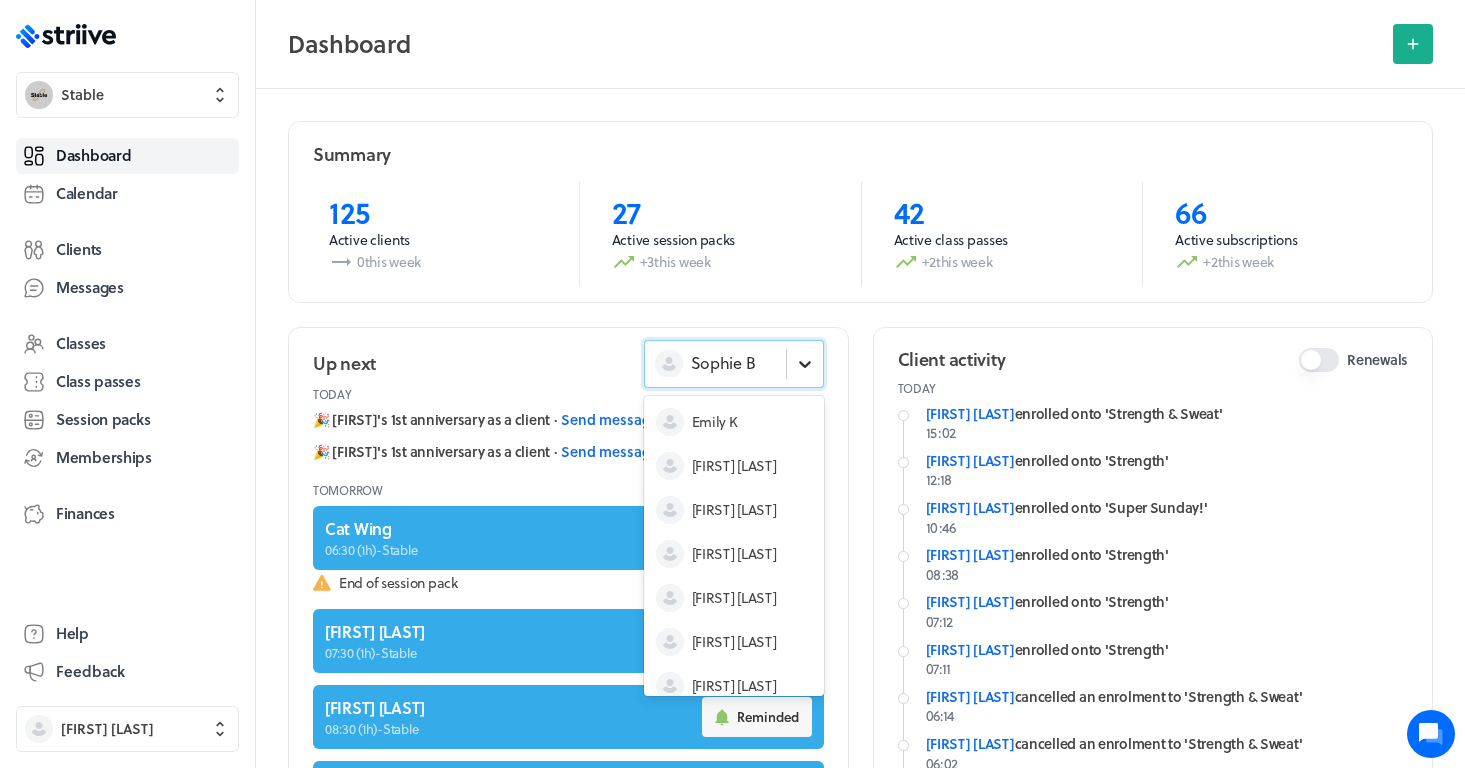 scroll, scrollTop: 60, scrollLeft: 0, axis: vertical 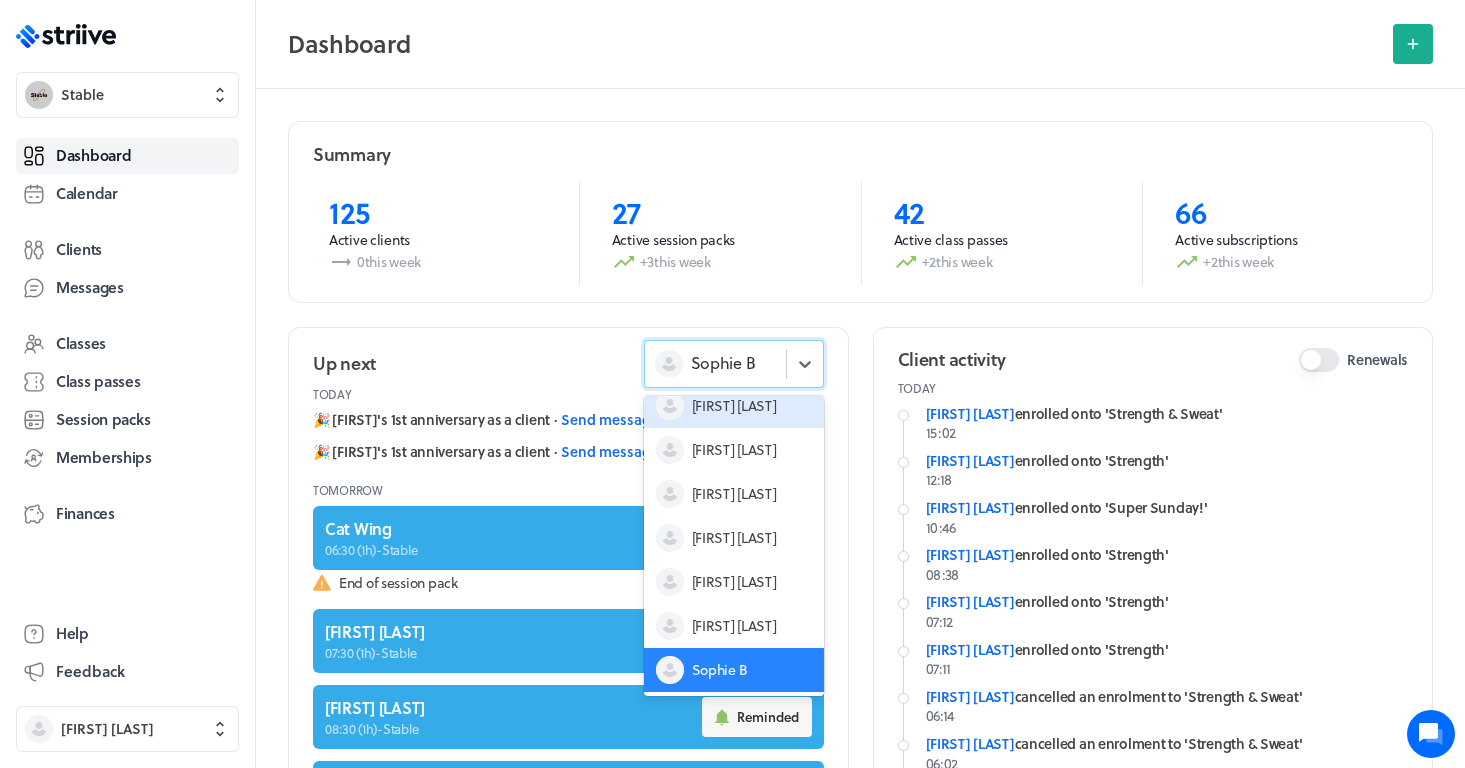 click on "[FIRST] [LAST]" at bounding box center (734, 406) 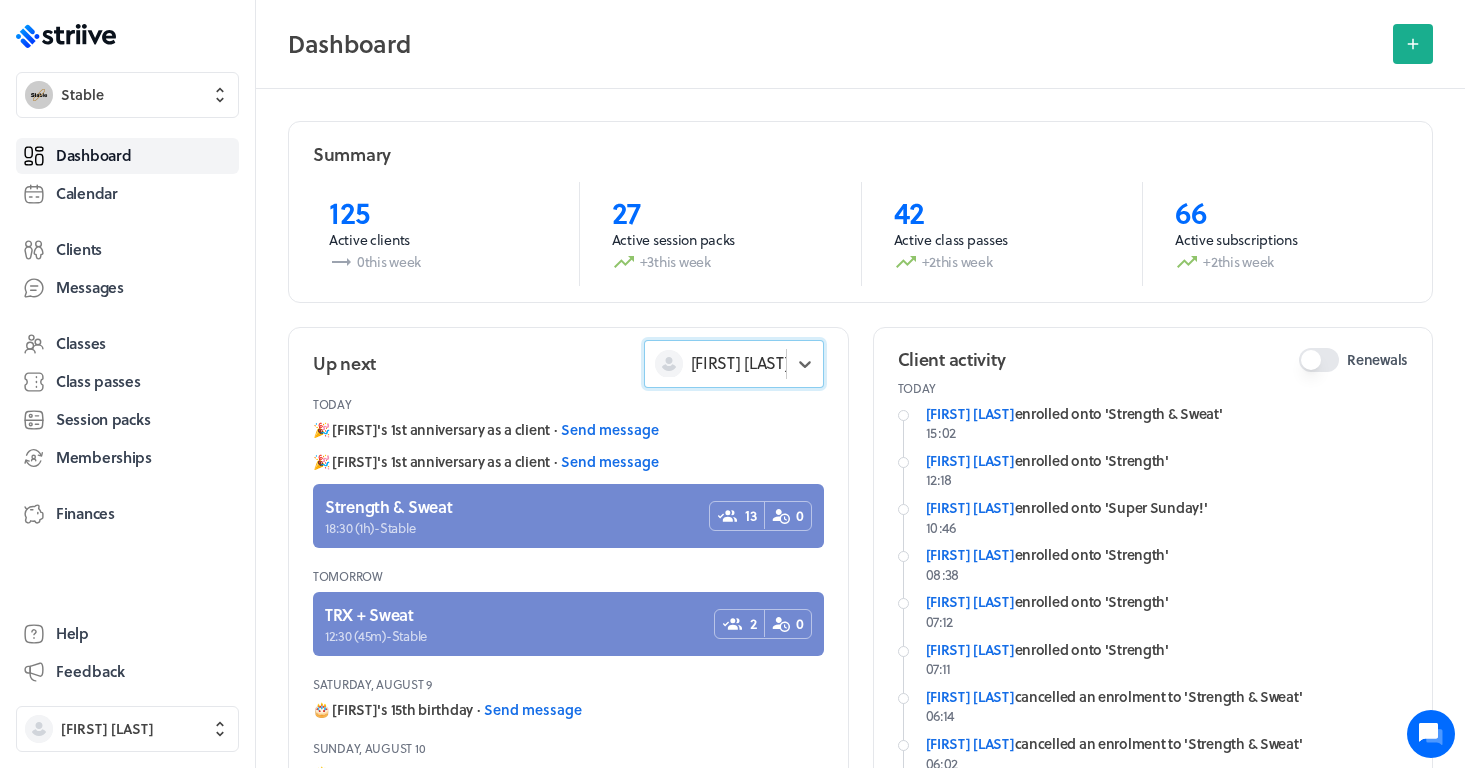 scroll, scrollTop: 0, scrollLeft: 0, axis: both 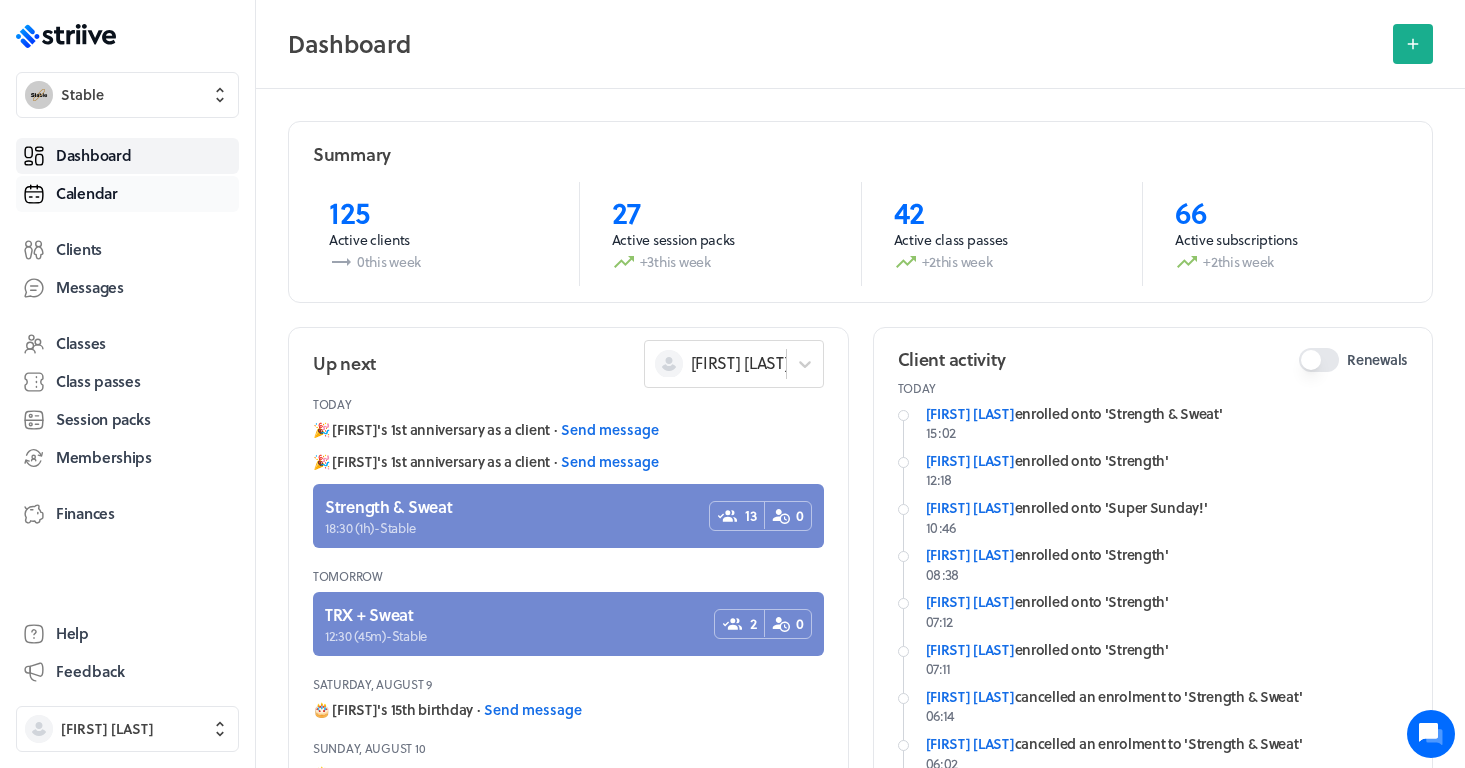 click on "Calendar" at bounding box center [87, 193] 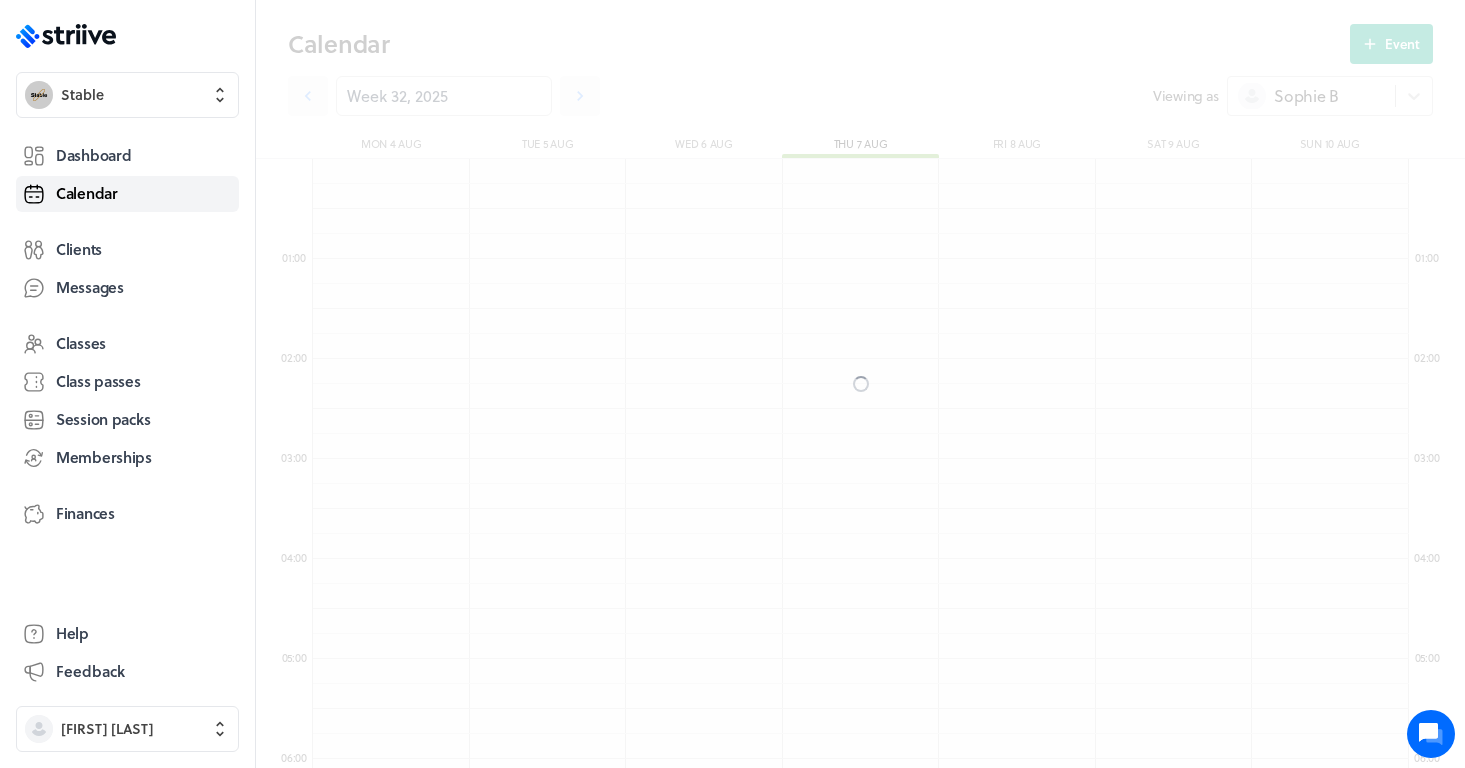 scroll, scrollTop: 600, scrollLeft: 0, axis: vertical 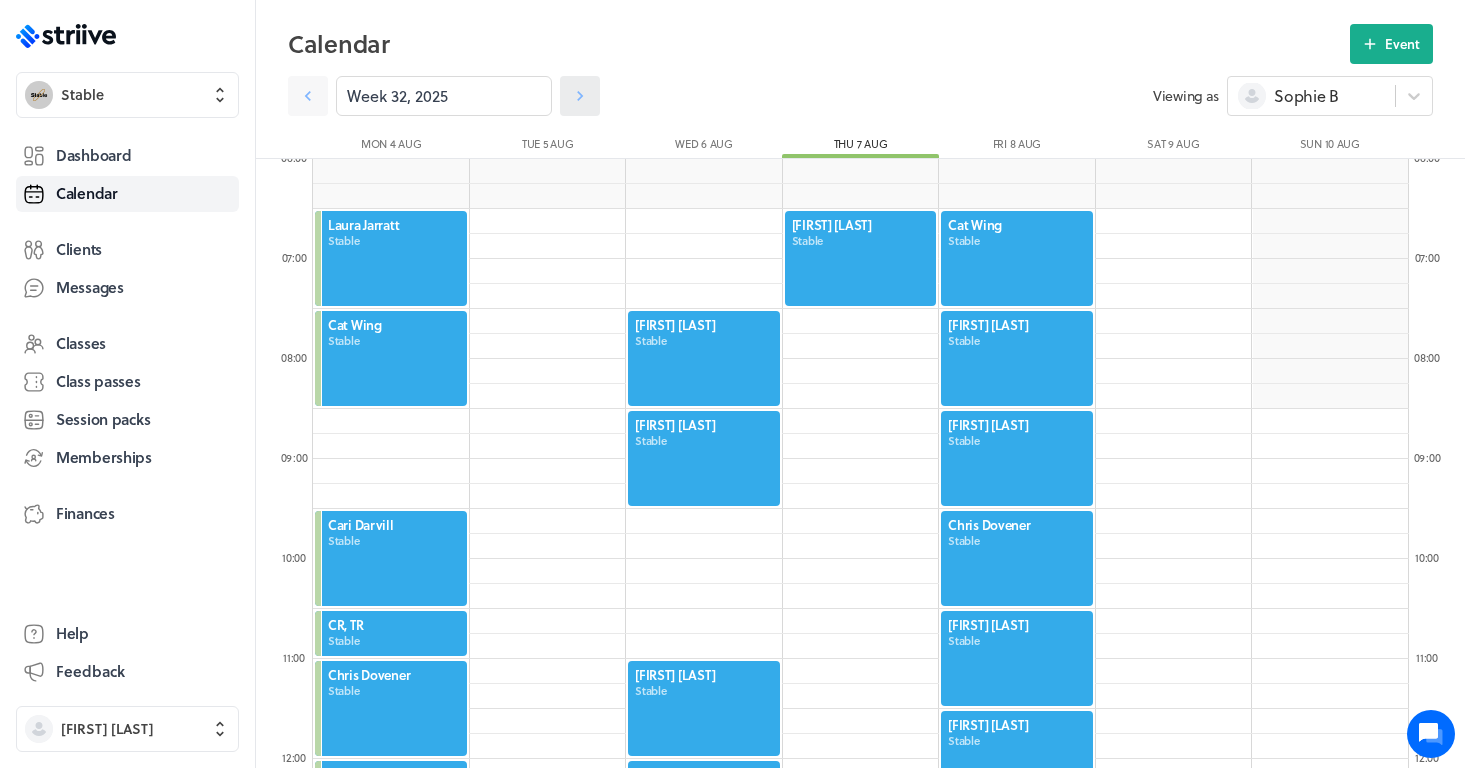click at bounding box center [580, 96] 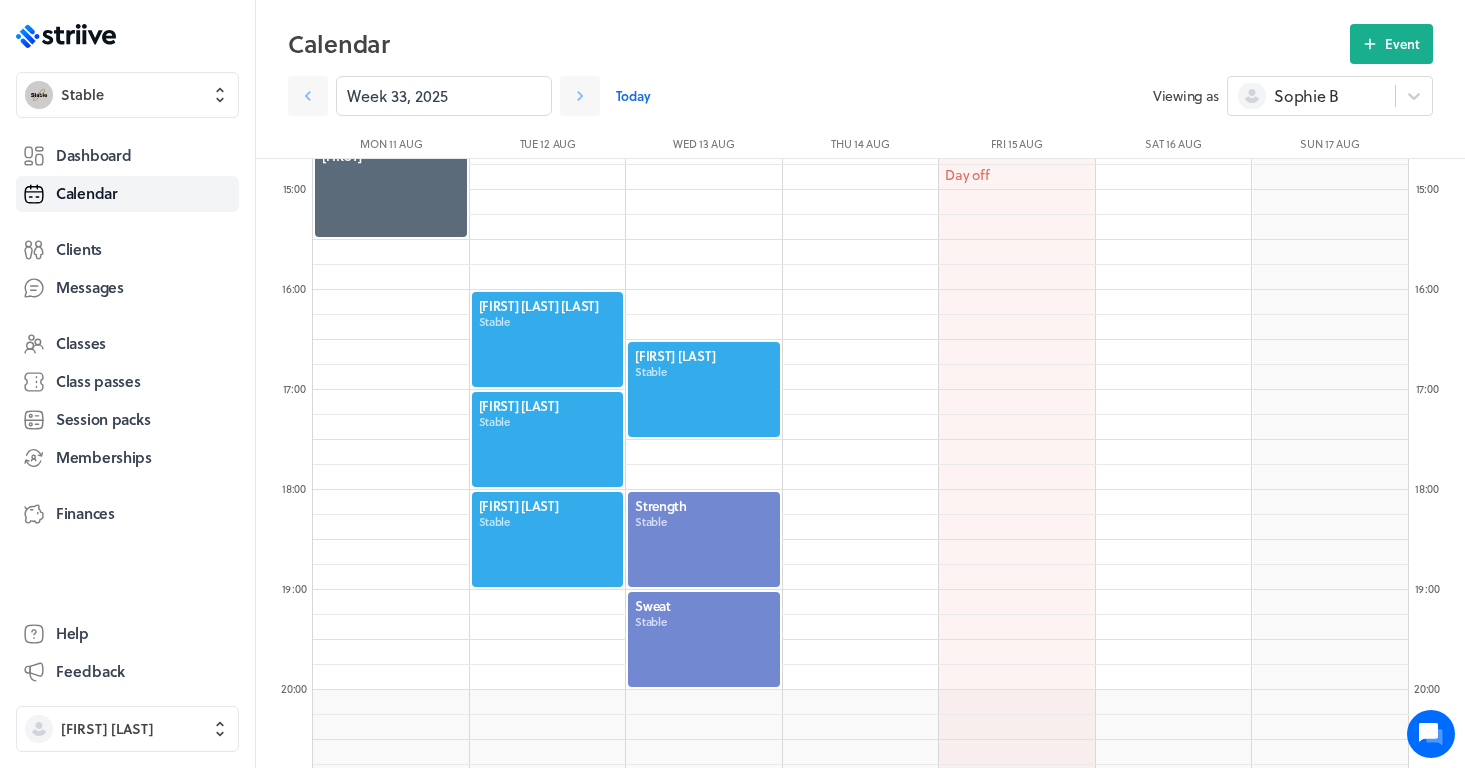 scroll, scrollTop: 1471, scrollLeft: 0, axis: vertical 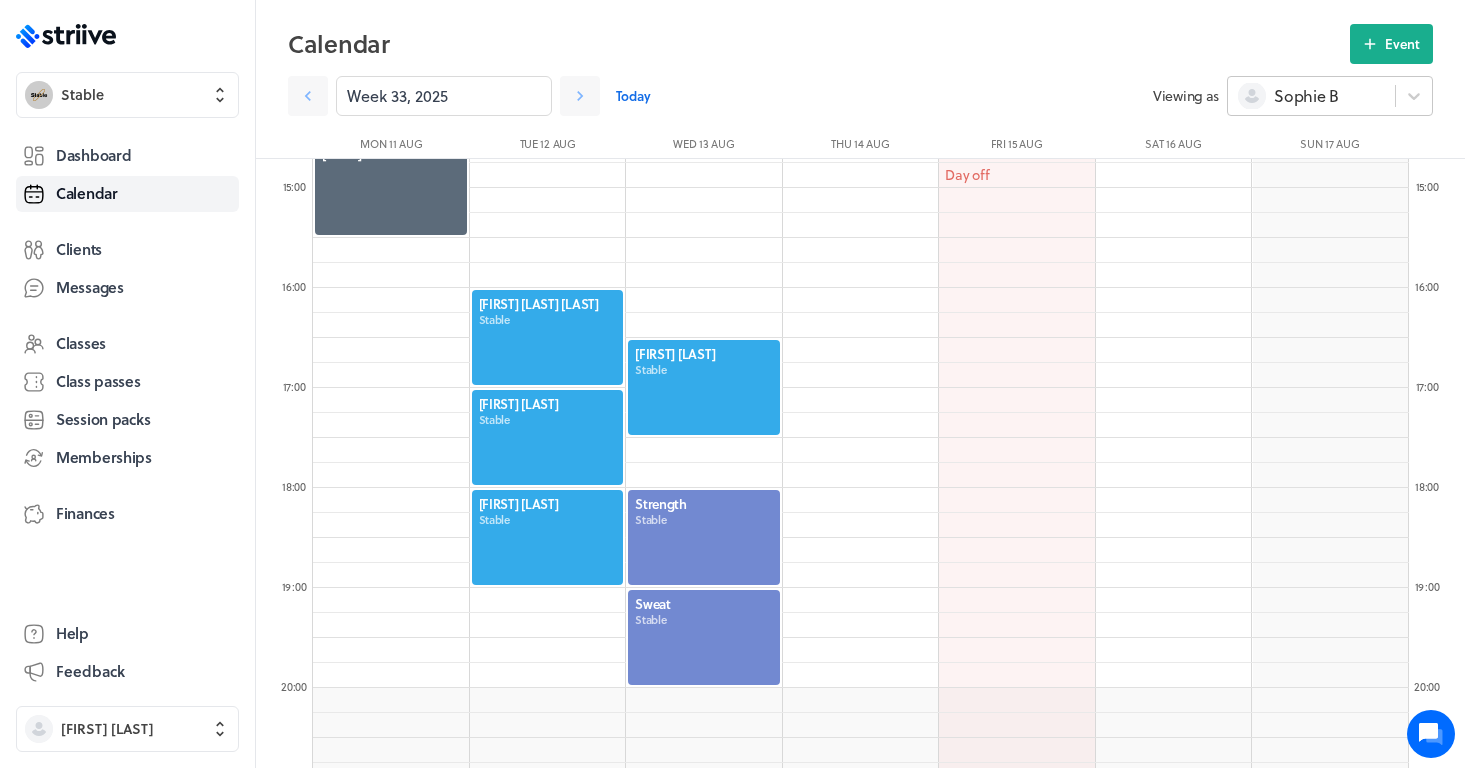 click on "Sophie B" at bounding box center (1306, 96) 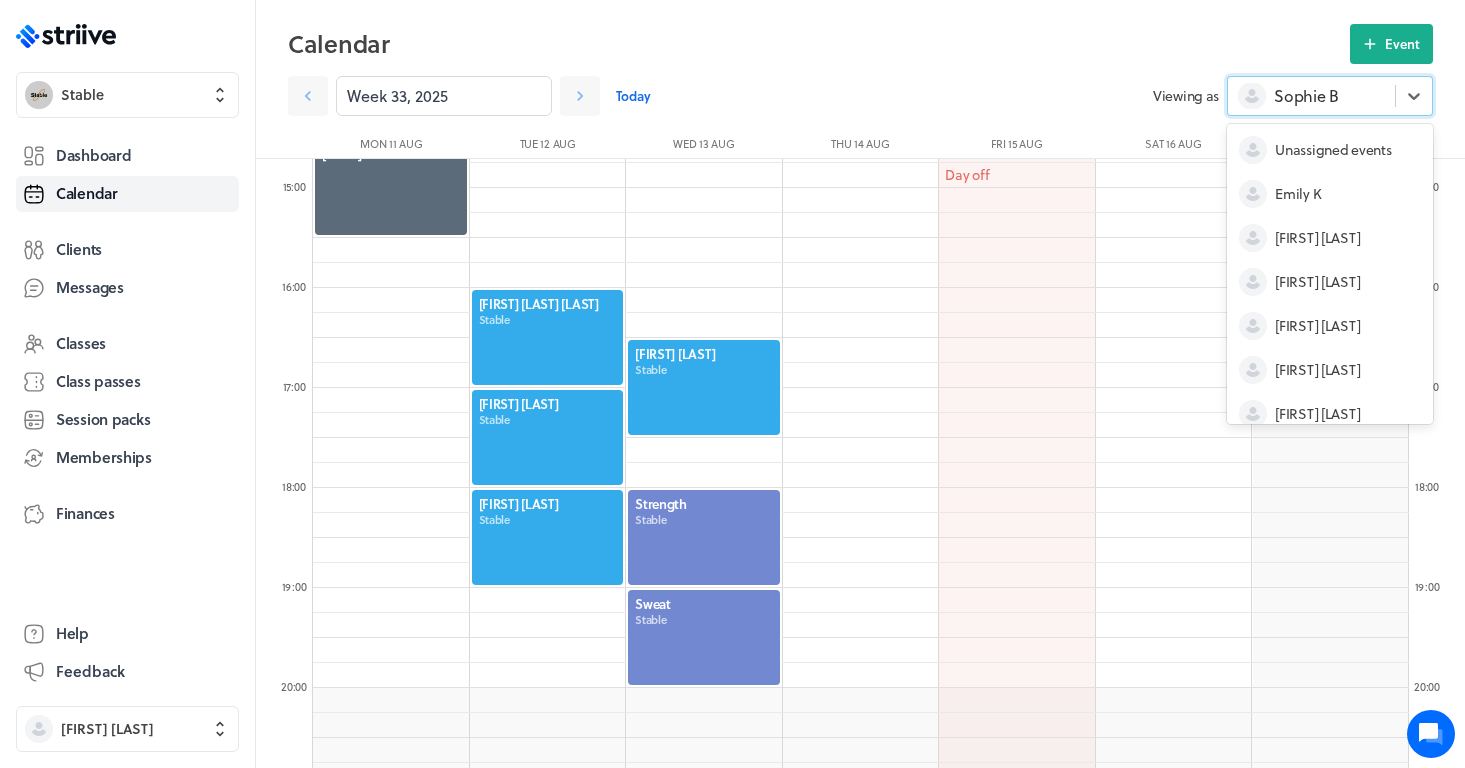 scroll, scrollTop: 104, scrollLeft: 0, axis: vertical 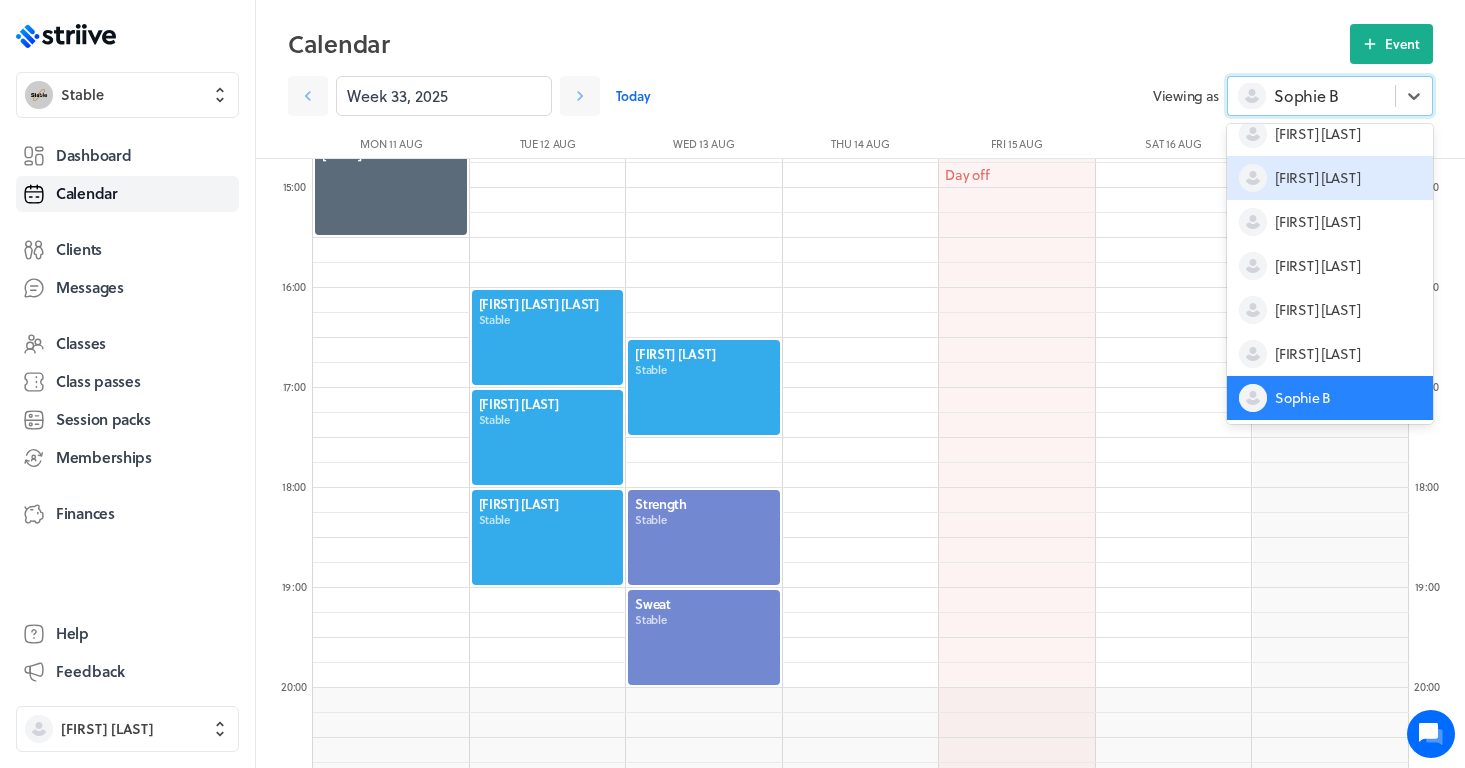 click on "[FIRST] [LAST]" at bounding box center [1317, 178] 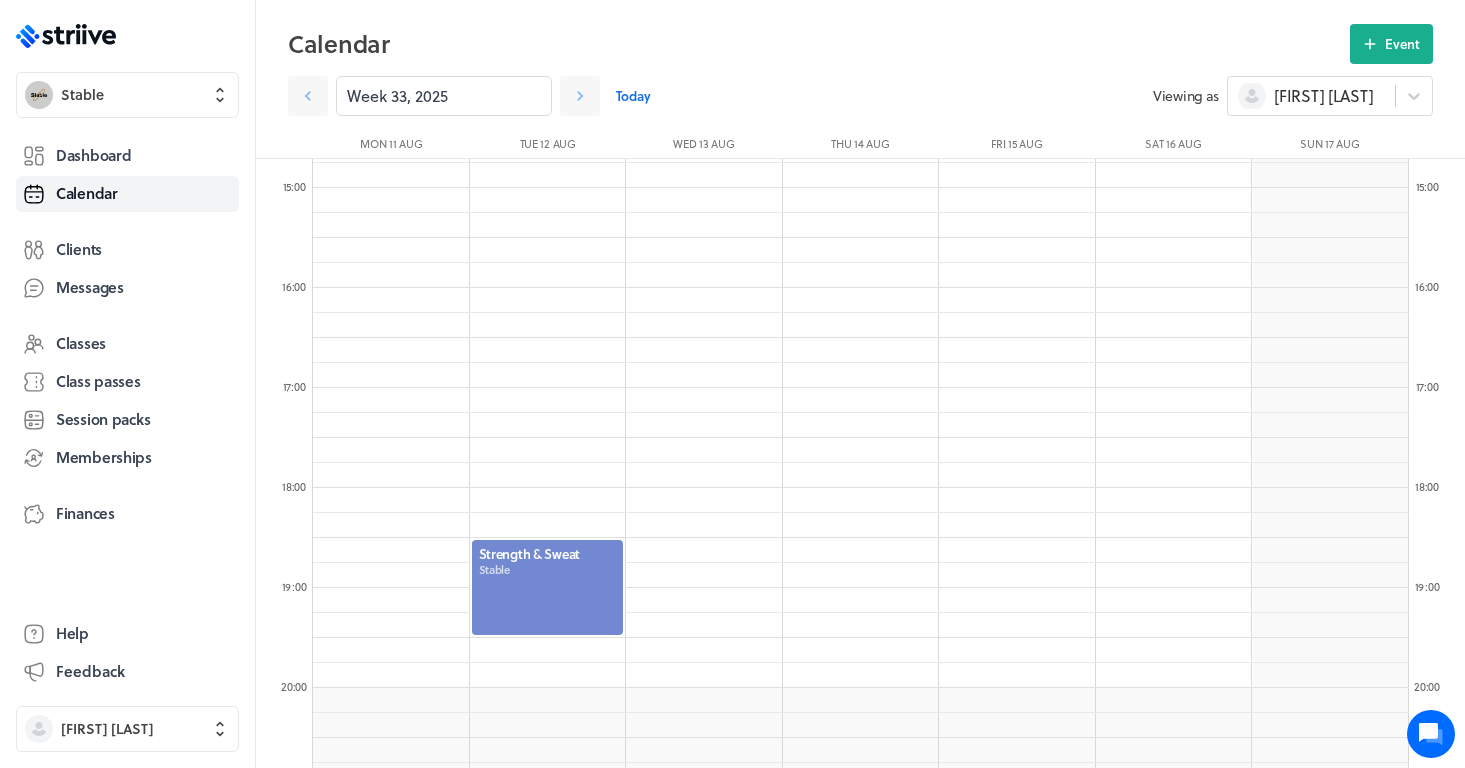 click at bounding box center (548, 587) 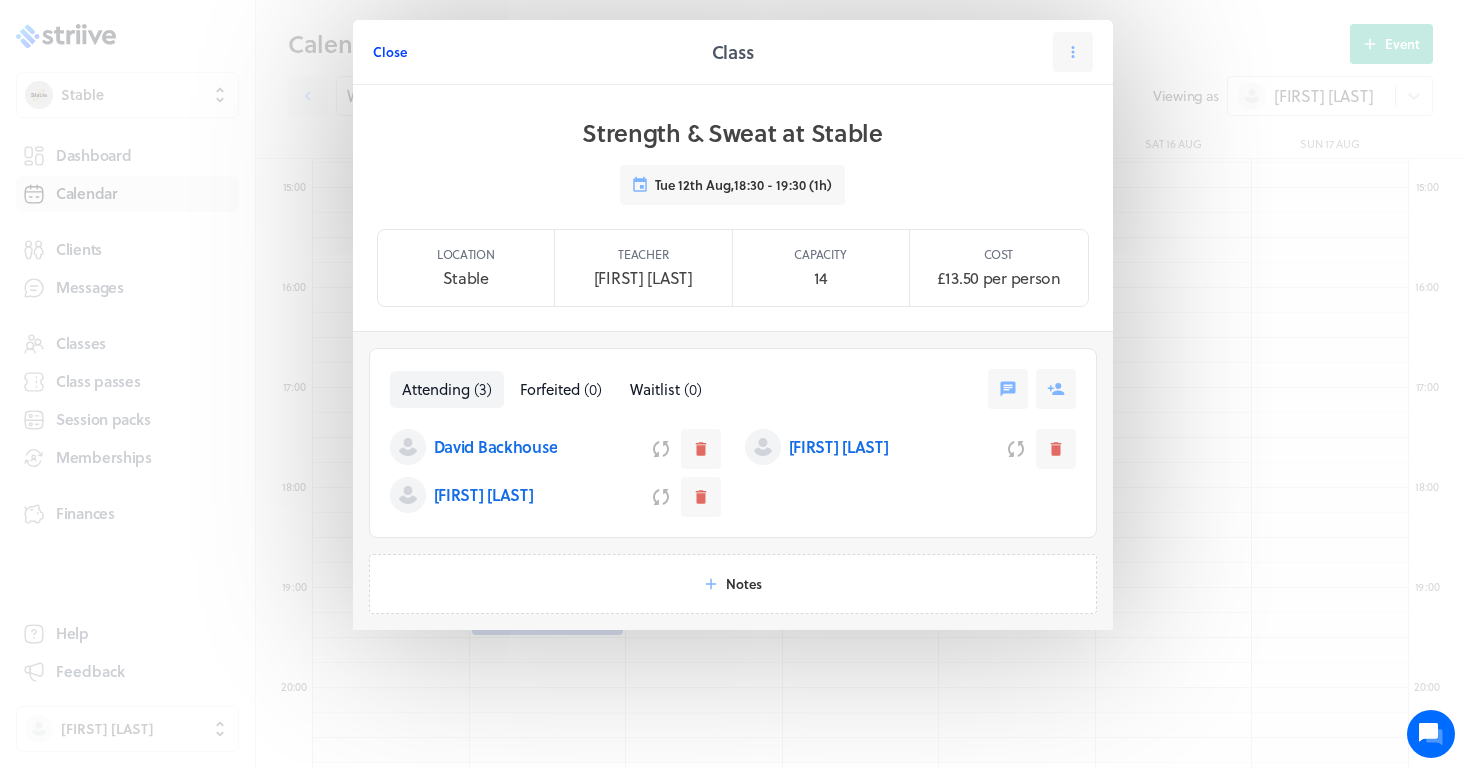 click on "Close" at bounding box center (390, 52) 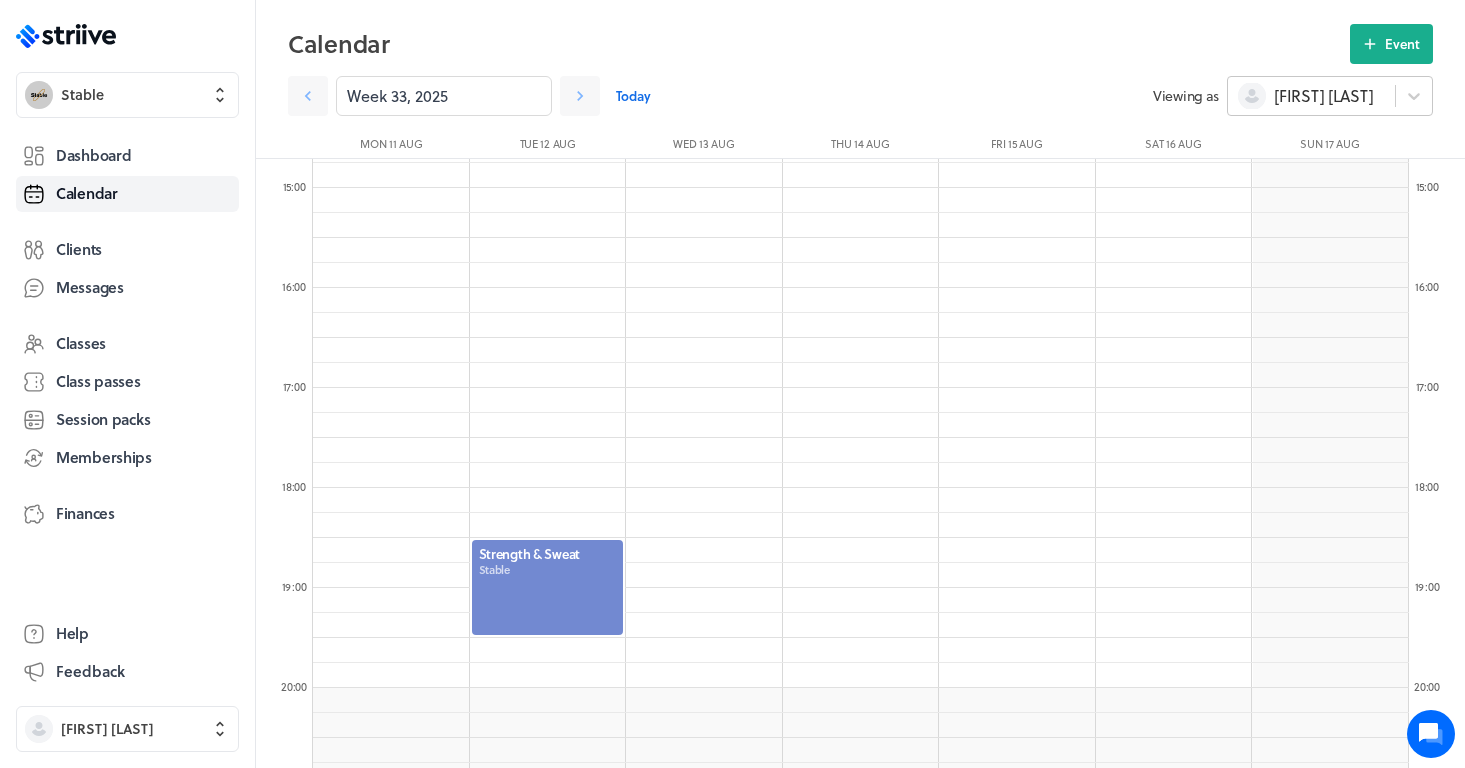 click on "[FIRST] [LAST]" at bounding box center [1323, 96] 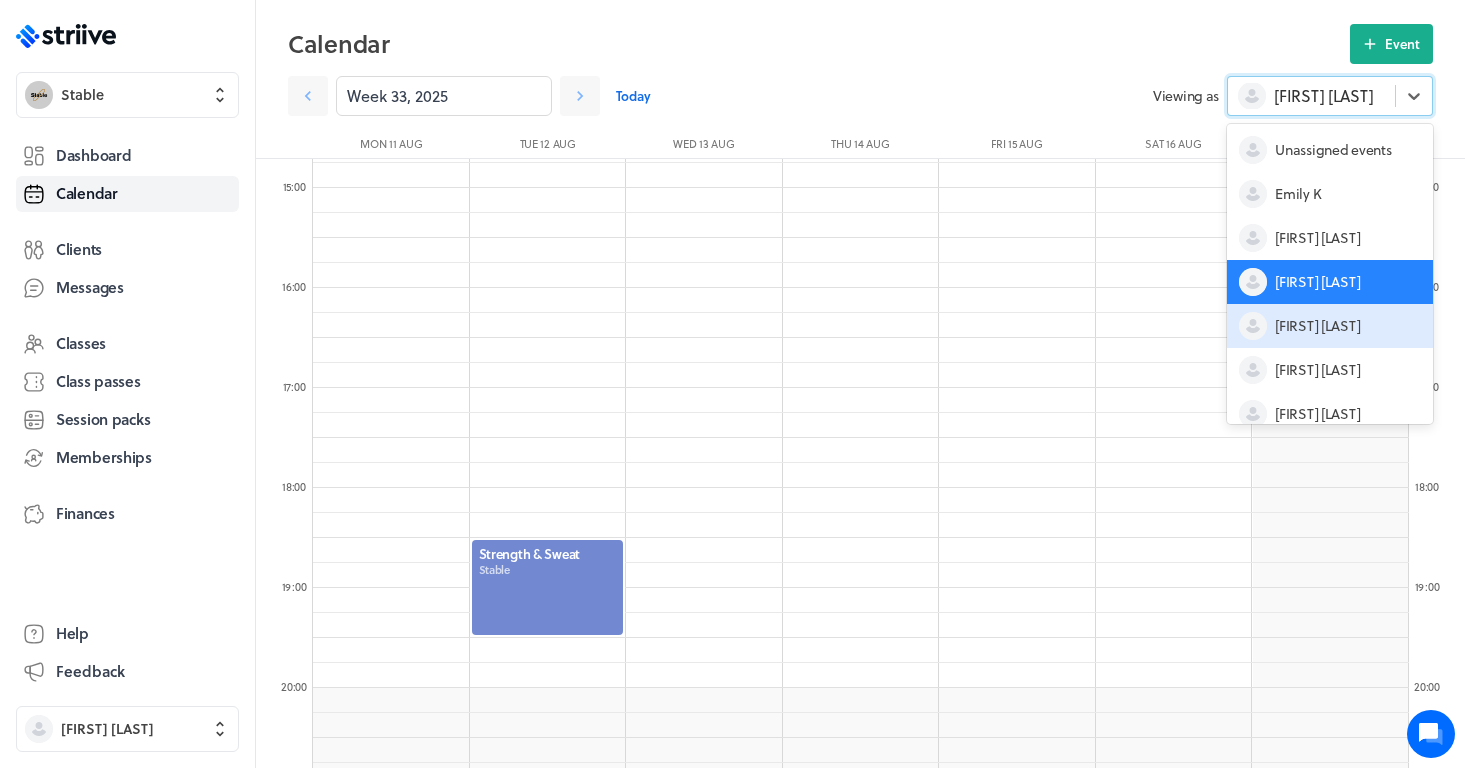 scroll, scrollTop: 104, scrollLeft: 0, axis: vertical 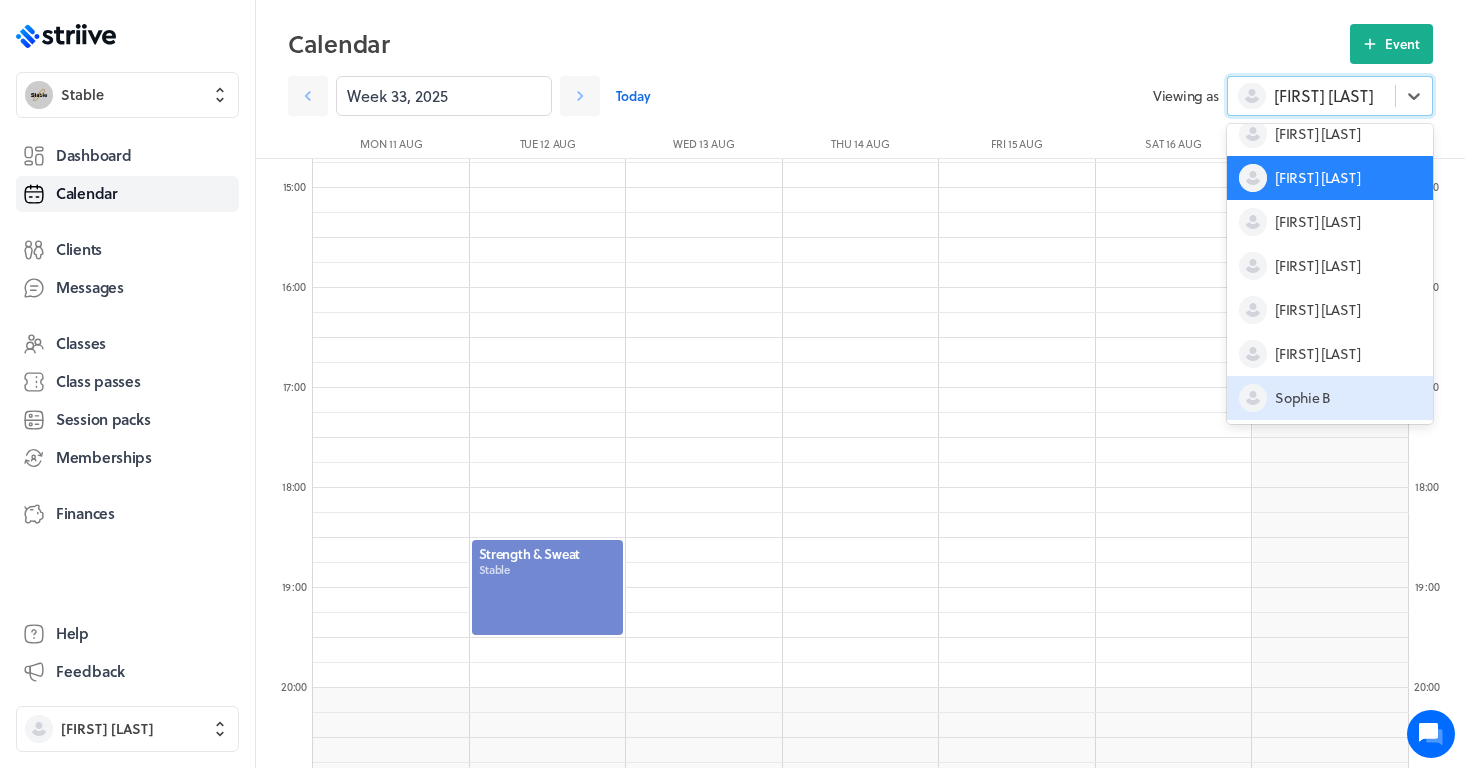 click on "Sophie B" at bounding box center [1303, 398] 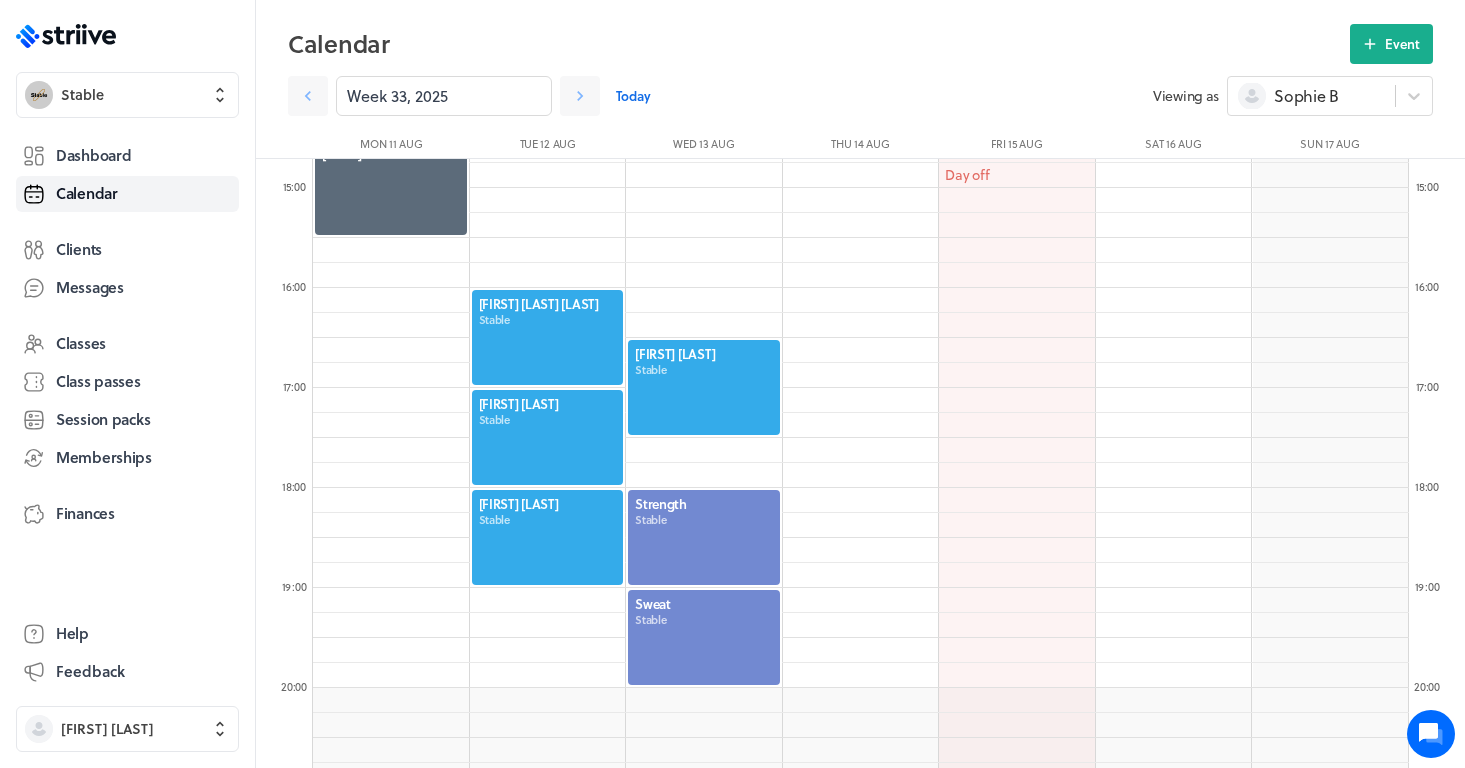 click 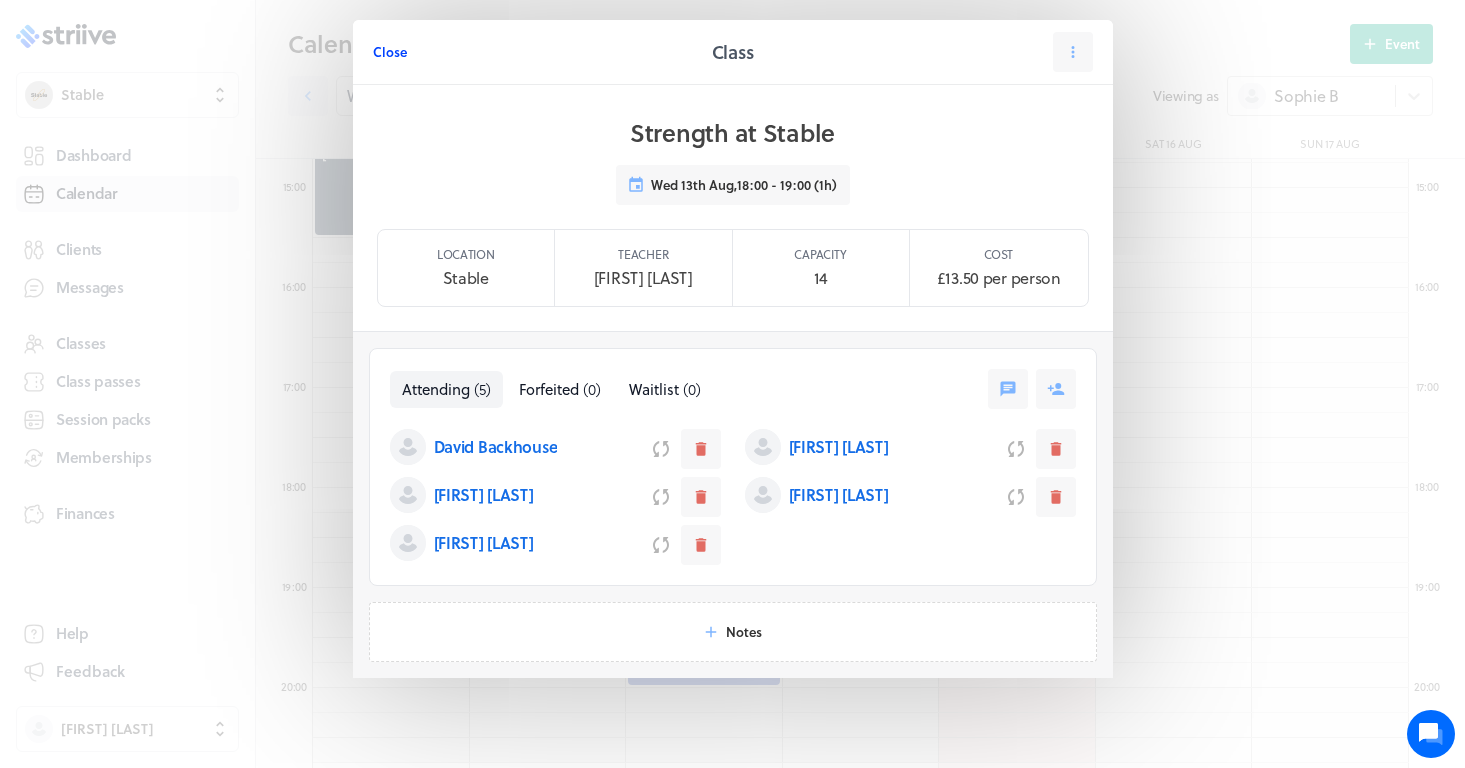 click on "Close" at bounding box center (390, 52) 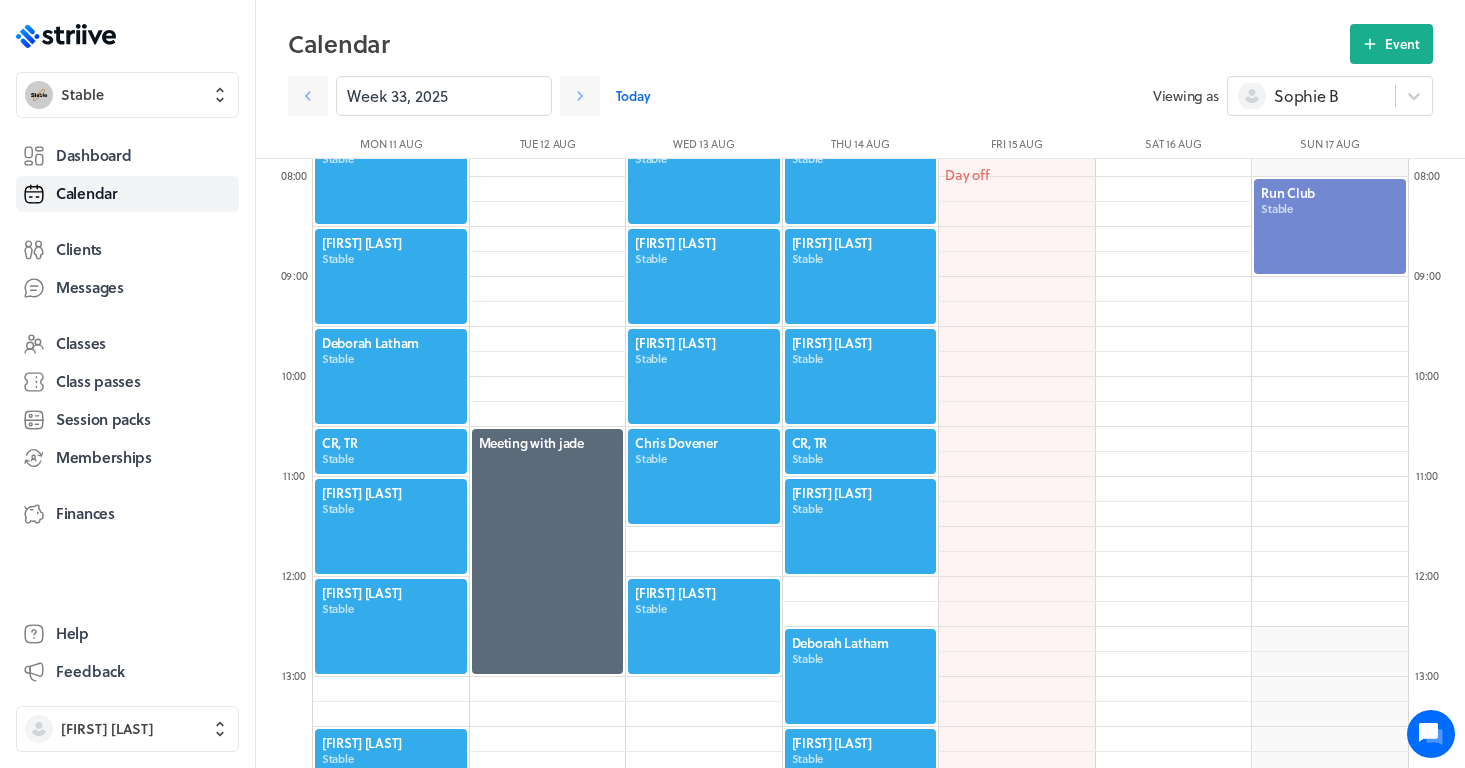 scroll, scrollTop: 782, scrollLeft: 0, axis: vertical 